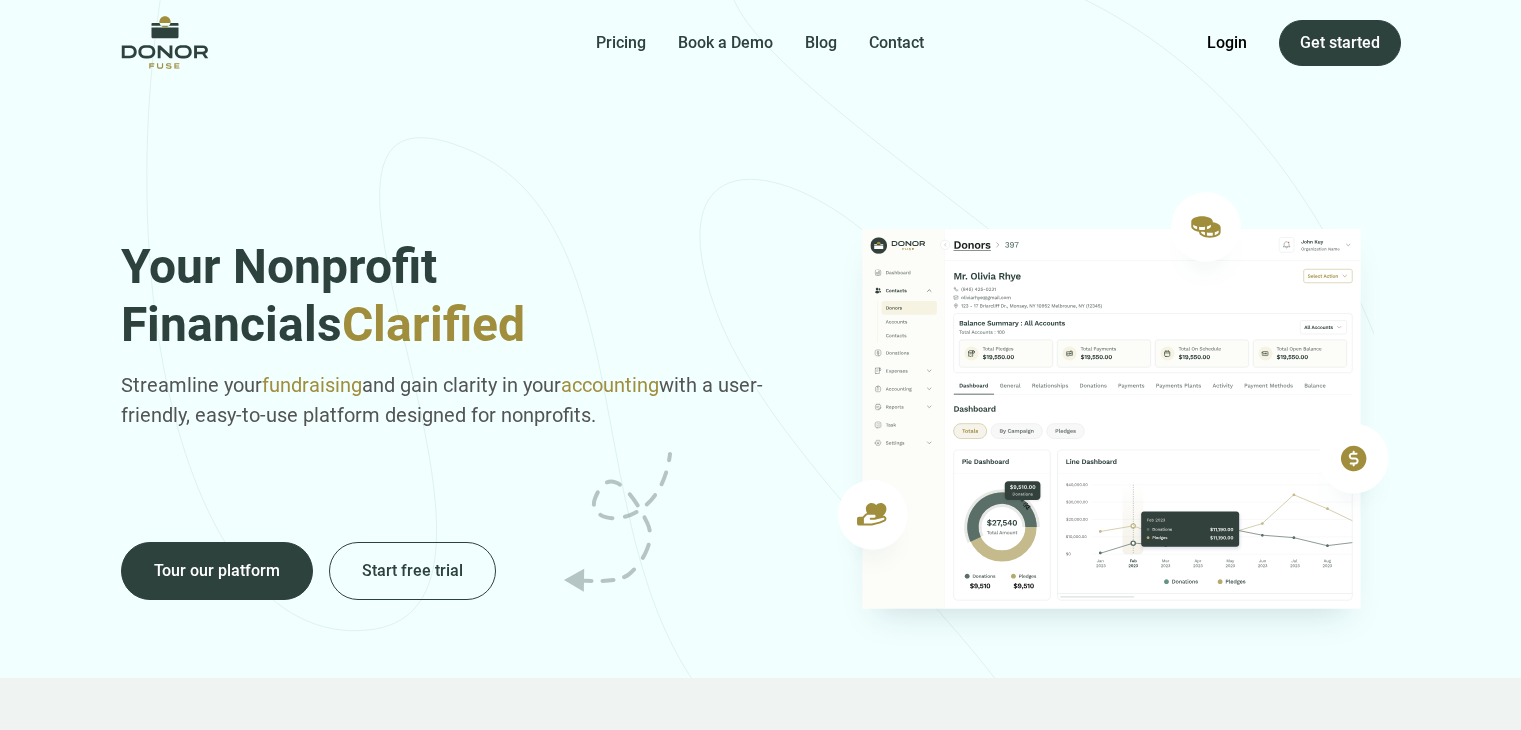 scroll, scrollTop: 0, scrollLeft: 0, axis: both 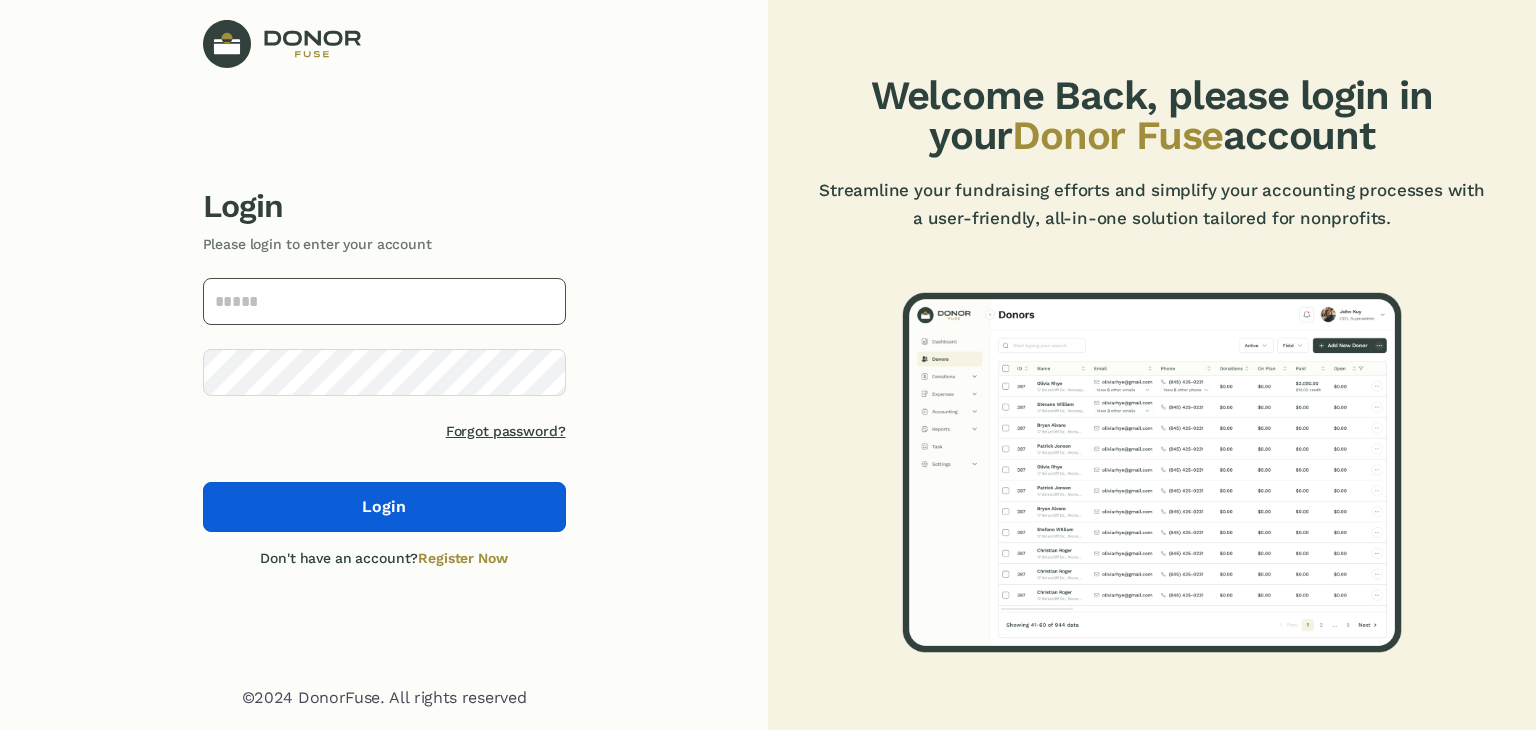 type on "**********" 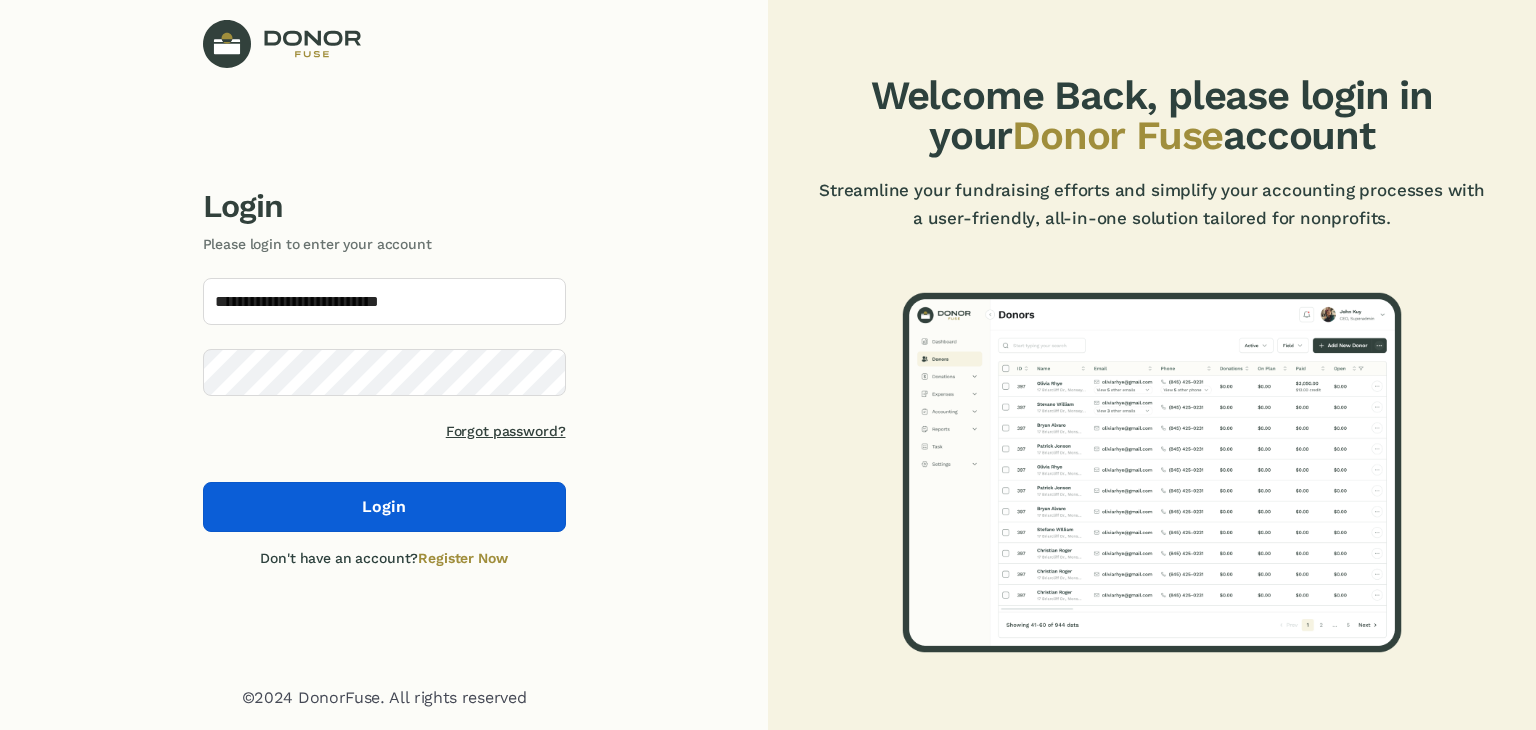 click on "Login" 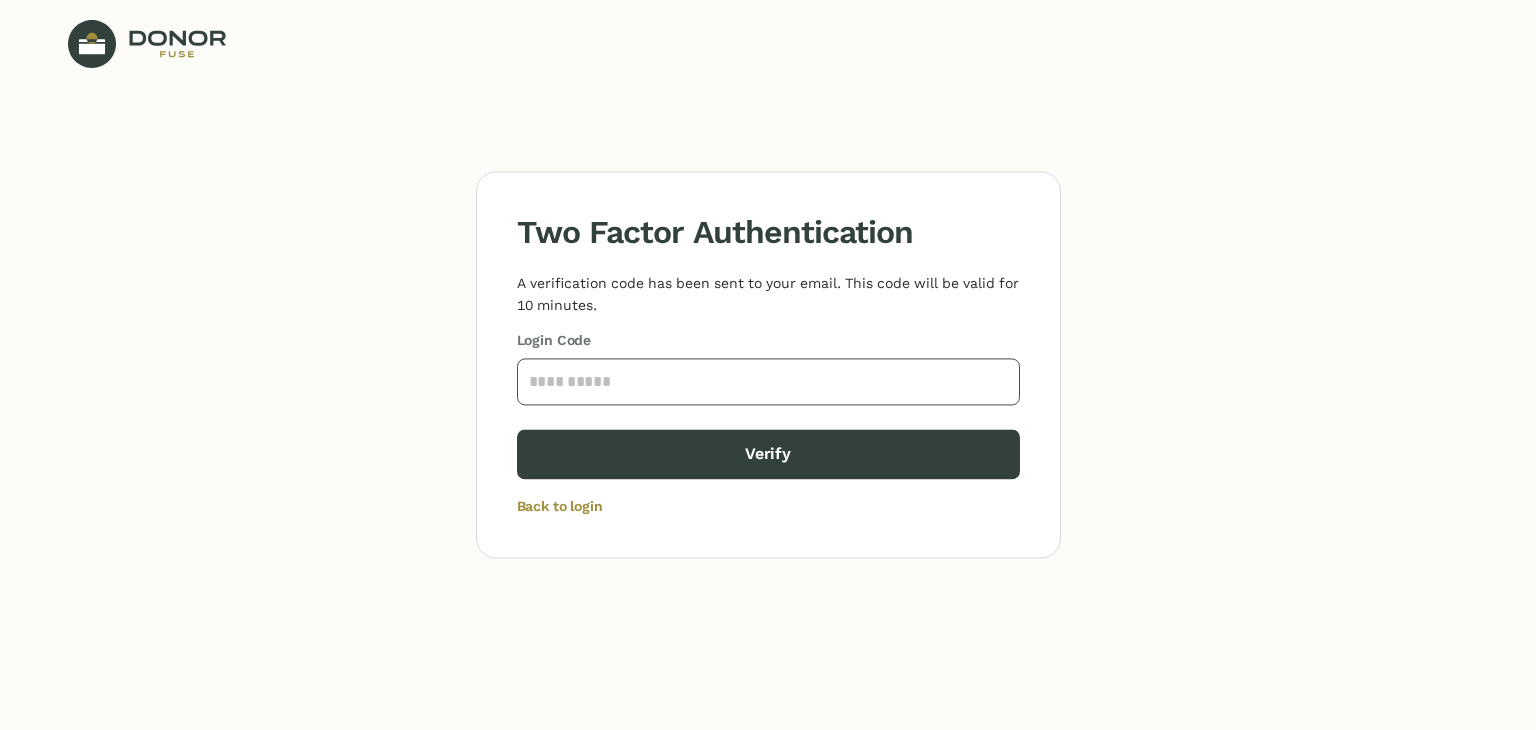 click 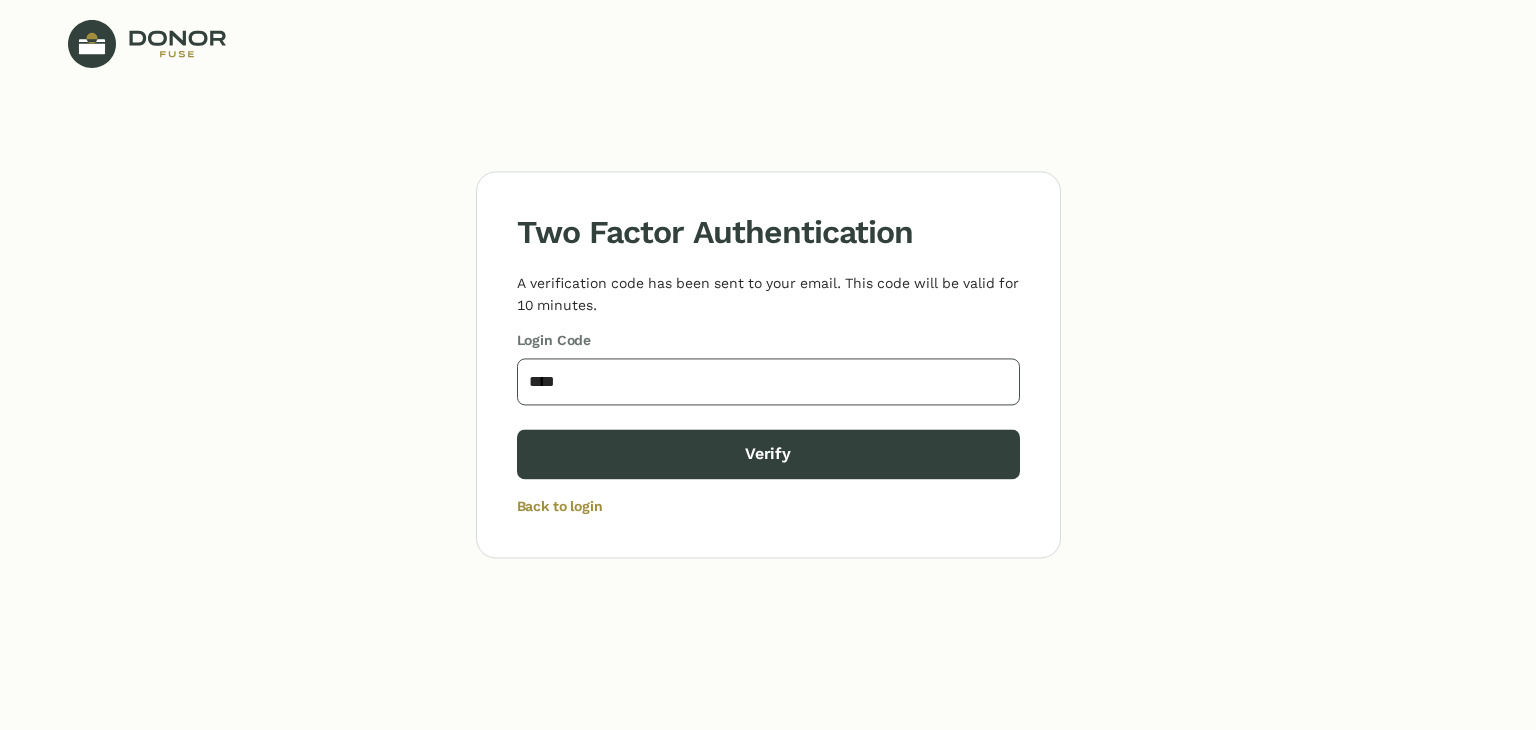 type on "****" 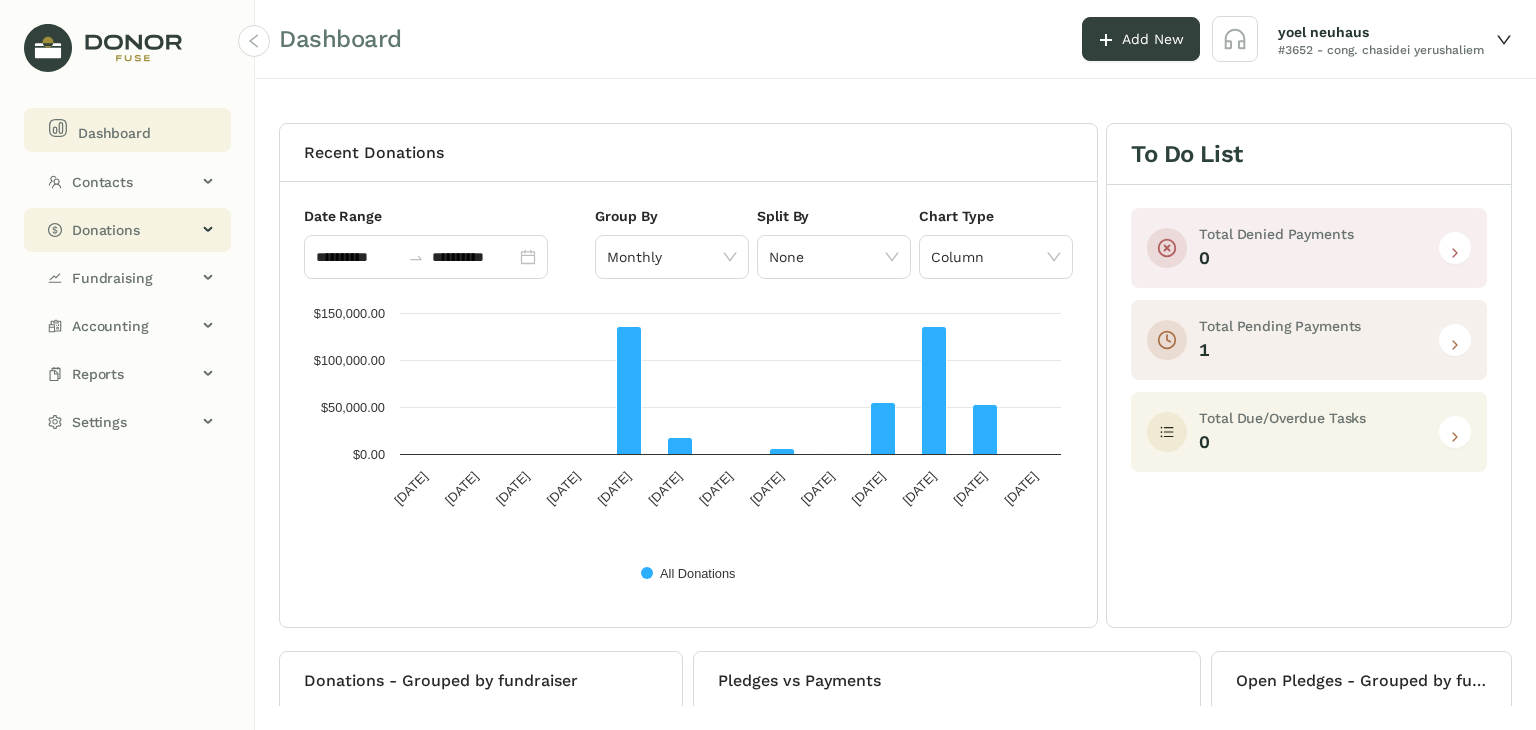 click on "Donations" 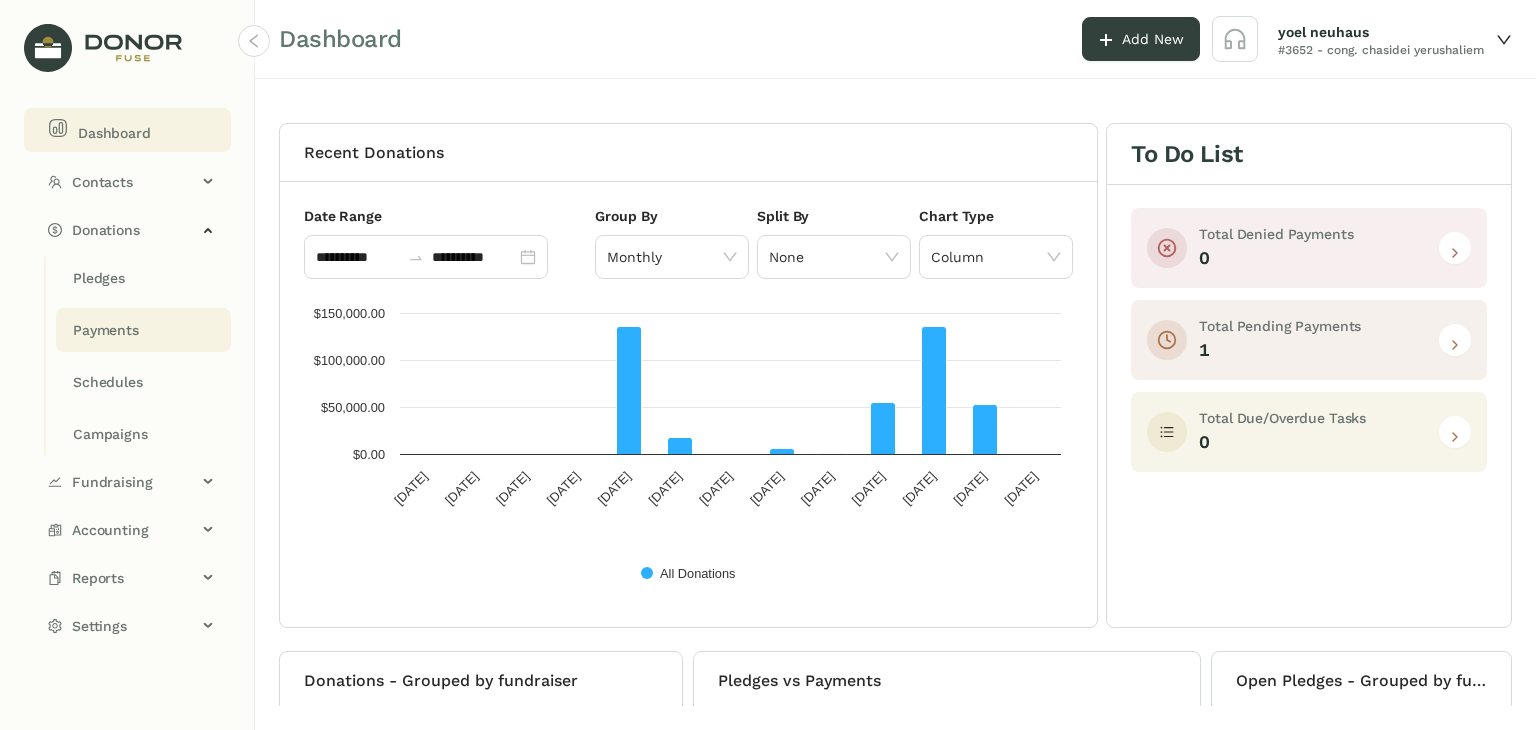 click on "Payments" 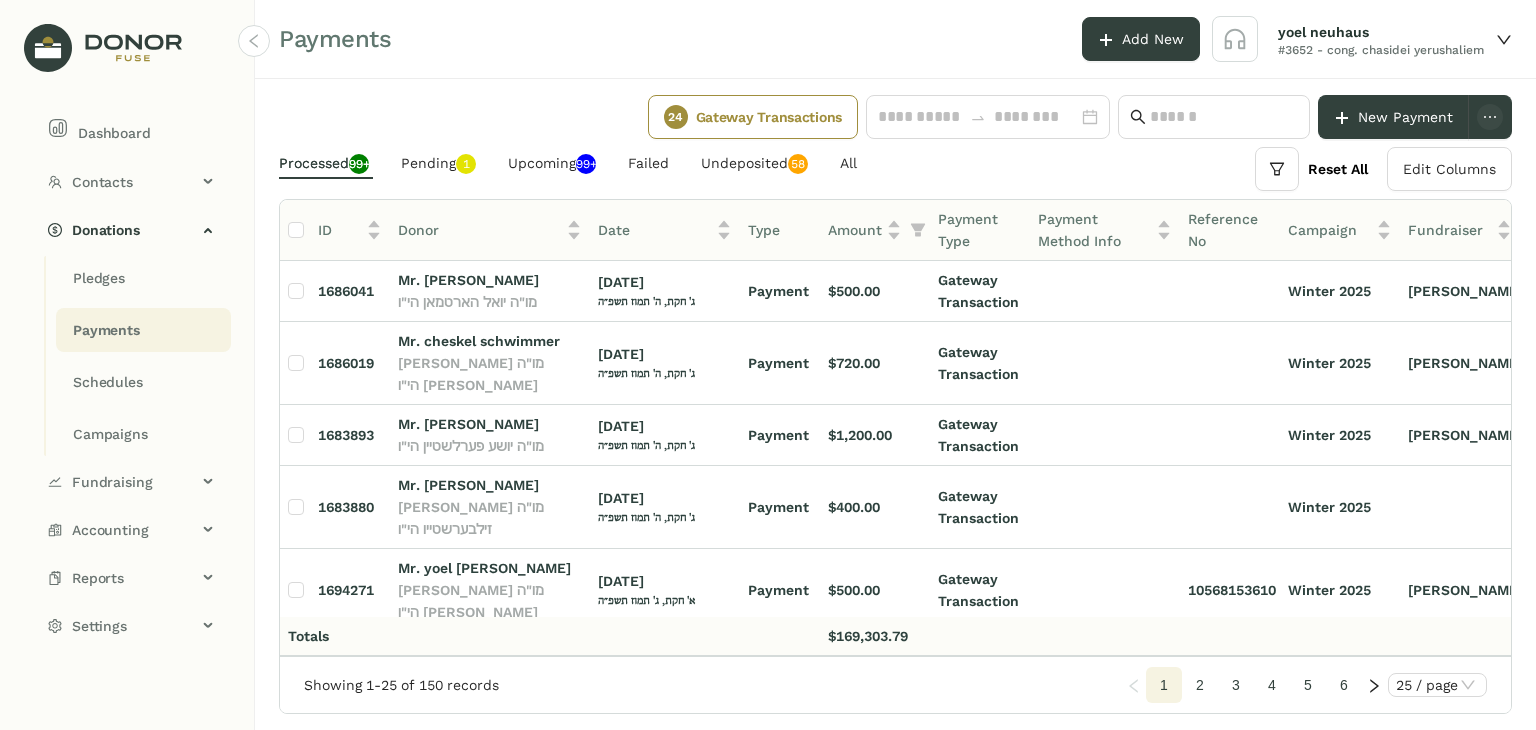 click on "Payments" 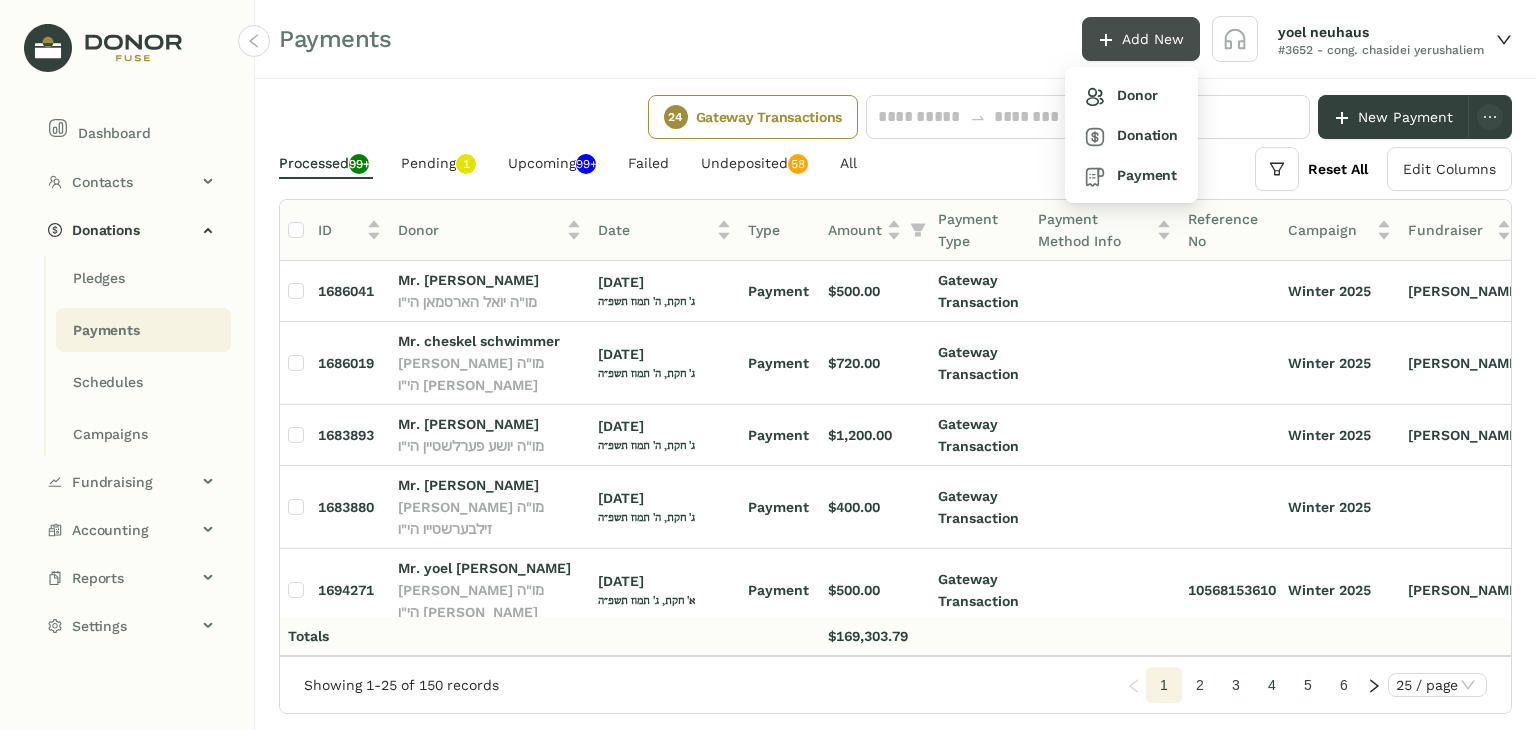 click on "Add New" 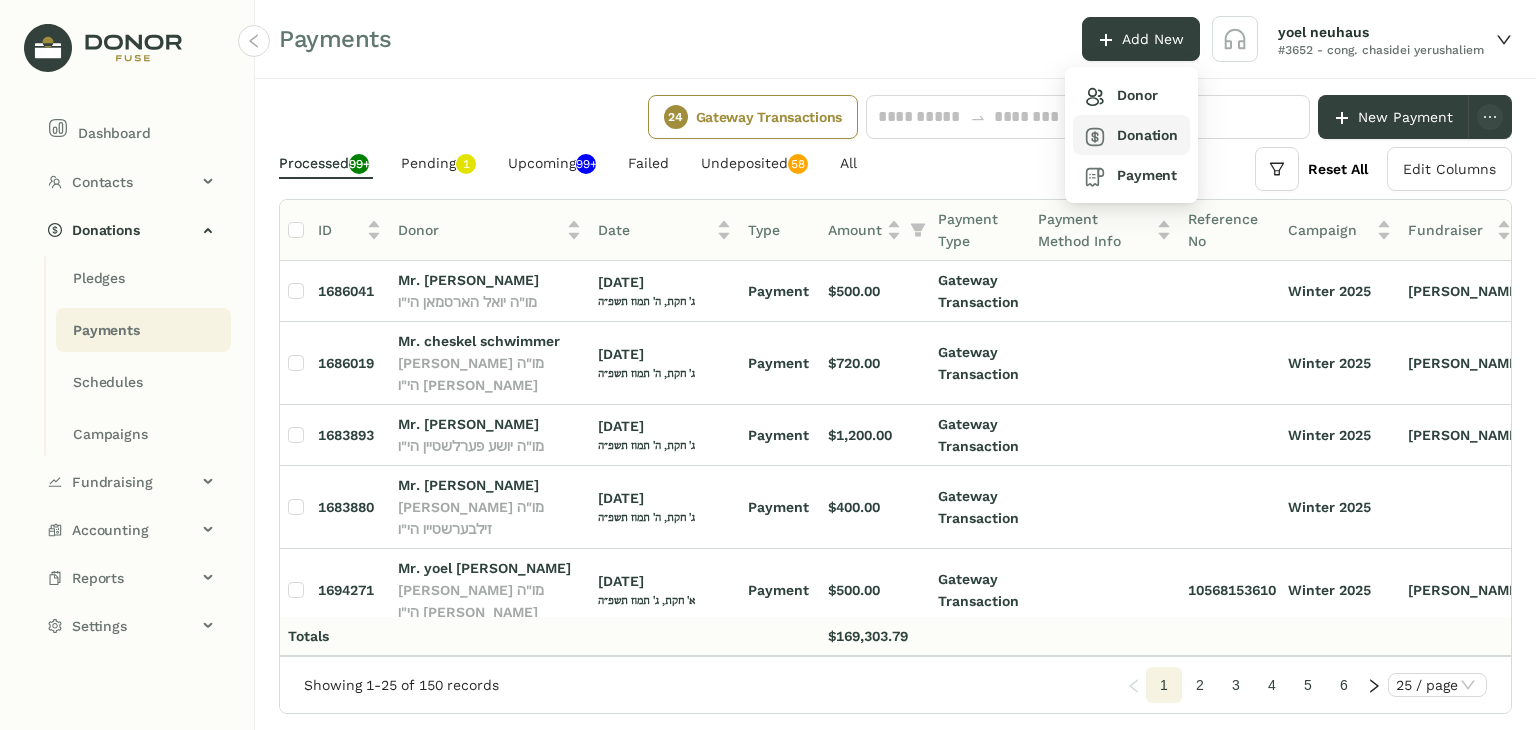 click on "Donation" at bounding box center [1131, 135] 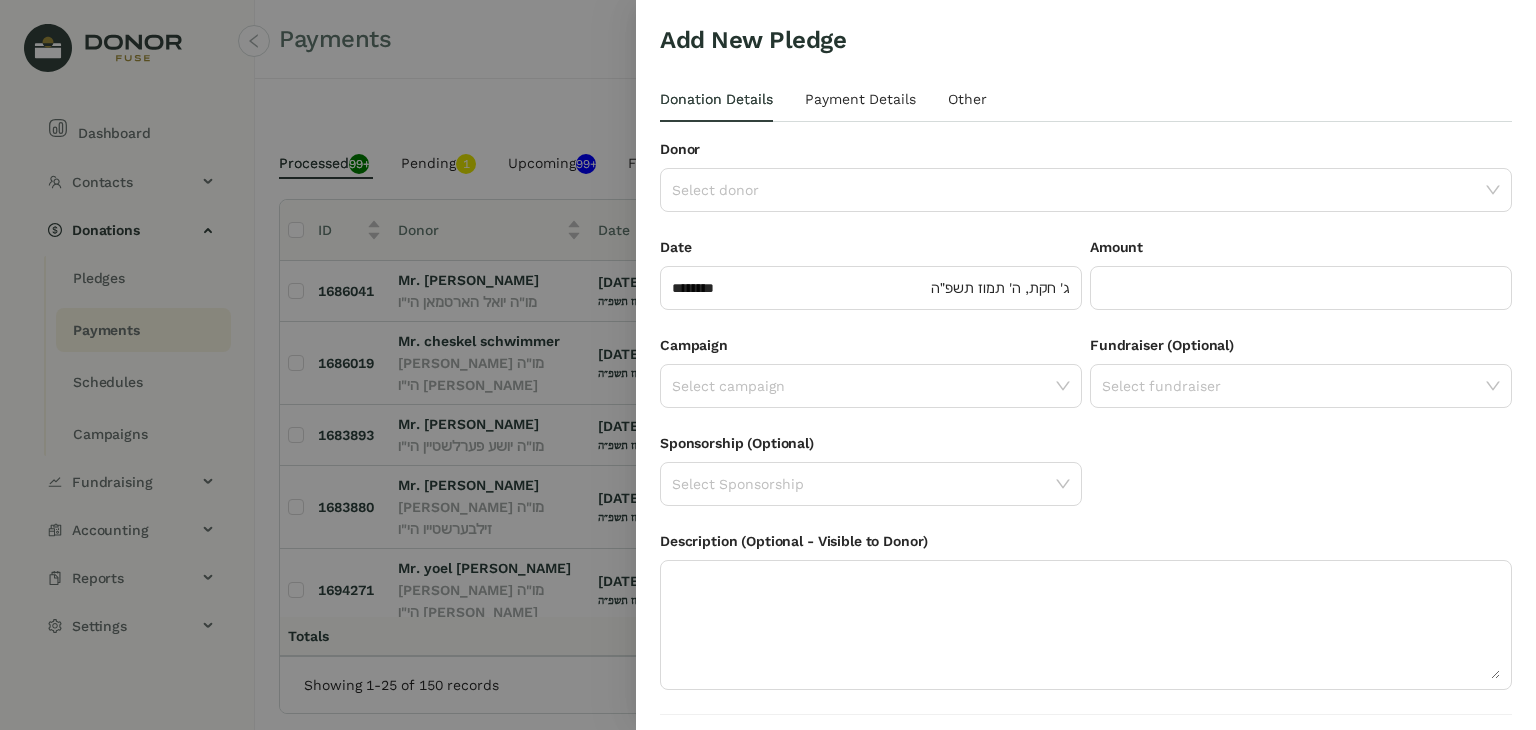 scroll, scrollTop: 54, scrollLeft: 0, axis: vertical 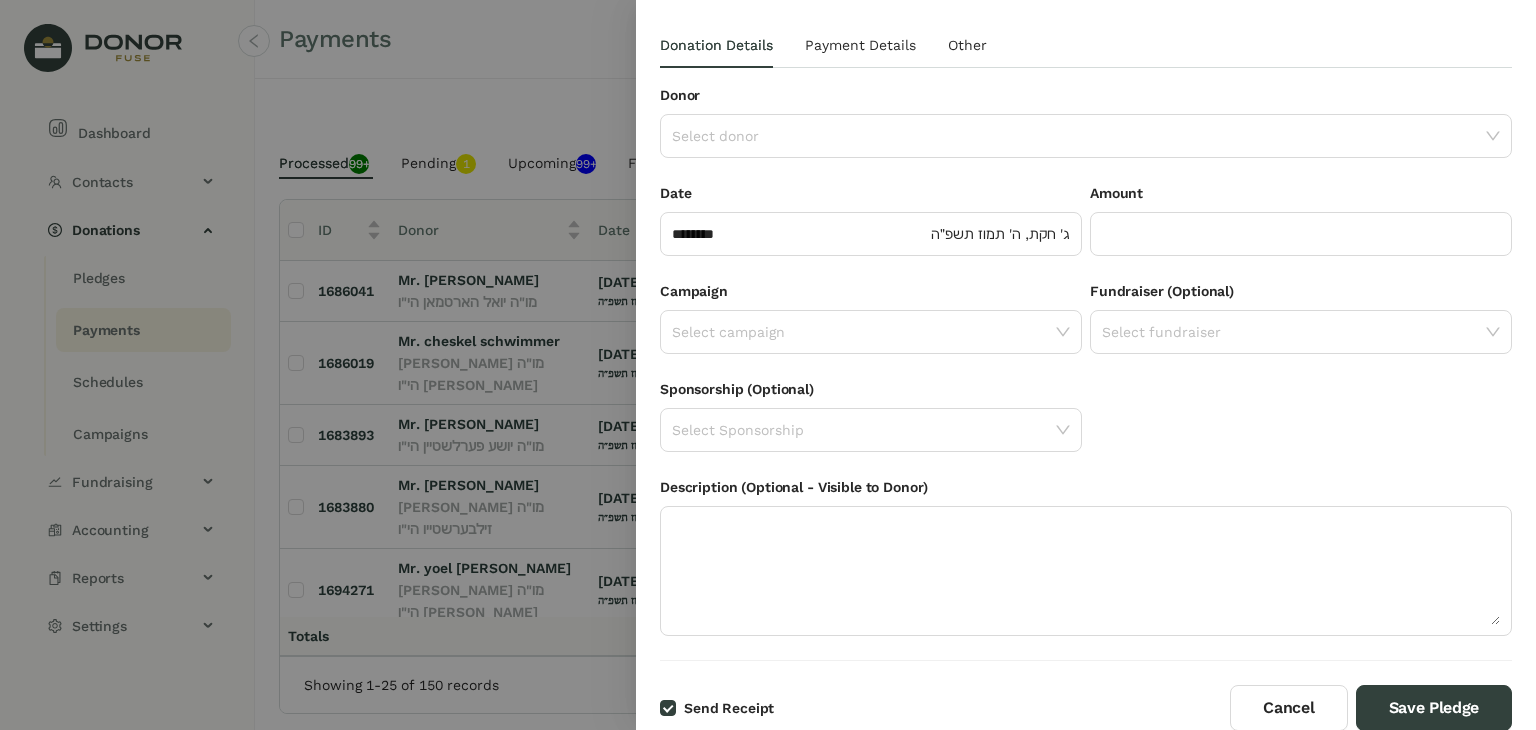 click on "Donor" at bounding box center [1086, 99] 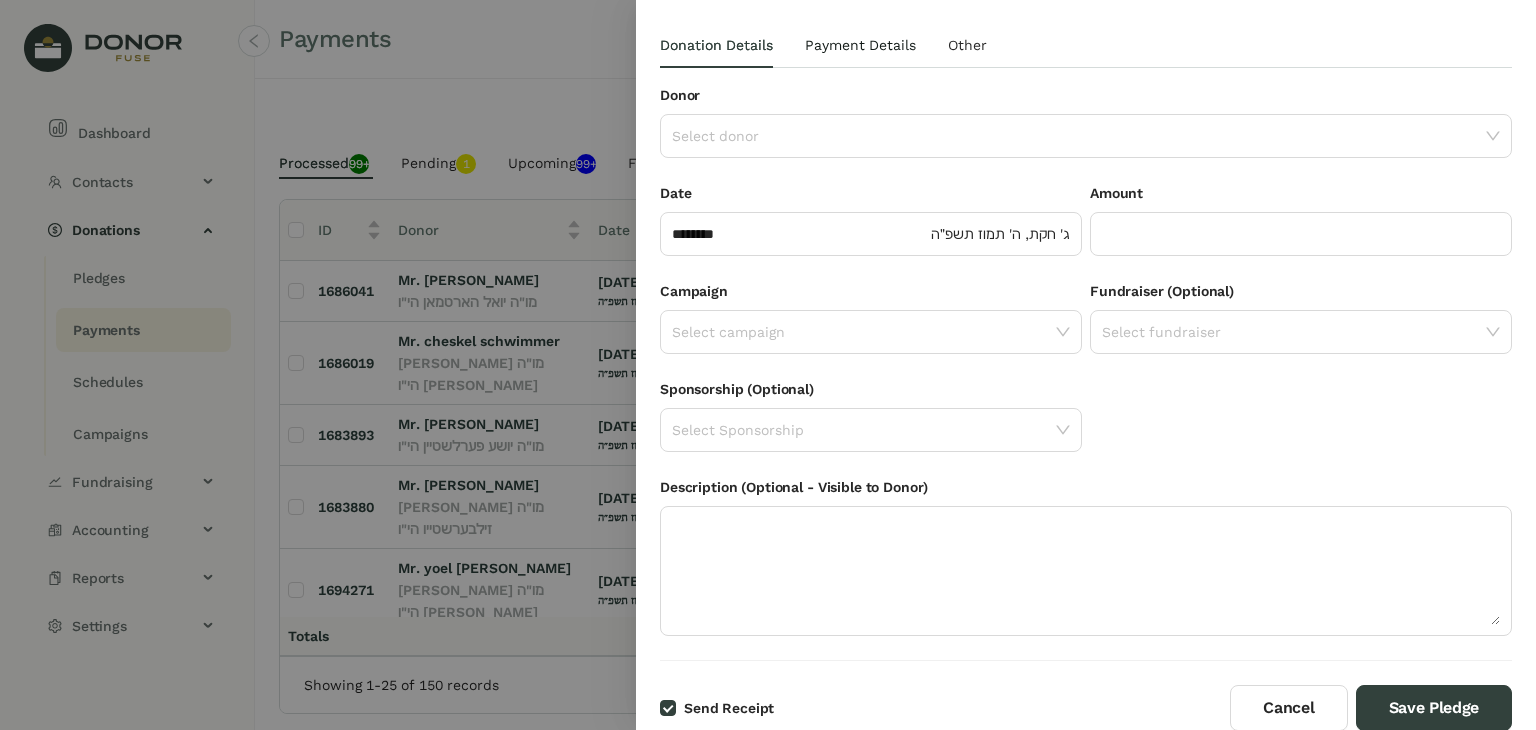 click on "Payment Details" at bounding box center (860, 45) 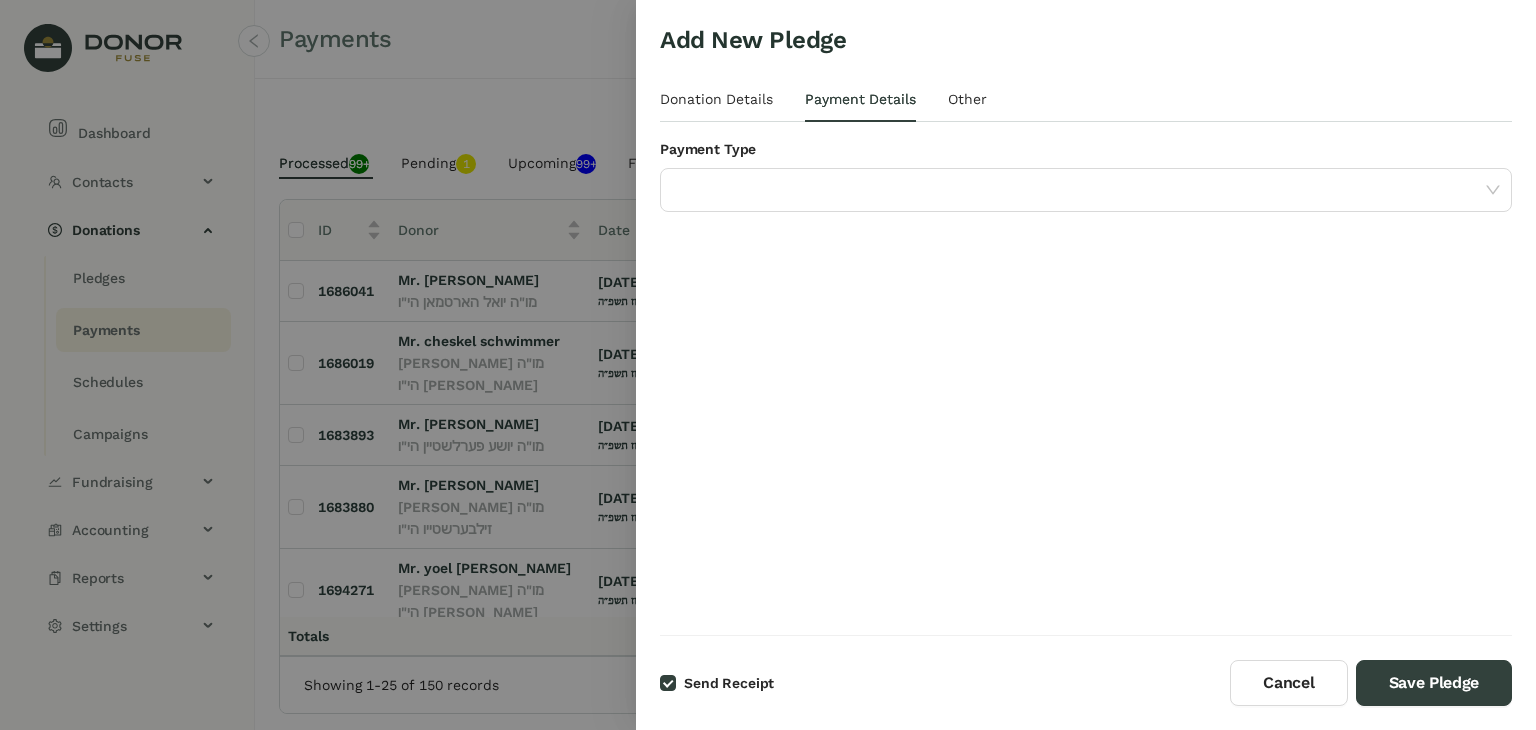 scroll, scrollTop: 0, scrollLeft: 0, axis: both 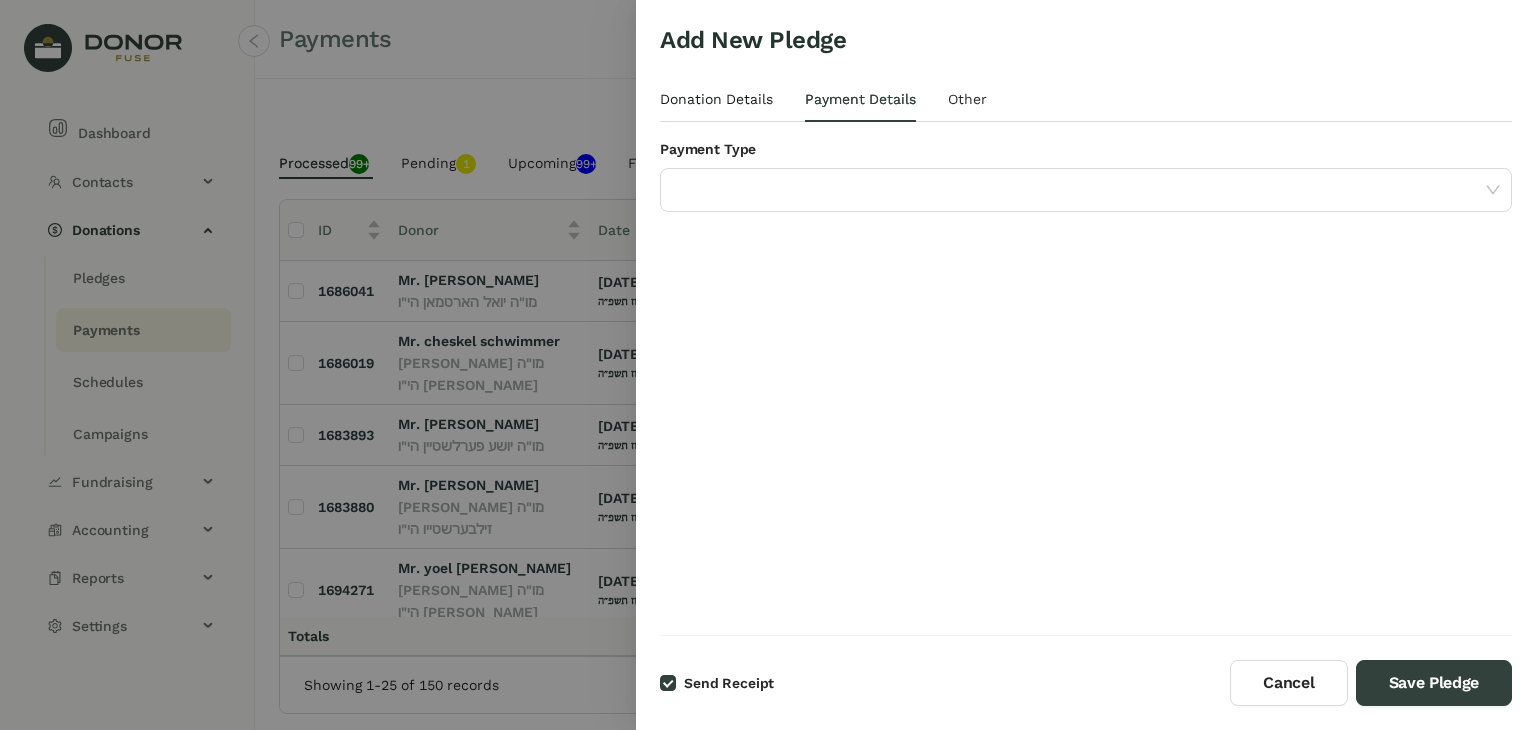 click on "Donation Details" at bounding box center [716, 99] 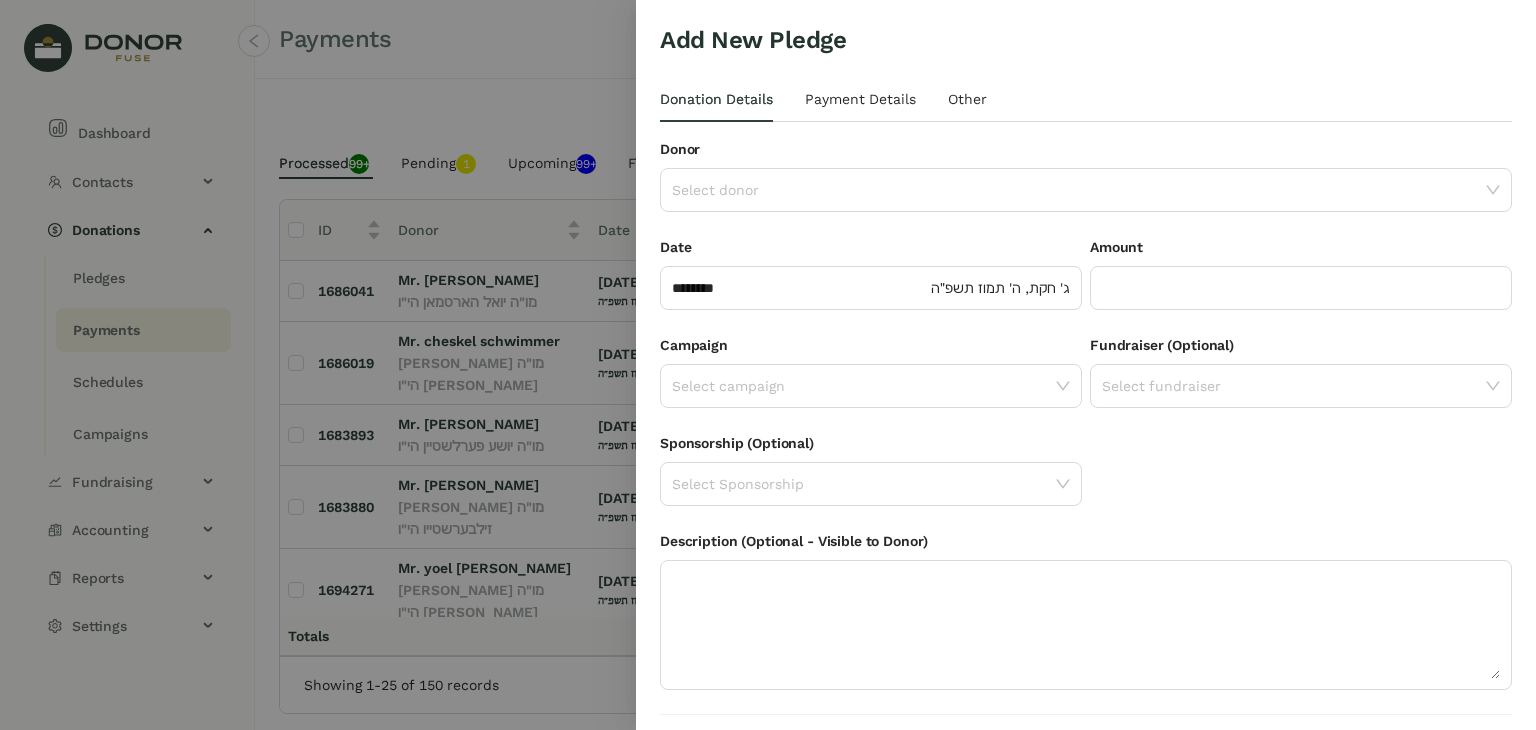 scroll, scrollTop: 54, scrollLeft: 0, axis: vertical 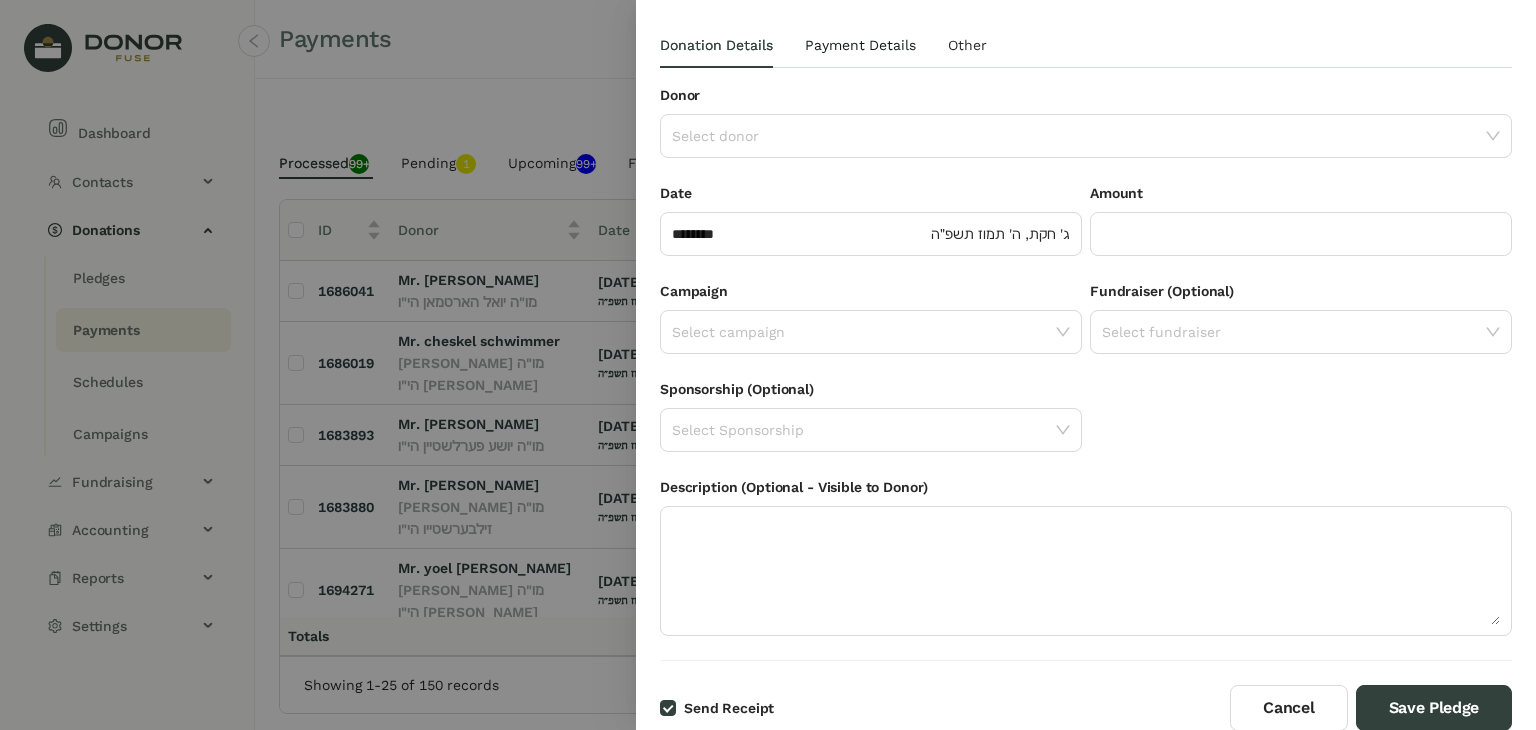 click on "Payment Details" at bounding box center [860, 45] 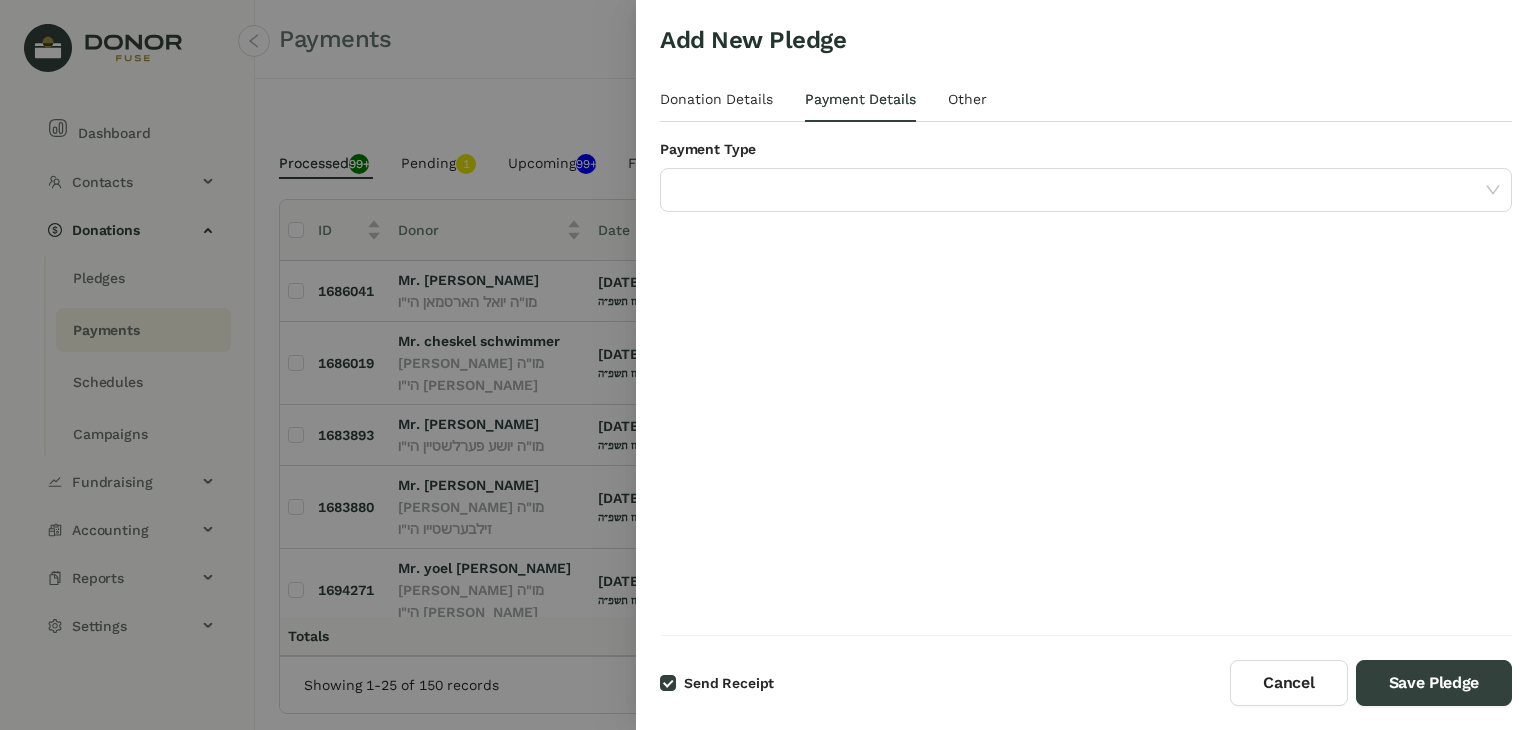 scroll, scrollTop: 0, scrollLeft: 0, axis: both 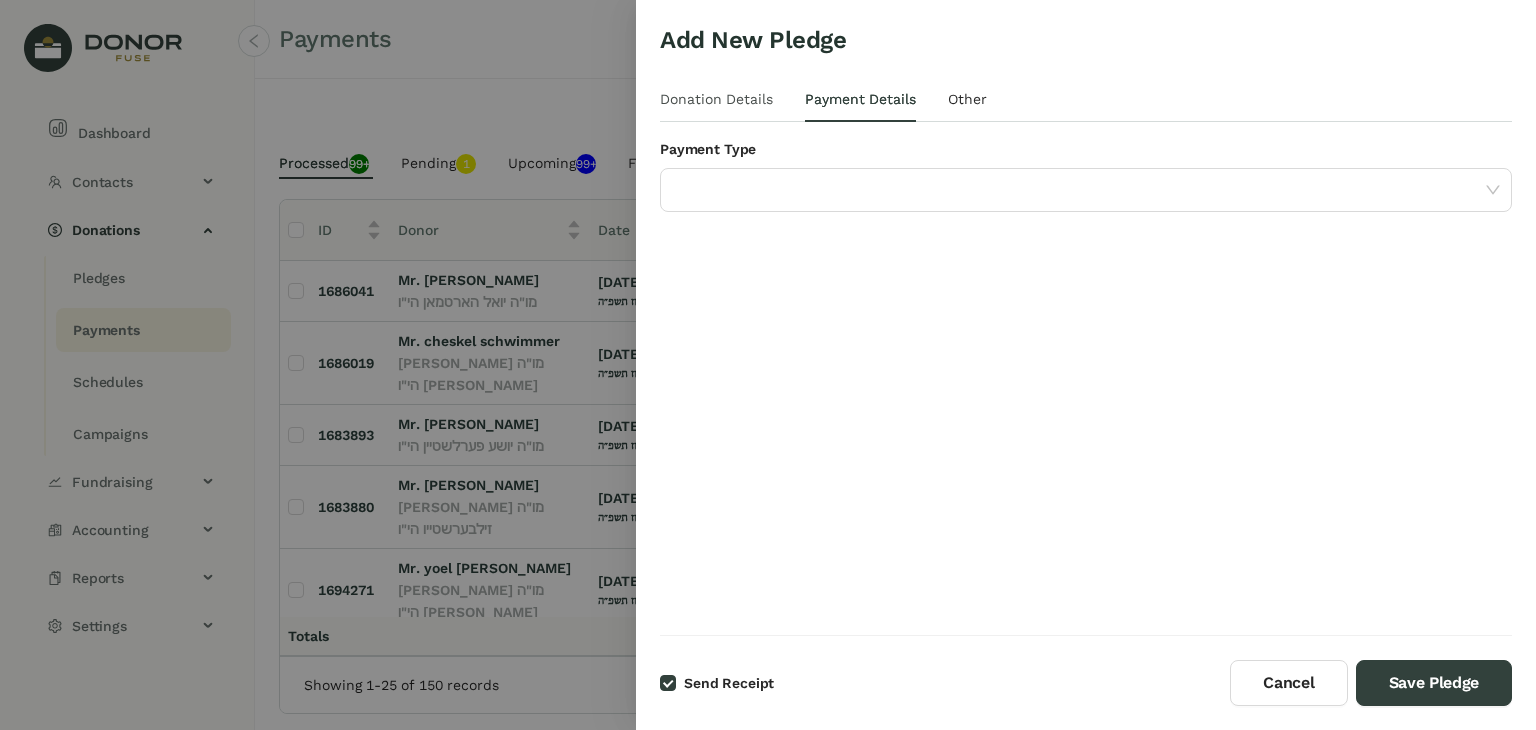 click on "Donation Details Payment Details Other" at bounding box center (1086, 99) 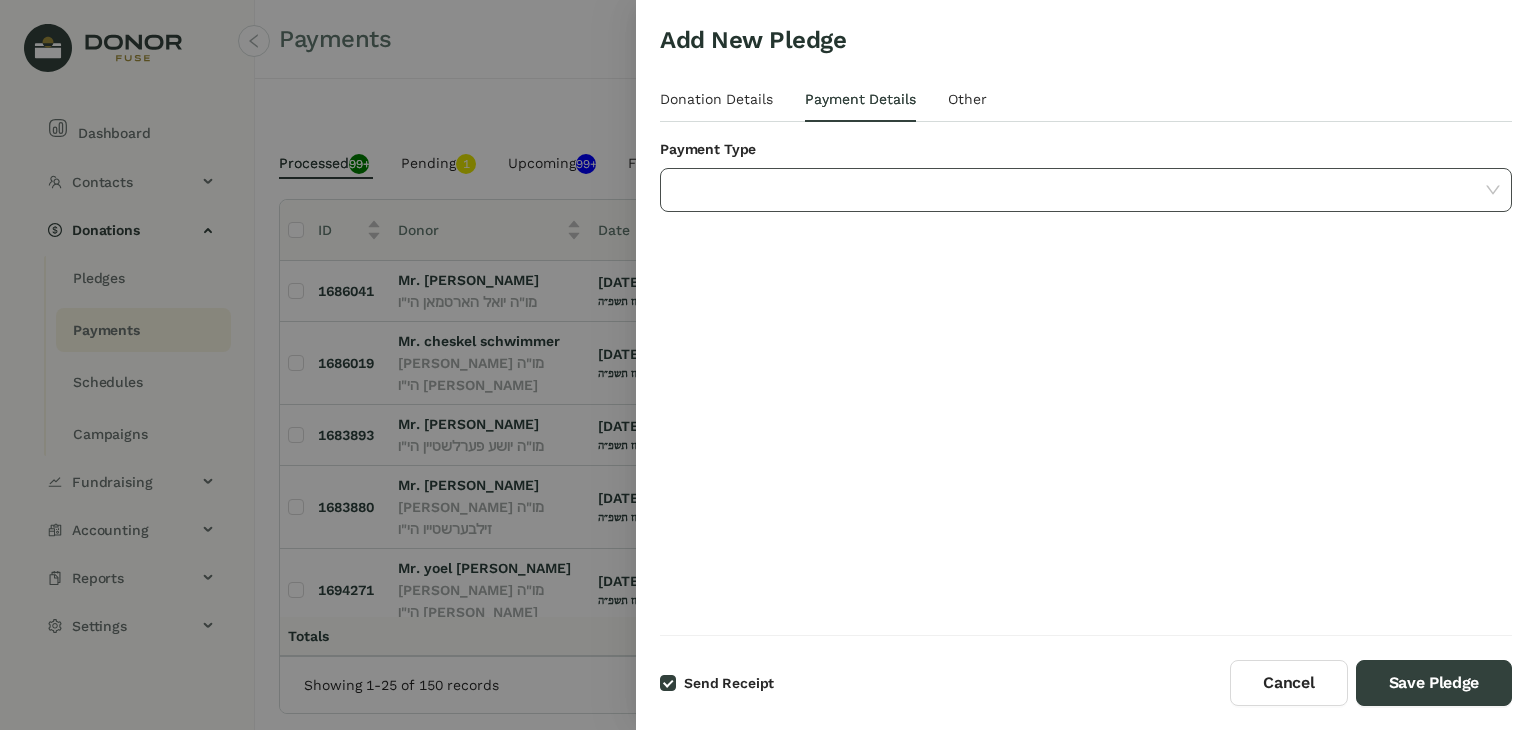 click 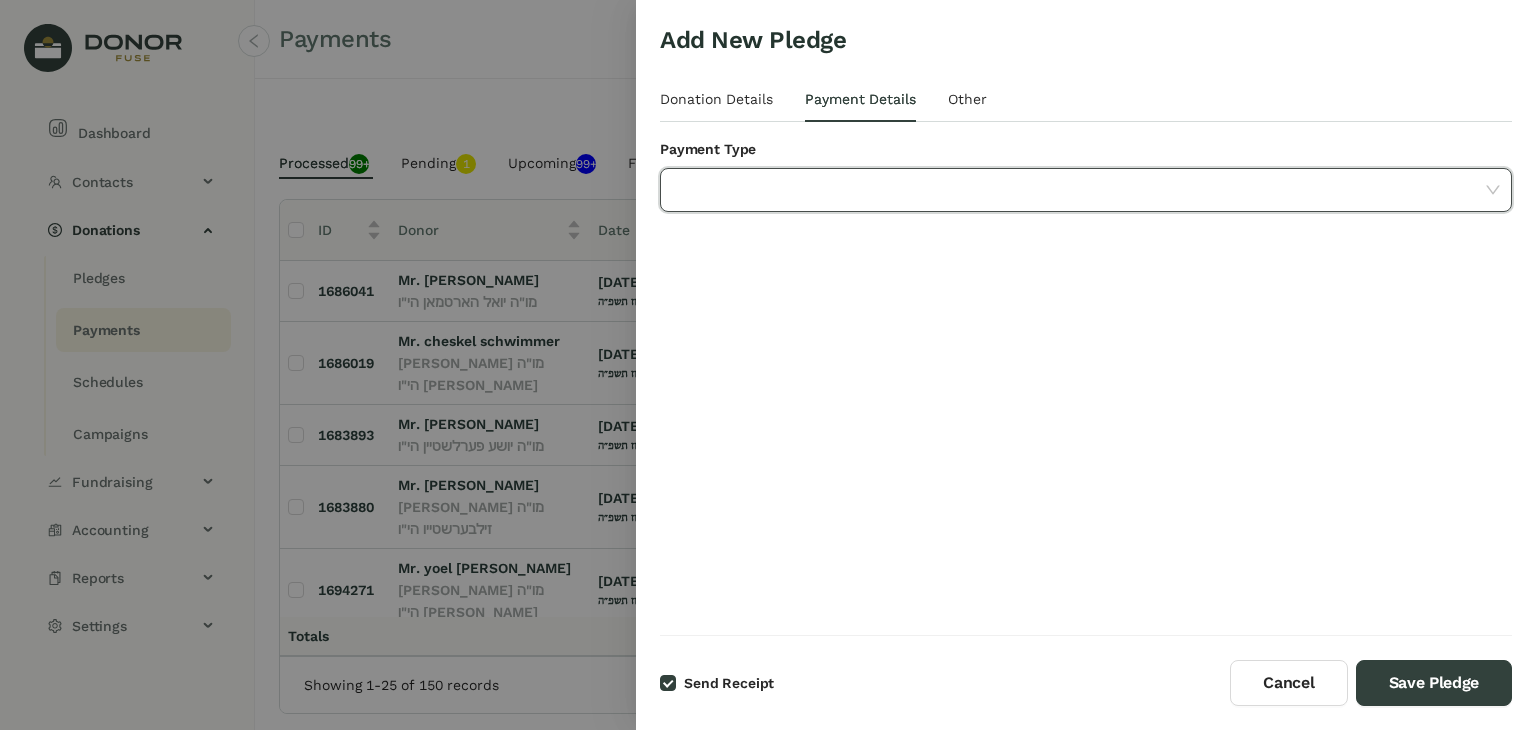 click 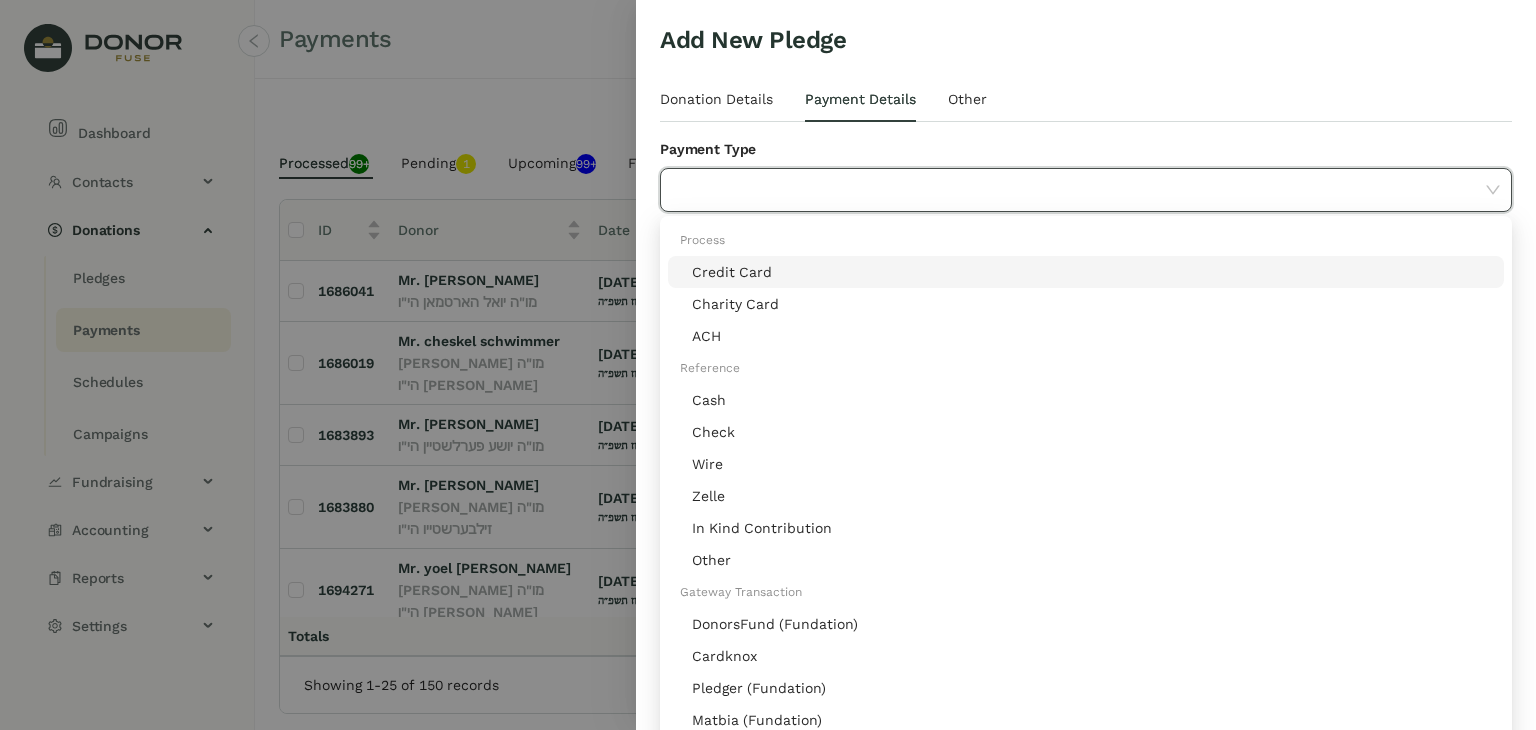 drag, startPoint x: 732, startPoint y: 237, endPoint x: 680, endPoint y: 383, distance: 154.98387 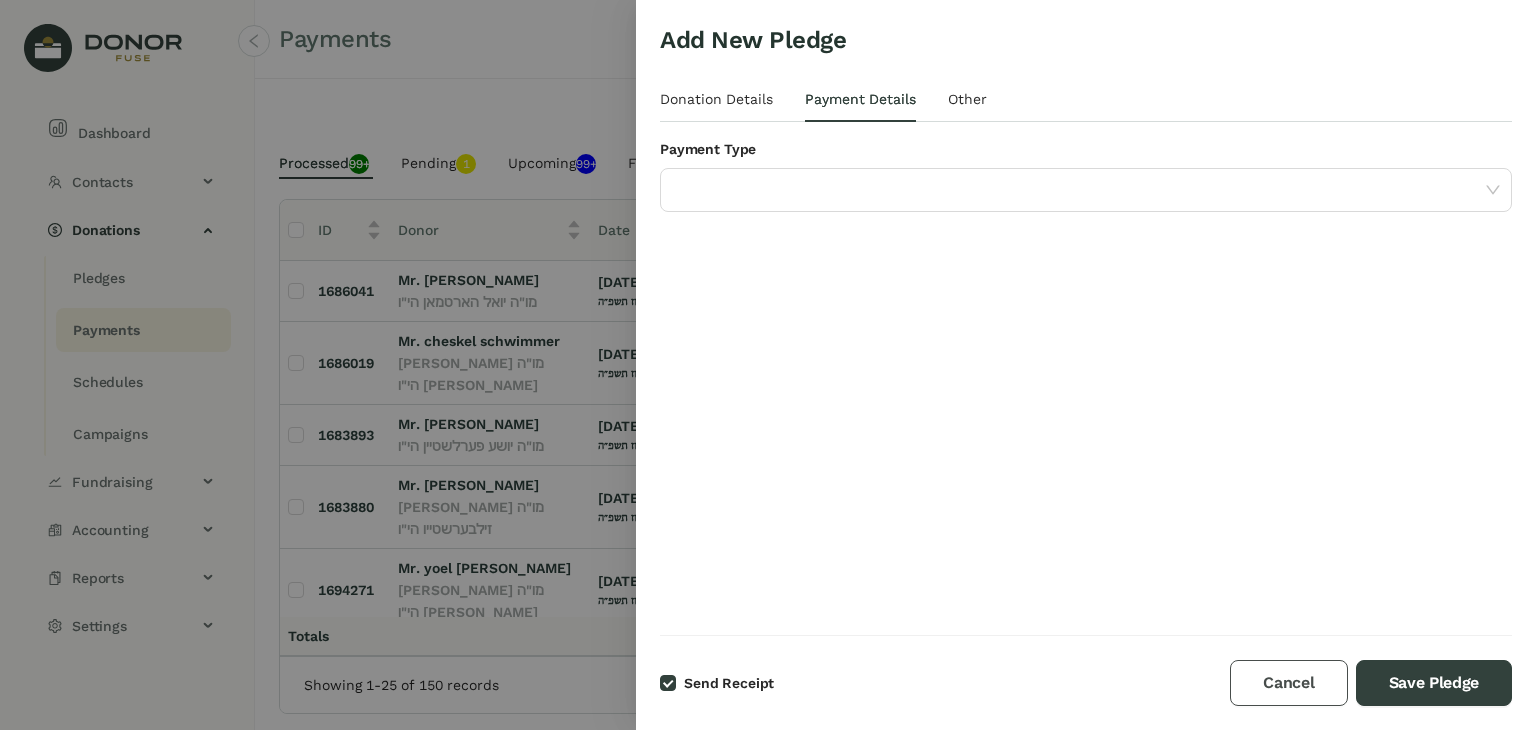 click on "Cancel" at bounding box center [1288, 683] 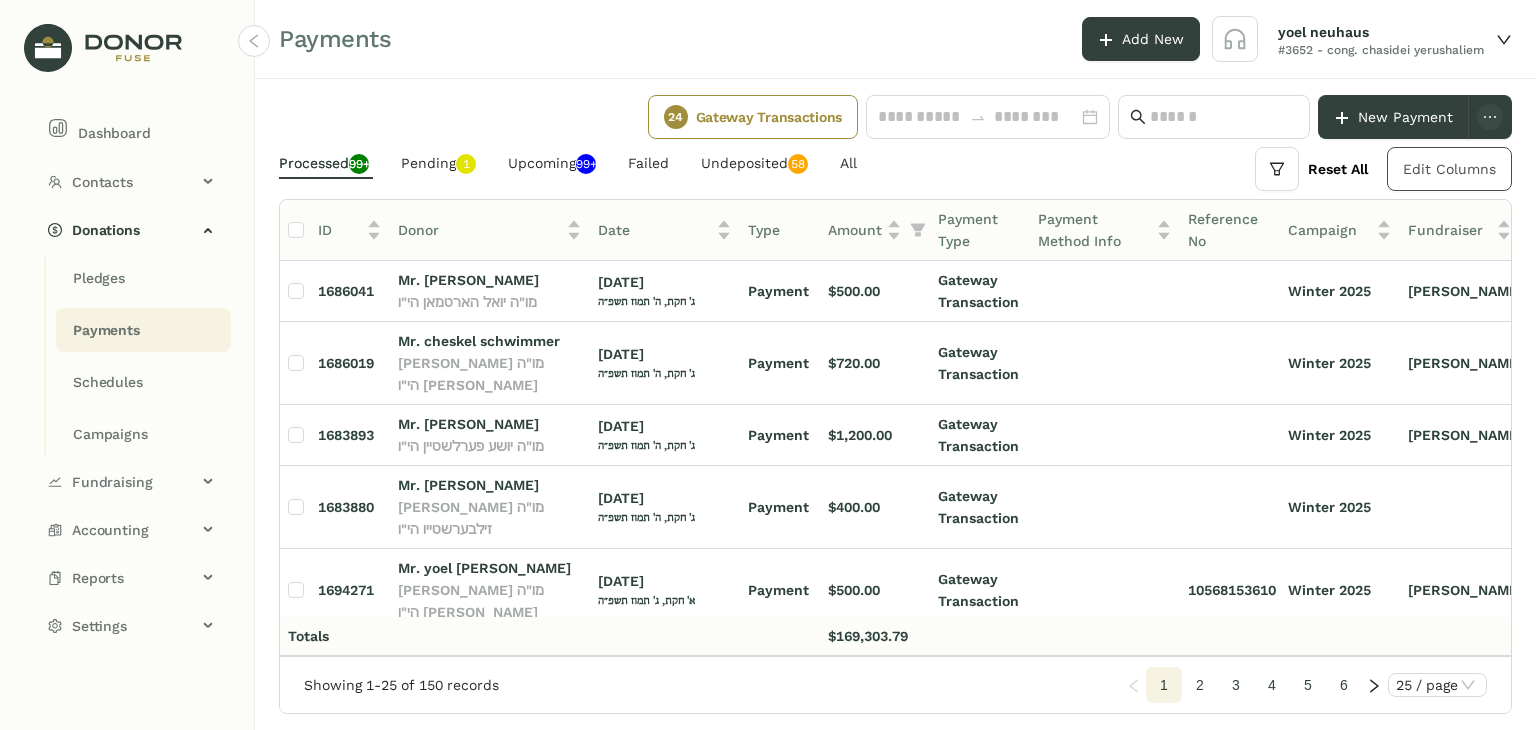 click on "Edit Columns" 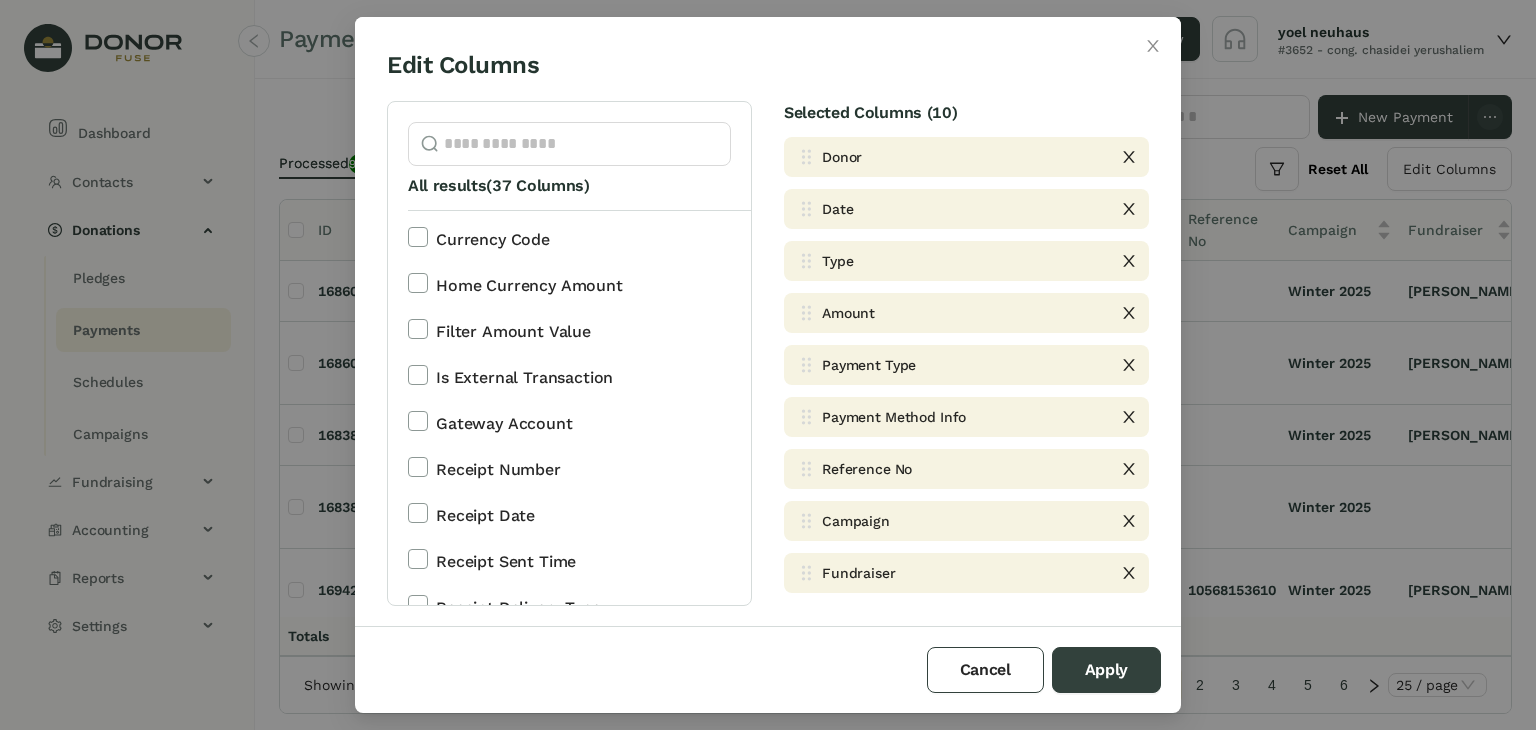 click on "Edit Columns All results  (37 Columns)    Currency Code Home Currency Amount Filter Amount Value Is External Transaction Gateway Account Receipt Number Receipt Date Receipt Sent Time Receipt Delivery Type Status Error State Sponsorship Event Source Id Schedule Id Tags Notes Created Time Updated Time Source Type Pledge Date Pledge Source Type Donor Email Donor Send Email Receipts Donor Address Line 1 Donor Notes Import Id Donor Date Type Amount Payment Type Payment Method Info Reference No Campaign Fundraiser Deposit Status Selected Columns (10)    Donor Date Type Amount Payment Type Payment Method Info Reference No Campaign Fundraiser Deposit Status Cancel Apply" at bounding box center [768, 365] 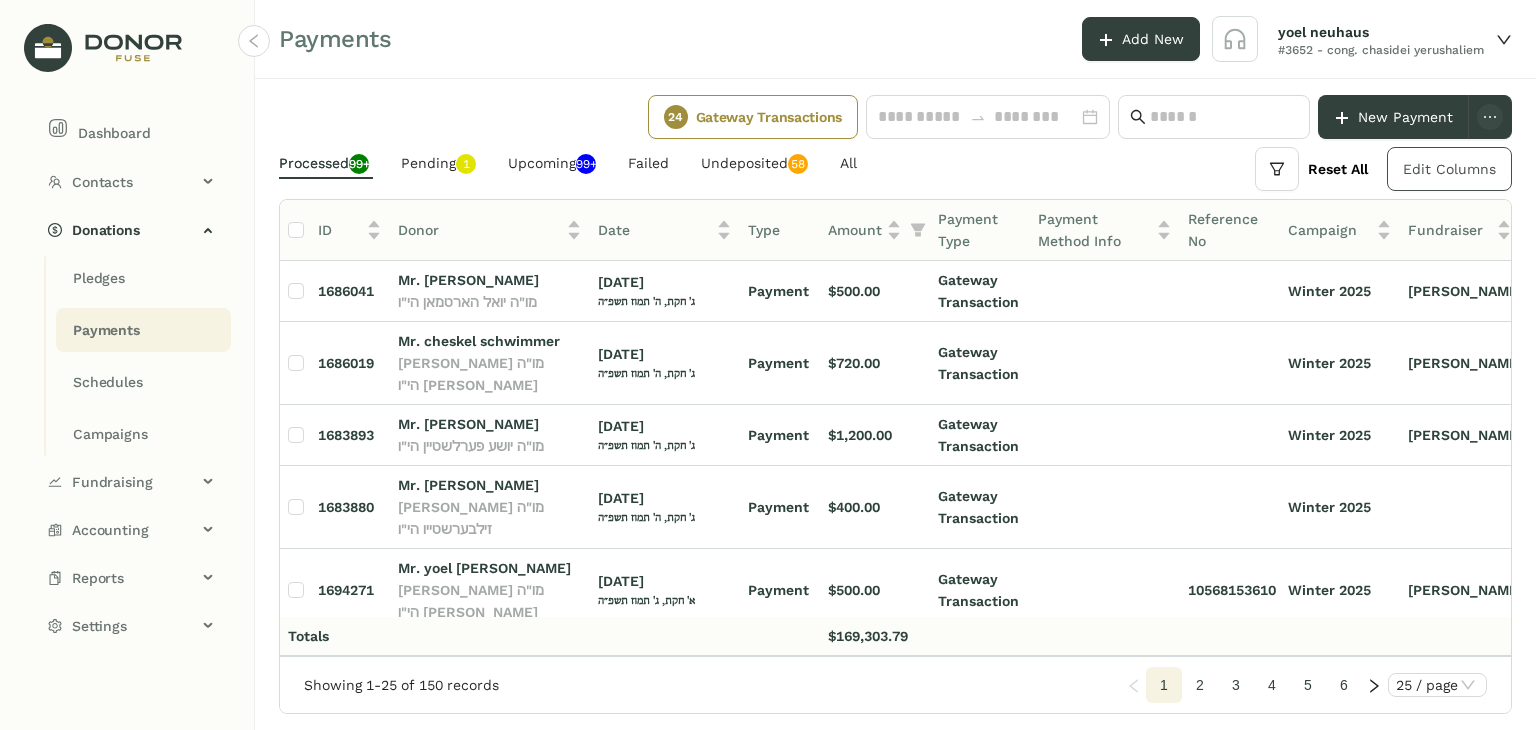 click on "Edit Columns" 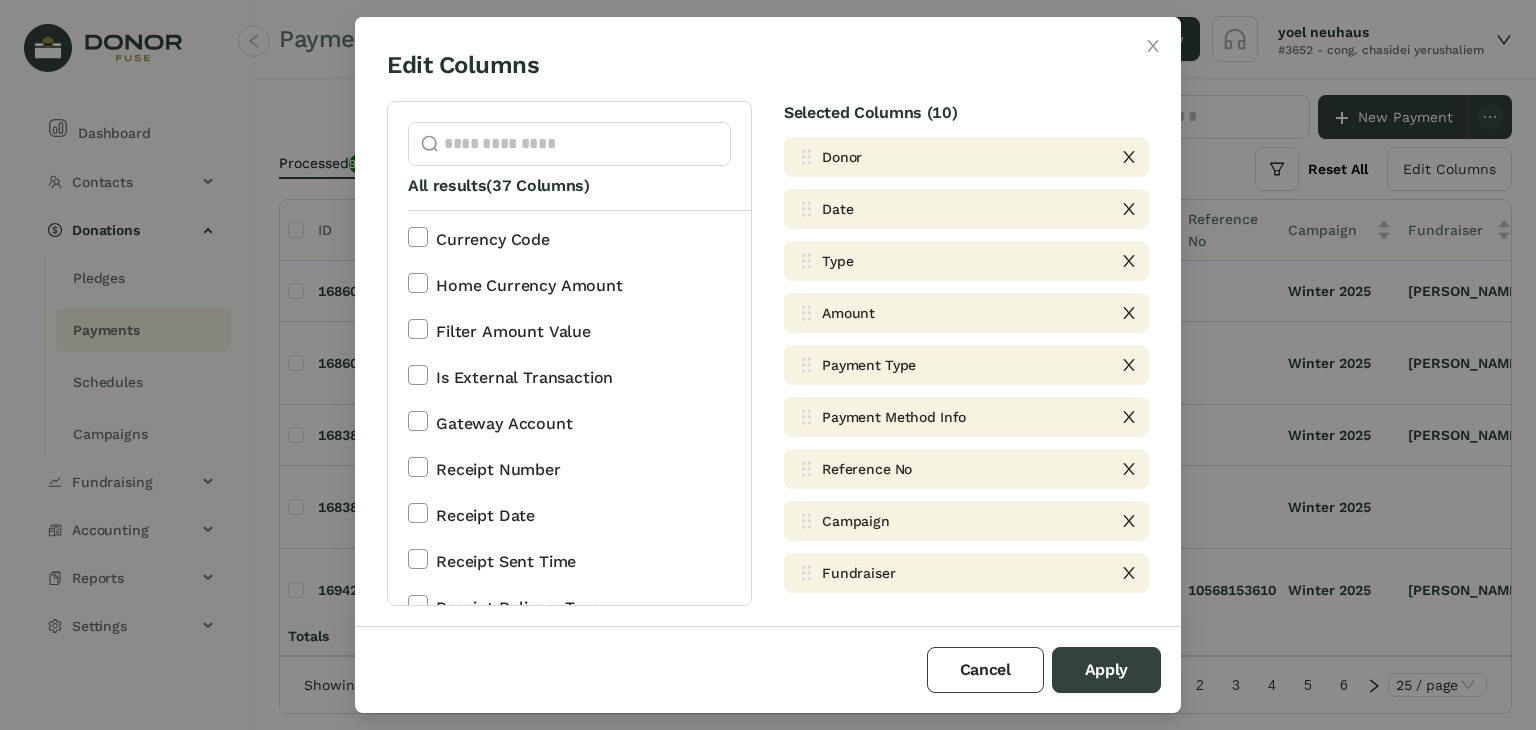 click on "Edit Columns All results  (37 Columns)    Currency Code Home Currency Amount Filter Amount Value Is External Transaction Gateway Account Receipt Number Receipt Date Receipt Sent Time Receipt Delivery Type Status Error State Sponsorship Event Source Id Schedule Id Tags Notes Created Time Updated Time Source Type Pledge Date Pledge Source Type Donor Email Donor Send Email Receipts Donor Address Line 1 Donor Notes Import Id Donor Date Type Amount Payment Type Payment Method Info Reference No Campaign Fundraiser Deposit Status Selected Columns (10)    Donor Date Type Amount Payment Type Payment Method Info Reference No Campaign Fundraiser Deposit Status Cancel Apply" at bounding box center [768, 365] 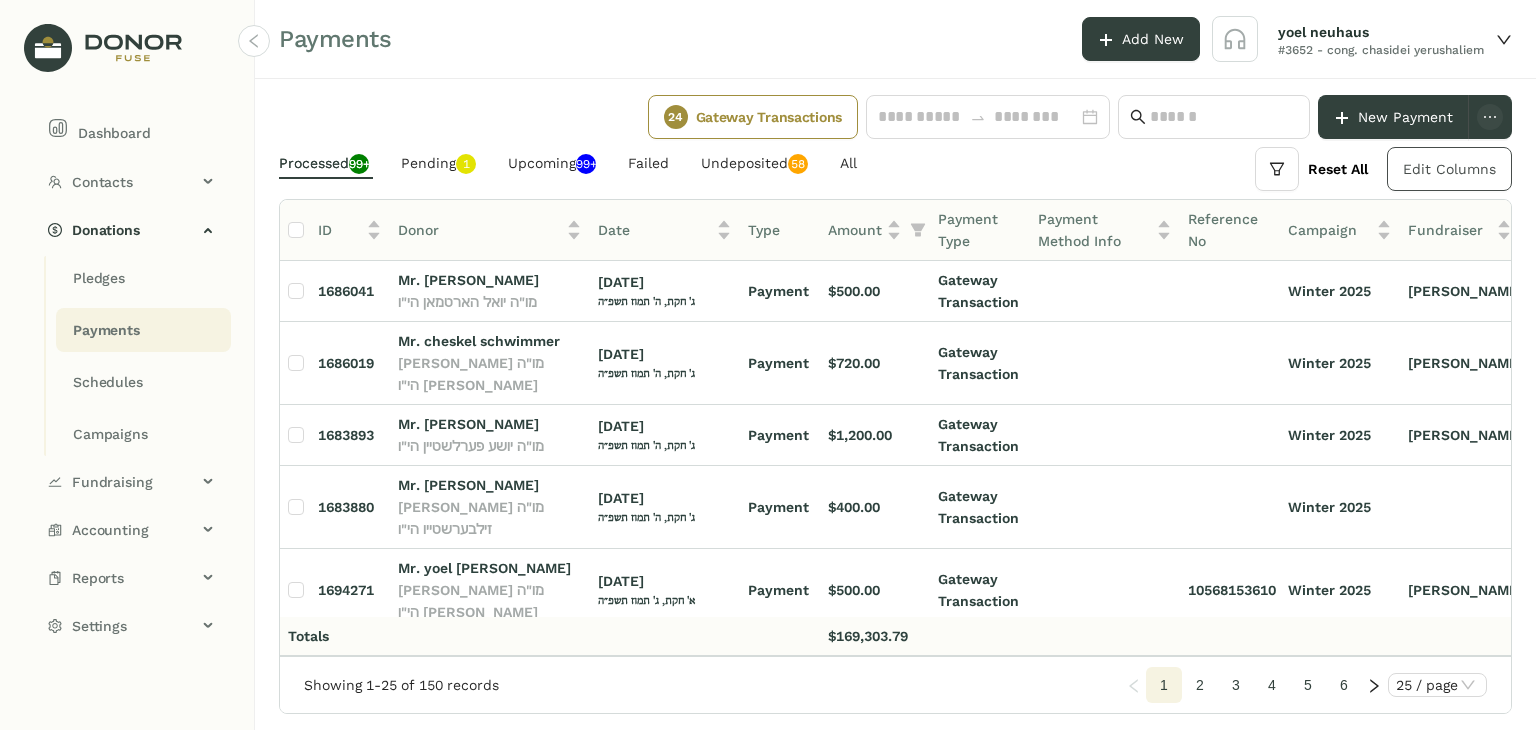 click on "Edit Columns" 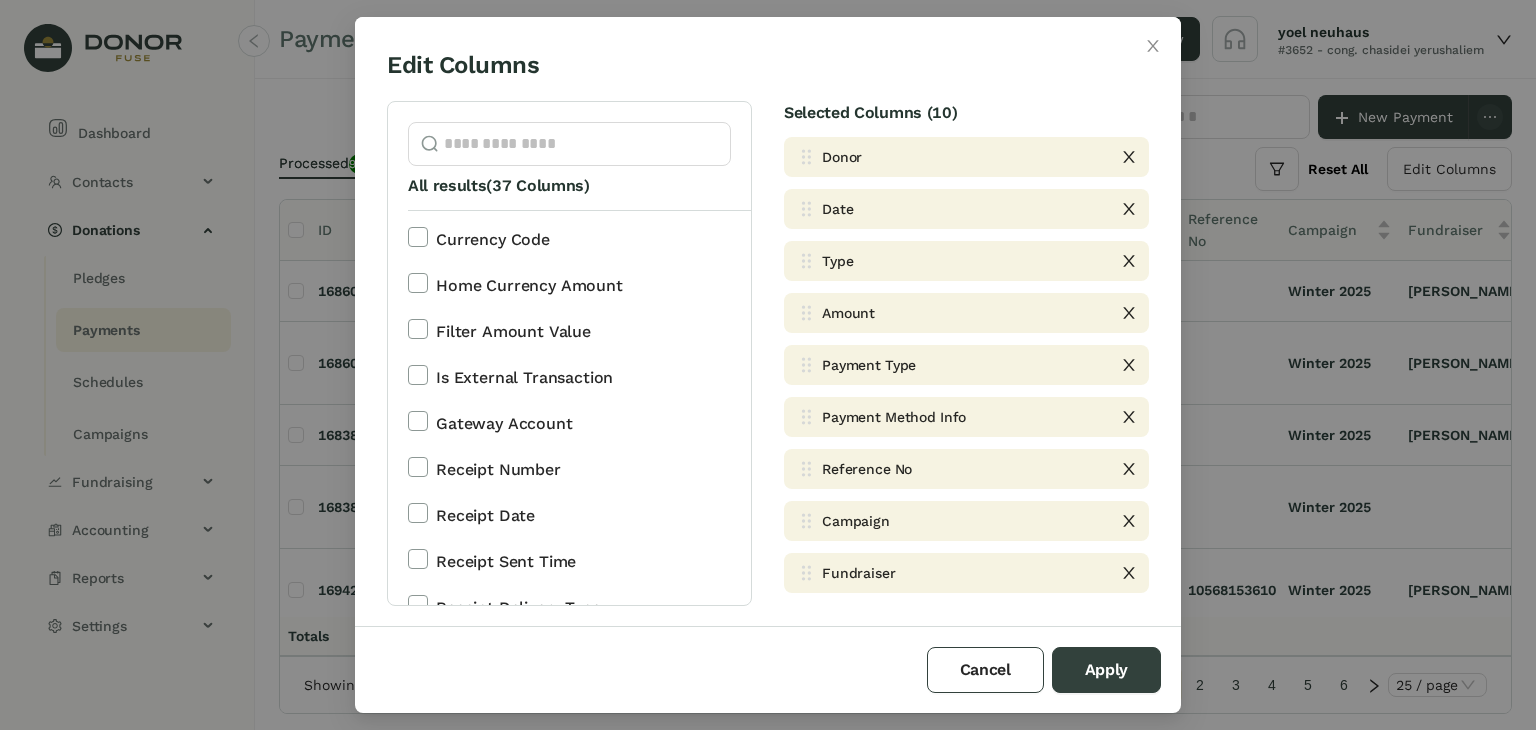 click on "Edit Columns All results  (37 Columns)    Currency Code Home Currency Amount Filter Amount Value Is External Transaction Gateway Account Receipt Number Receipt Date Receipt Sent Time Receipt Delivery Type Status Error State Sponsorship Event Source Id Schedule Id Tags Notes Created Time Updated Time Source Type Pledge Date Pledge Source Type Donor Email Donor Send Email Receipts Donor Address Line 1 Donor Notes Import Id Donor Date Type Amount Payment Type Payment Method Info Reference No Campaign Fundraiser Deposit Status Selected Columns (10)    Donor Date Type Amount Payment Type Payment Method Info Reference No Campaign Fundraiser Deposit Status Cancel Apply" at bounding box center (768, 365) 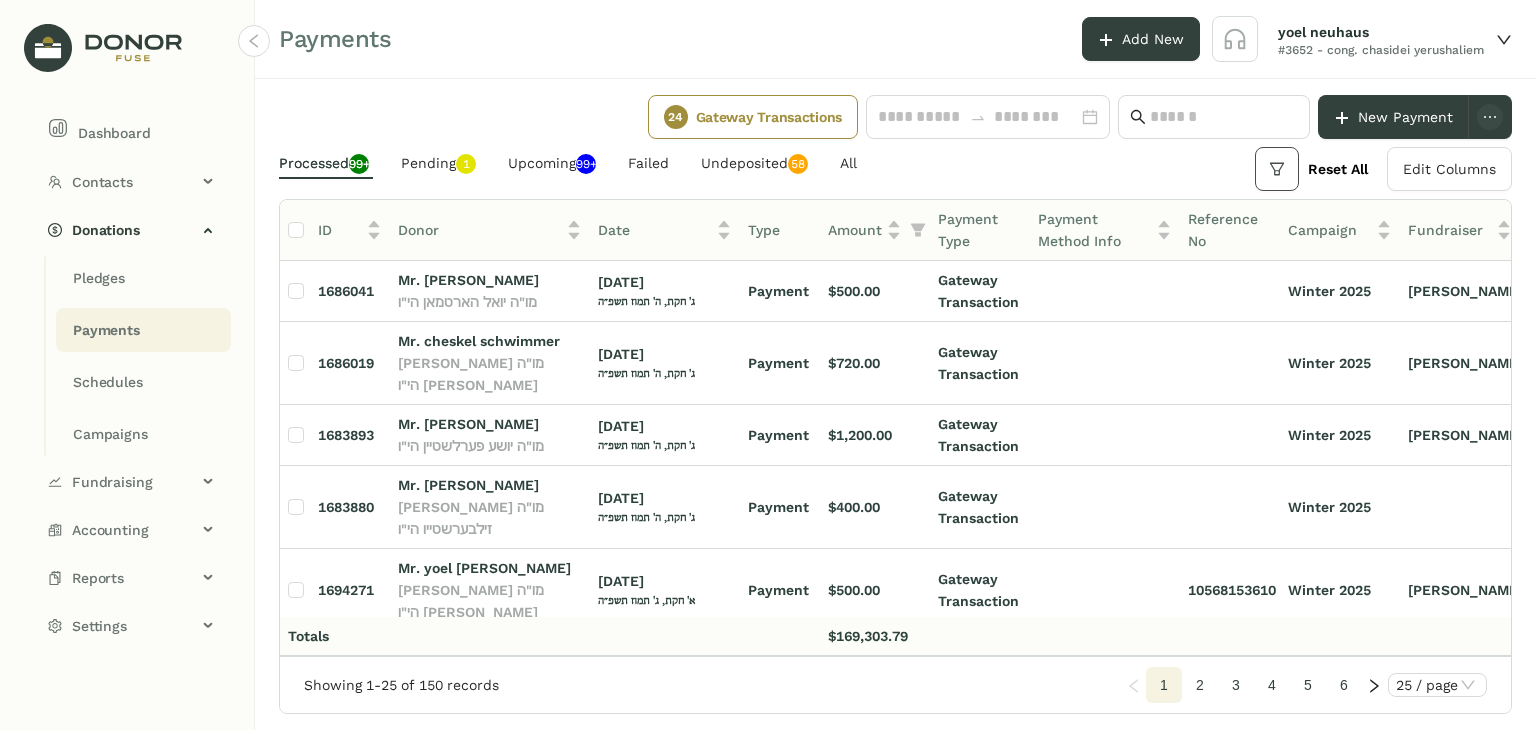 click 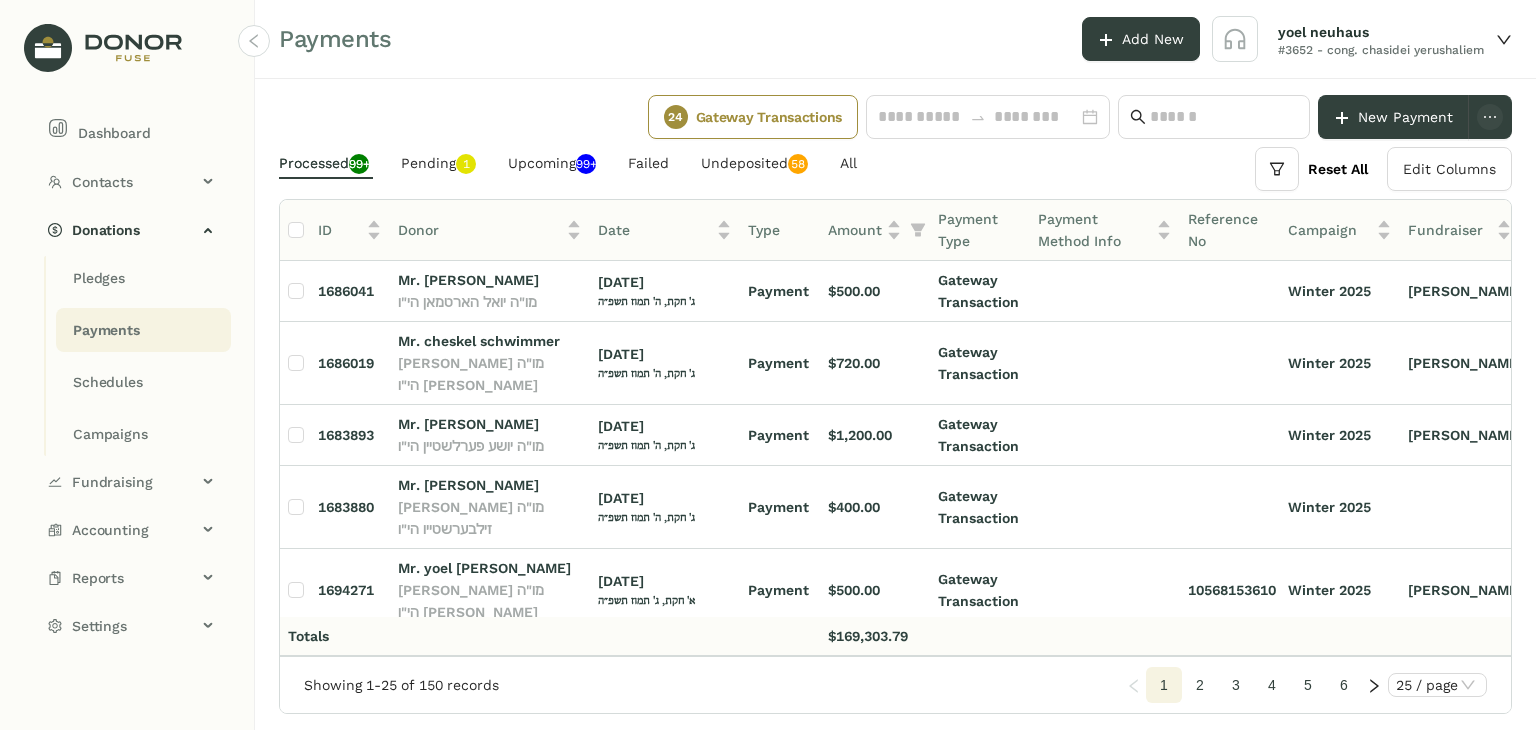 scroll, scrollTop: 0, scrollLeft: 0, axis: both 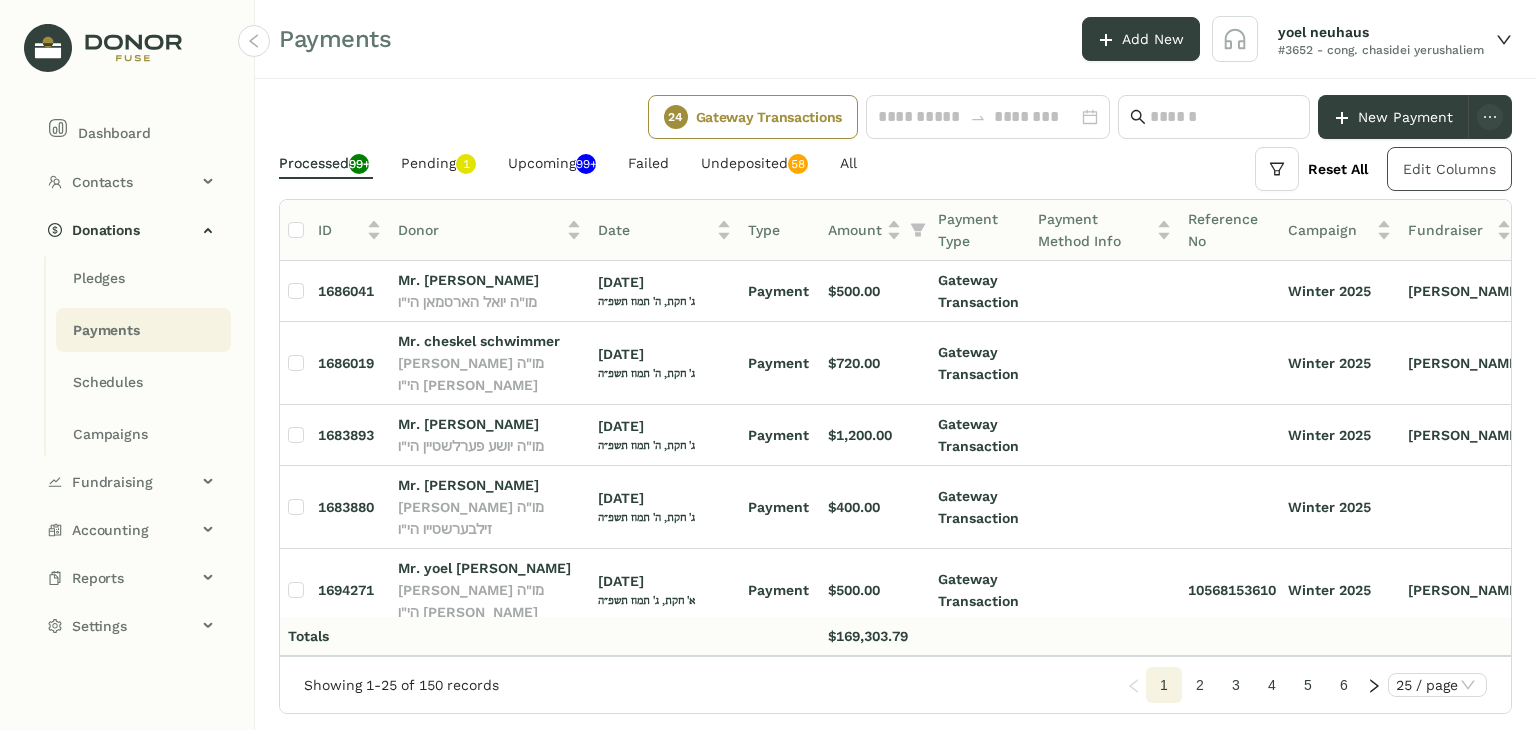 click on "Edit Columns" 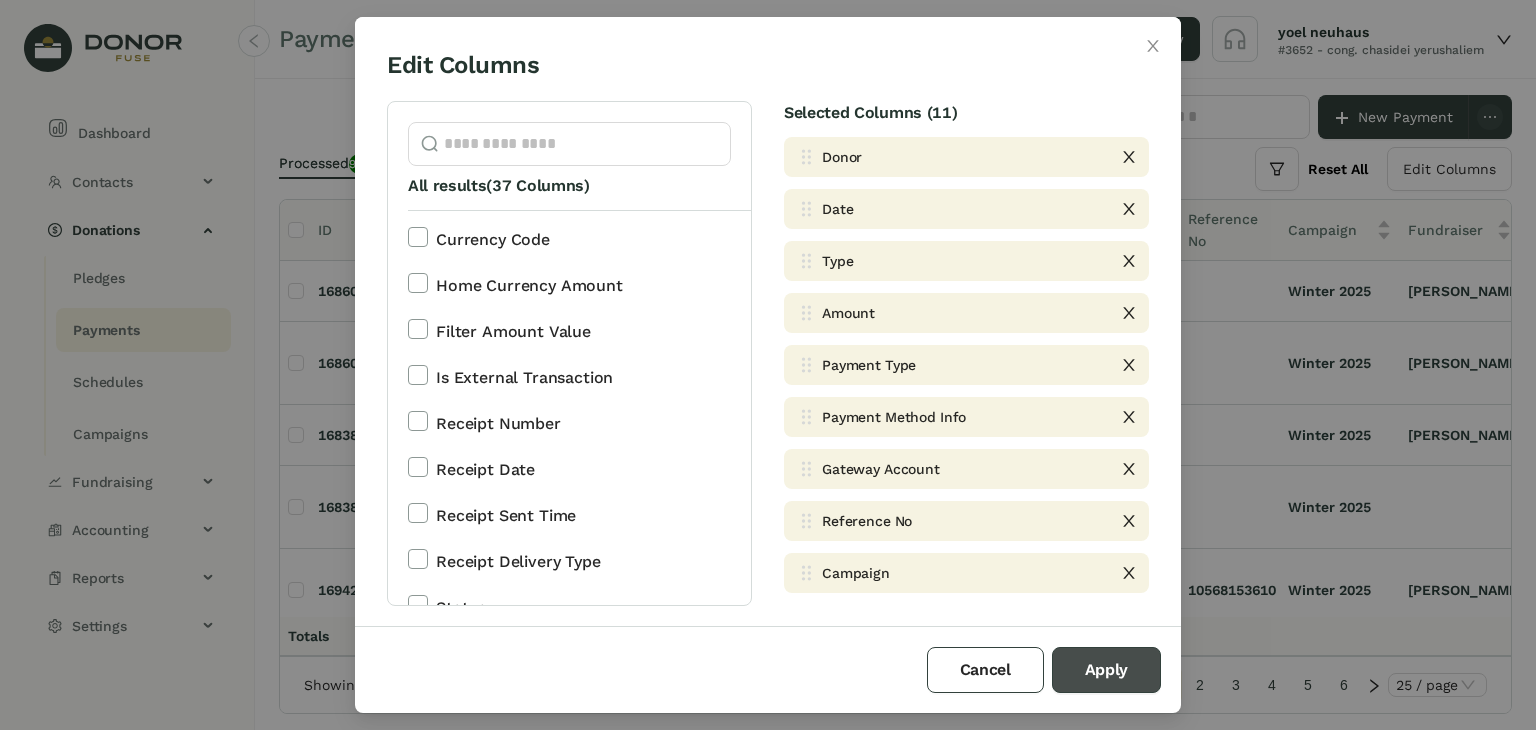 click on "Apply" at bounding box center (1106, 670) 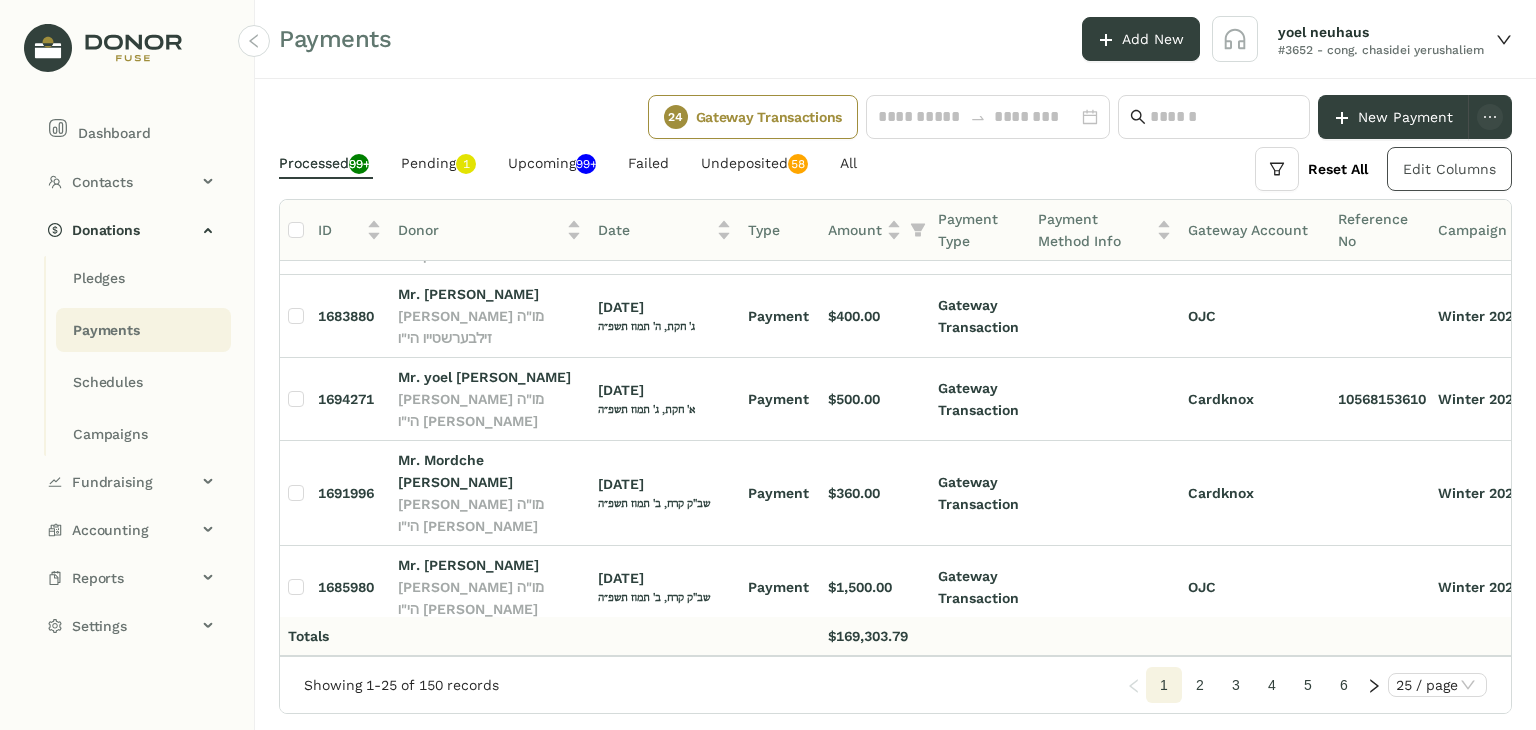 scroll, scrollTop: 0, scrollLeft: 0, axis: both 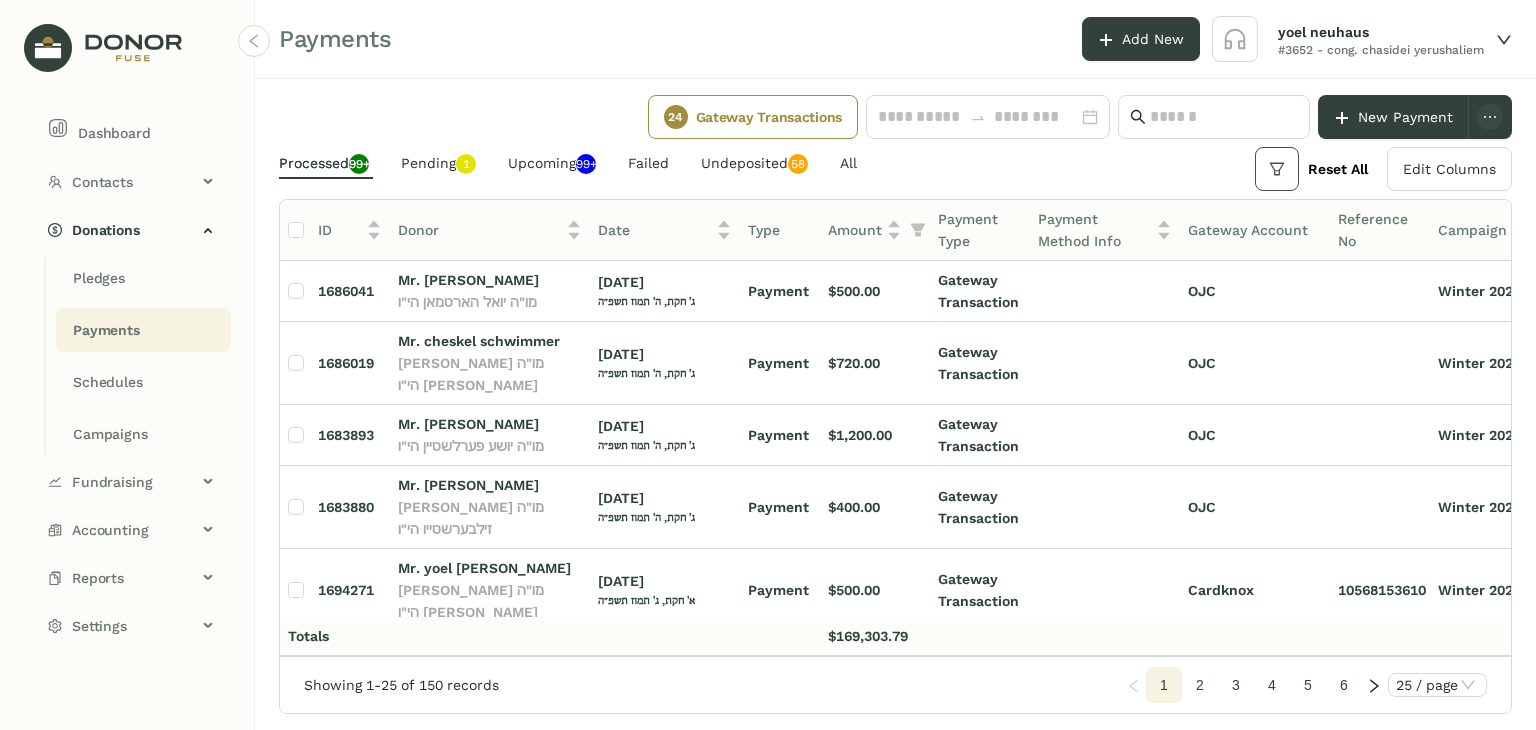 click 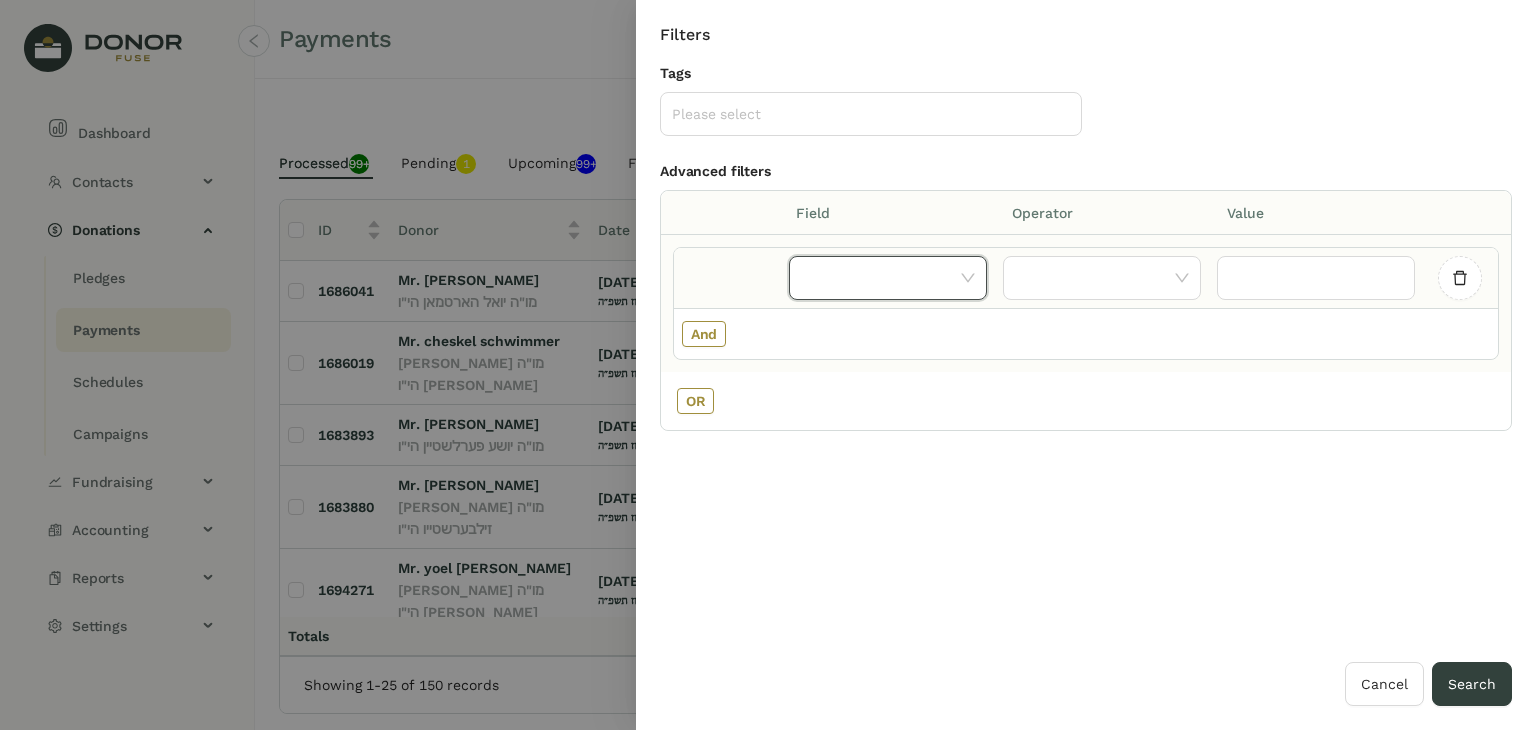 click 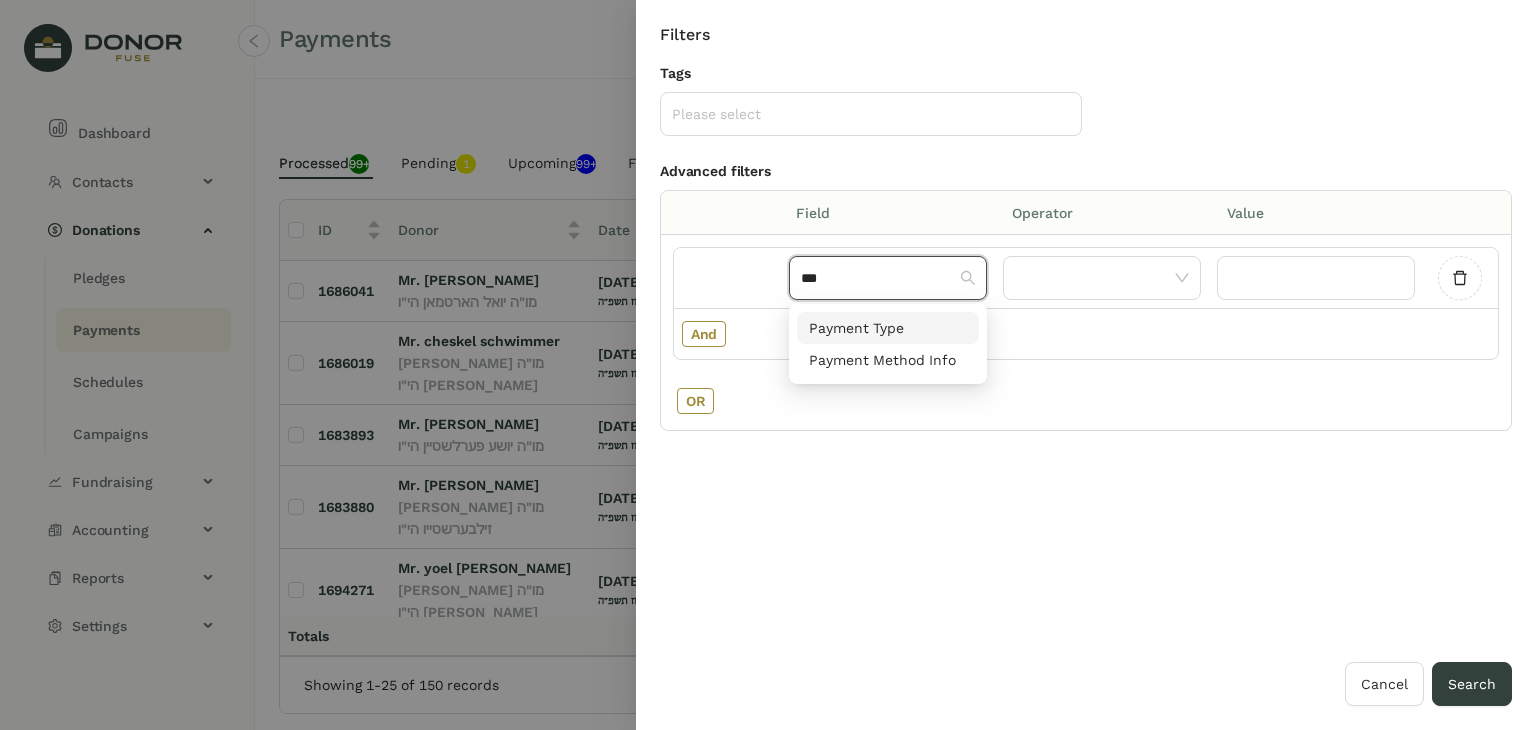 type on "***" 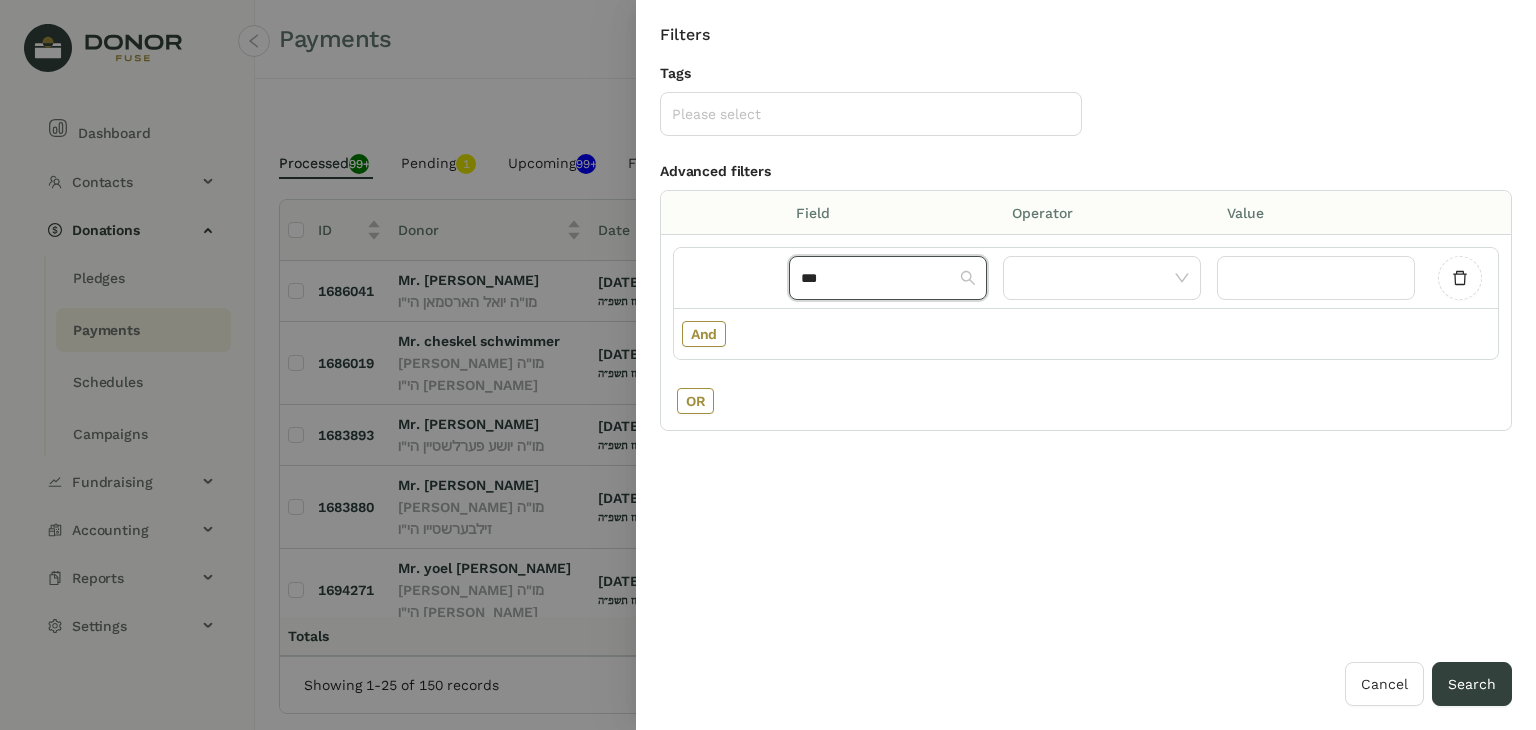 type 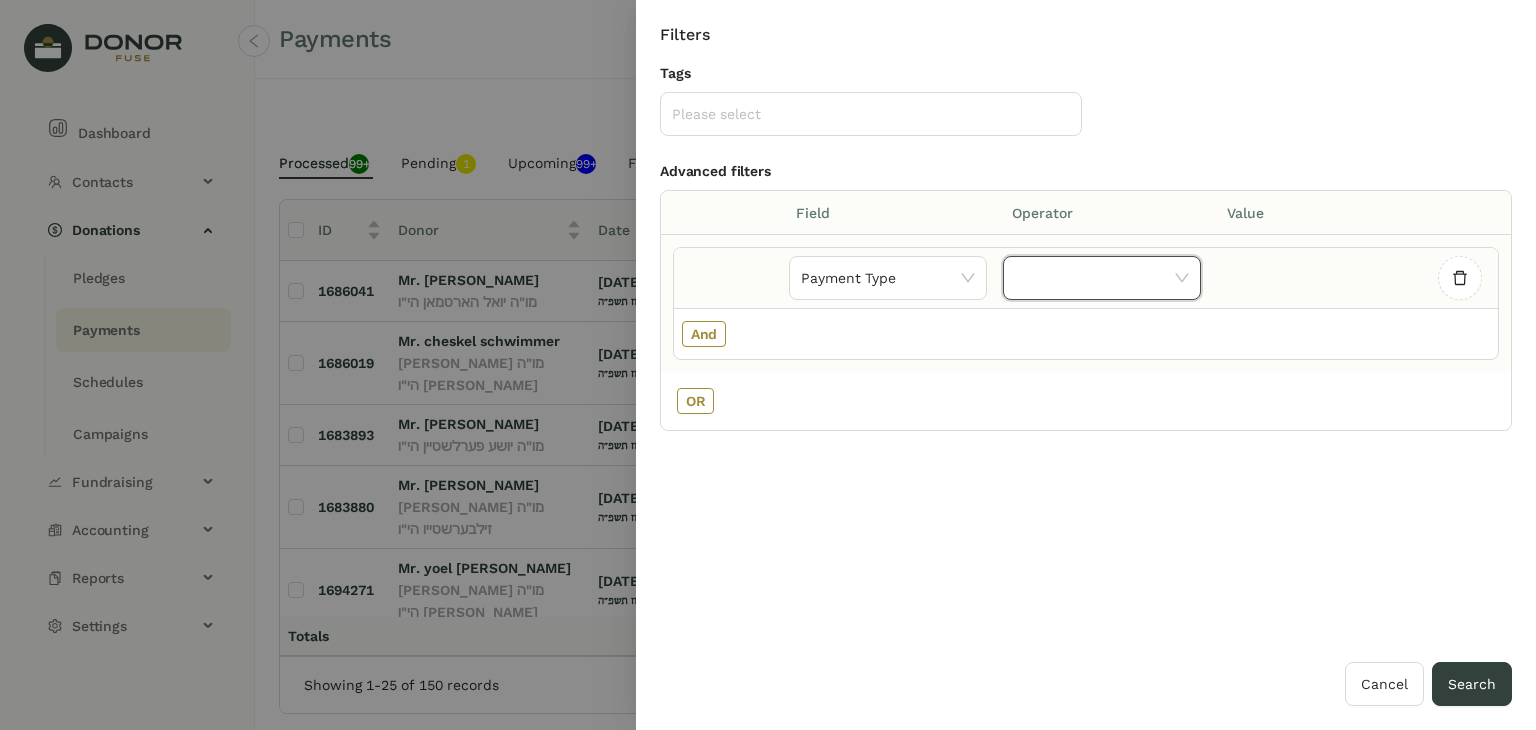 click 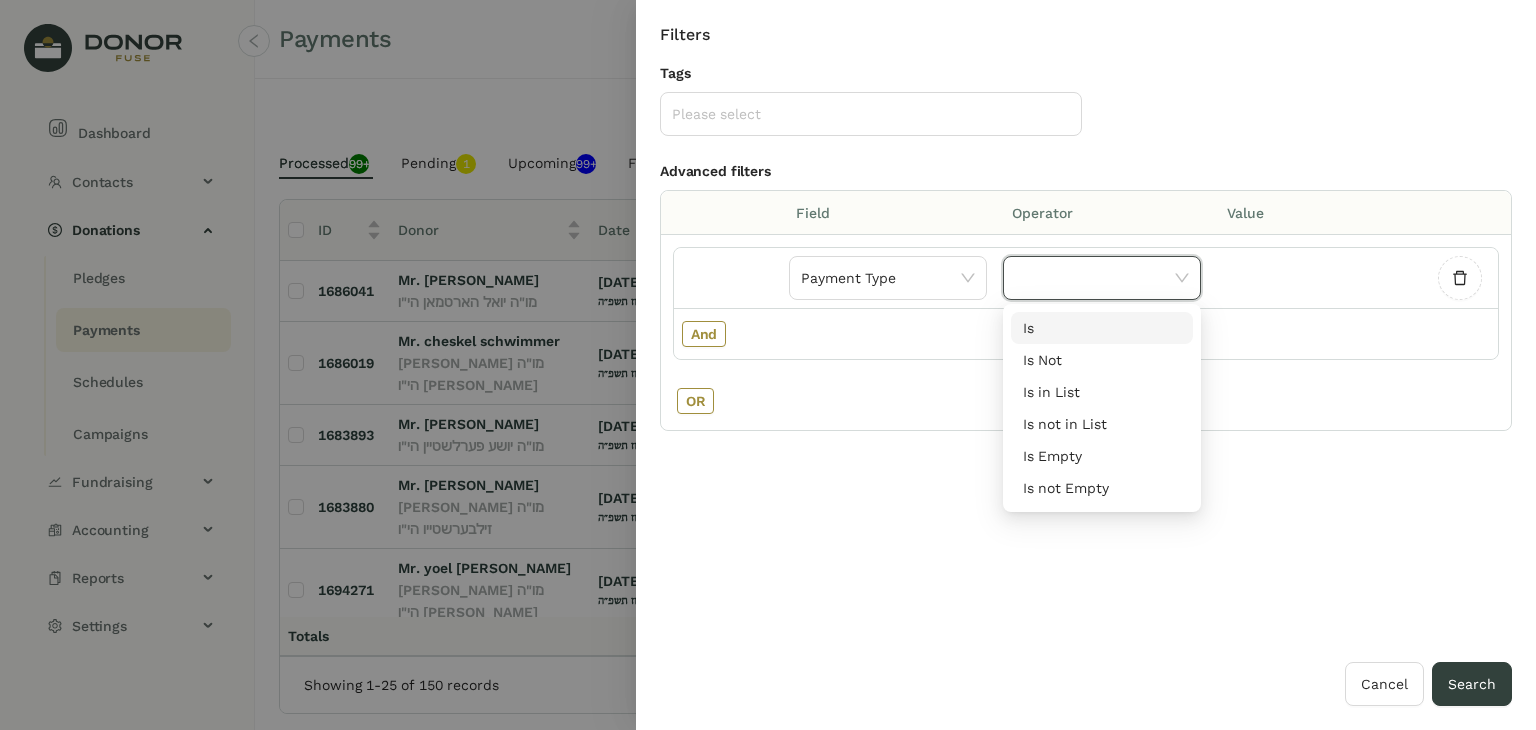 click on "Is" at bounding box center [1102, 328] 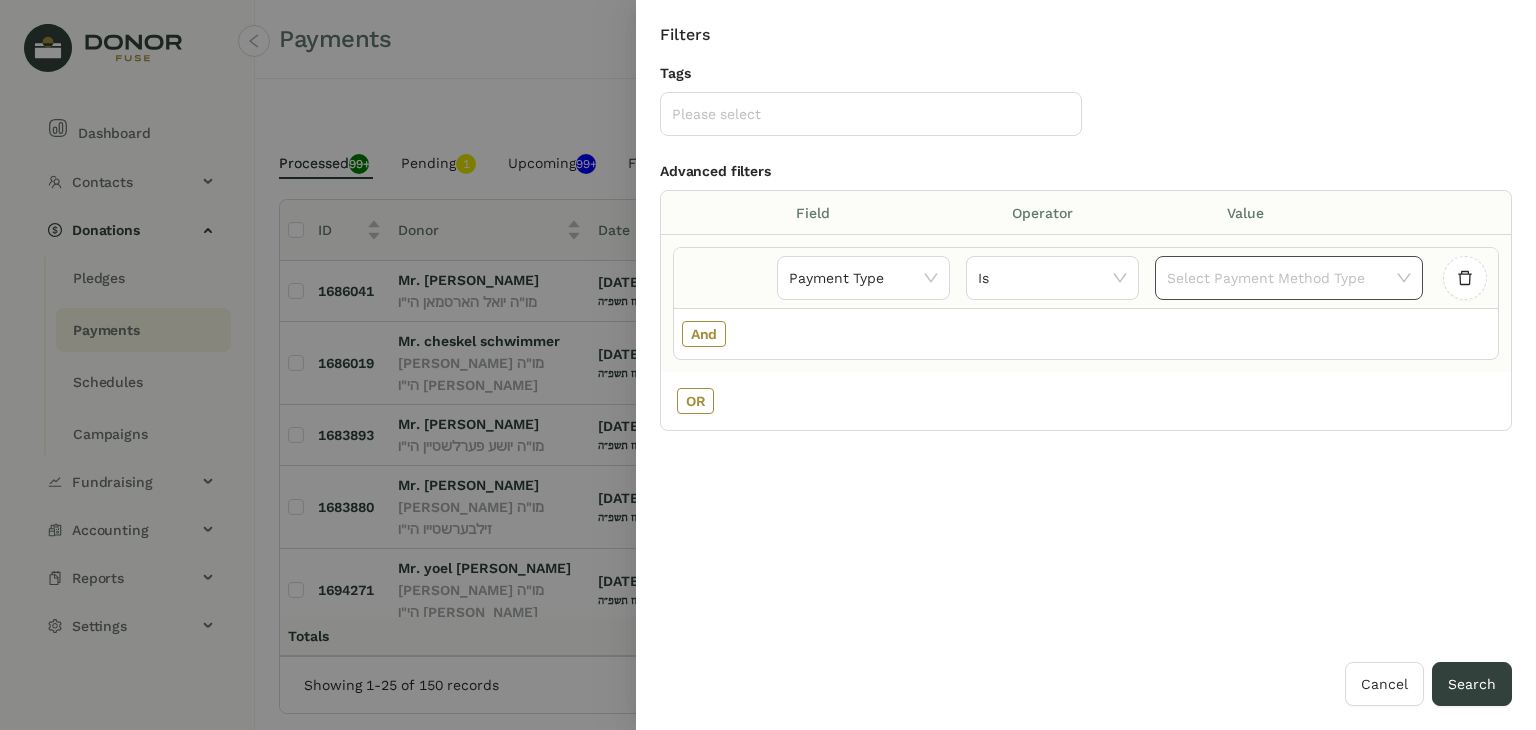 click 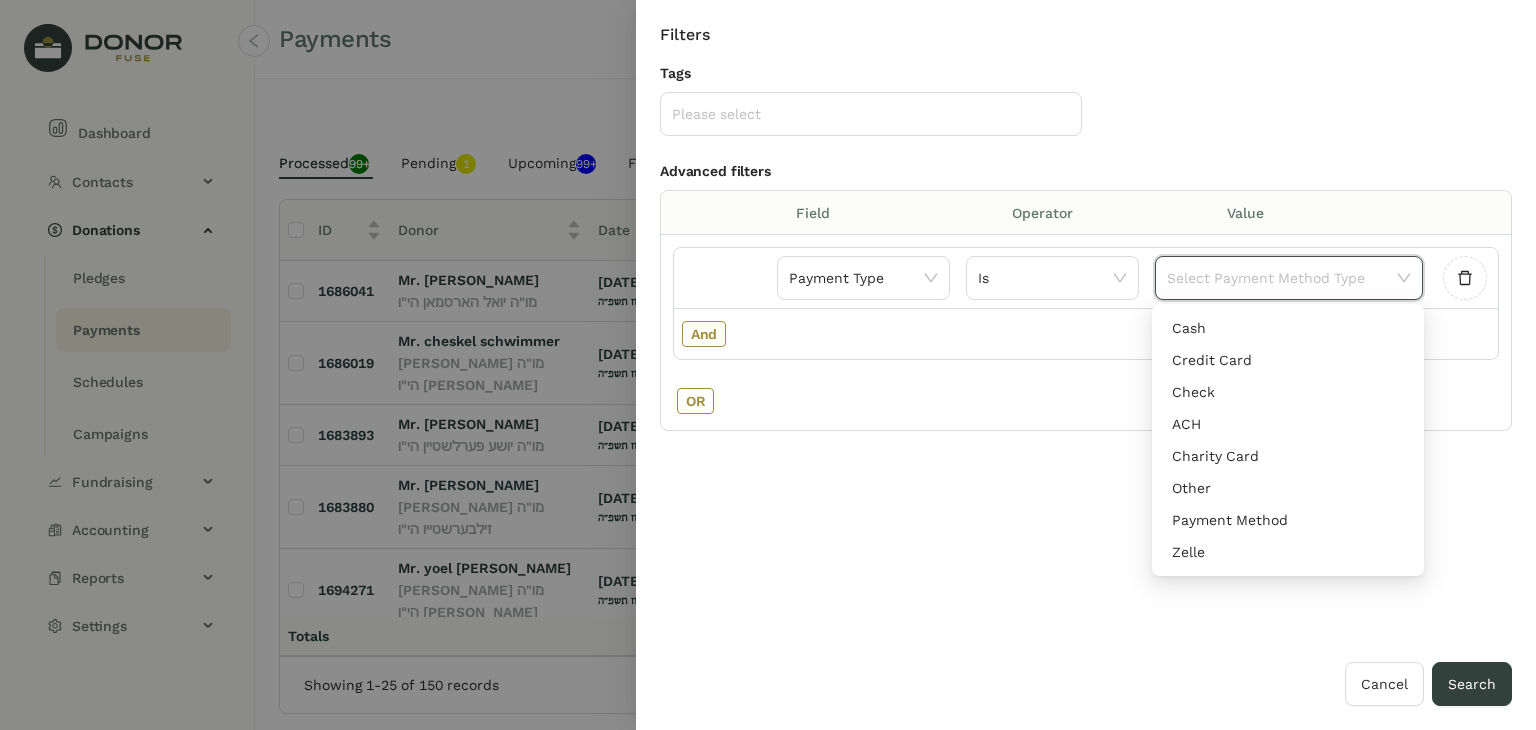 scroll, scrollTop: 128, scrollLeft: 0, axis: vertical 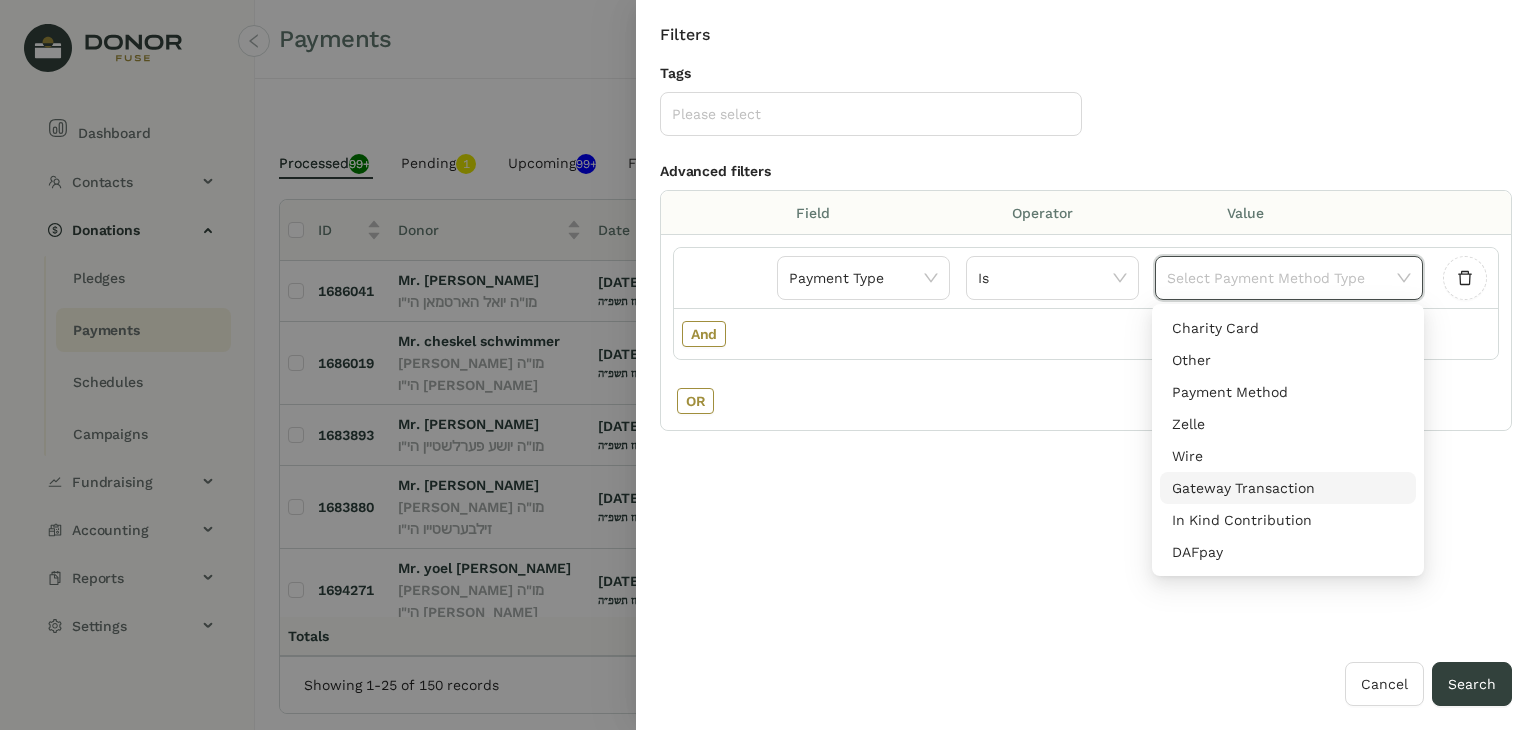 click on "Gateway Transaction" at bounding box center [1288, 488] 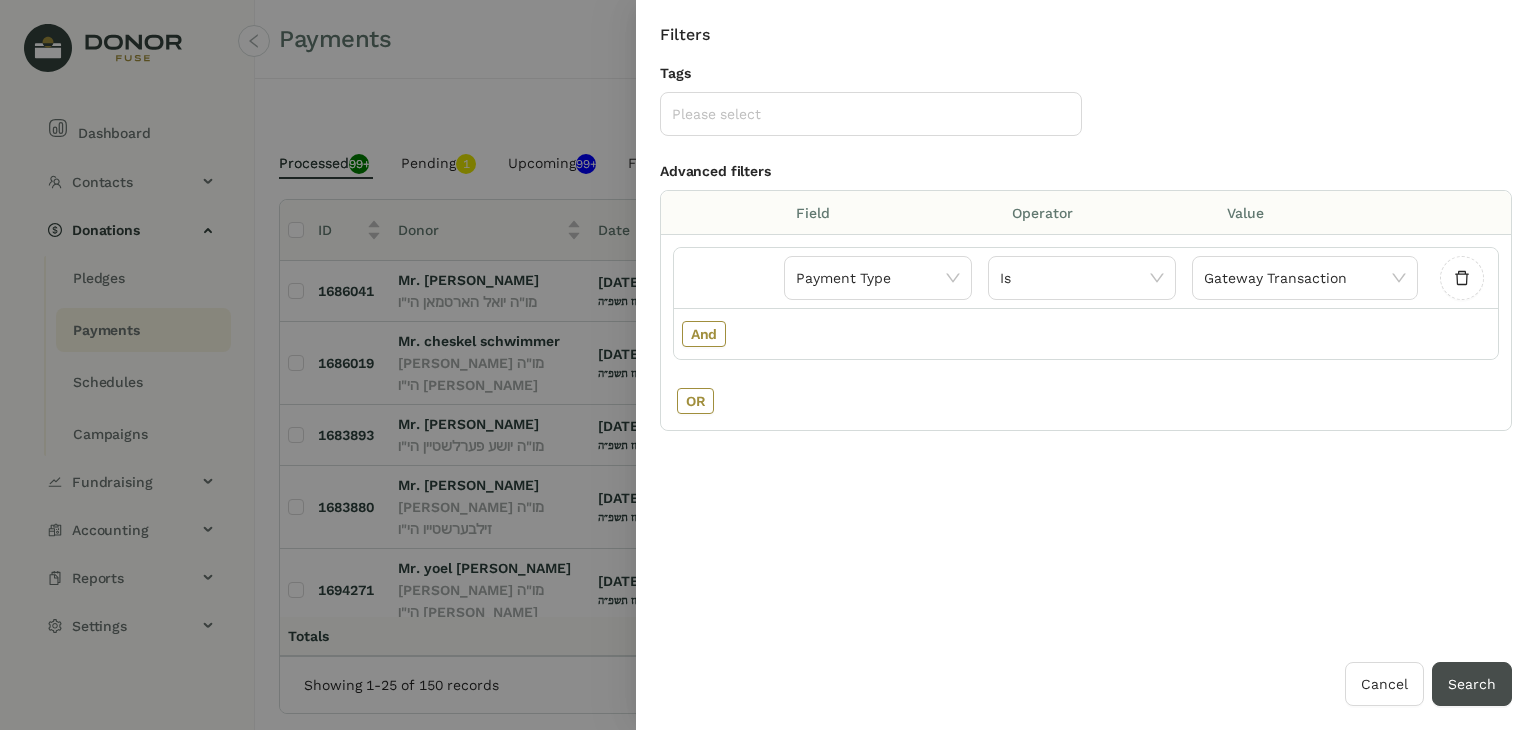 click on "Search" at bounding box center (1472, 684) 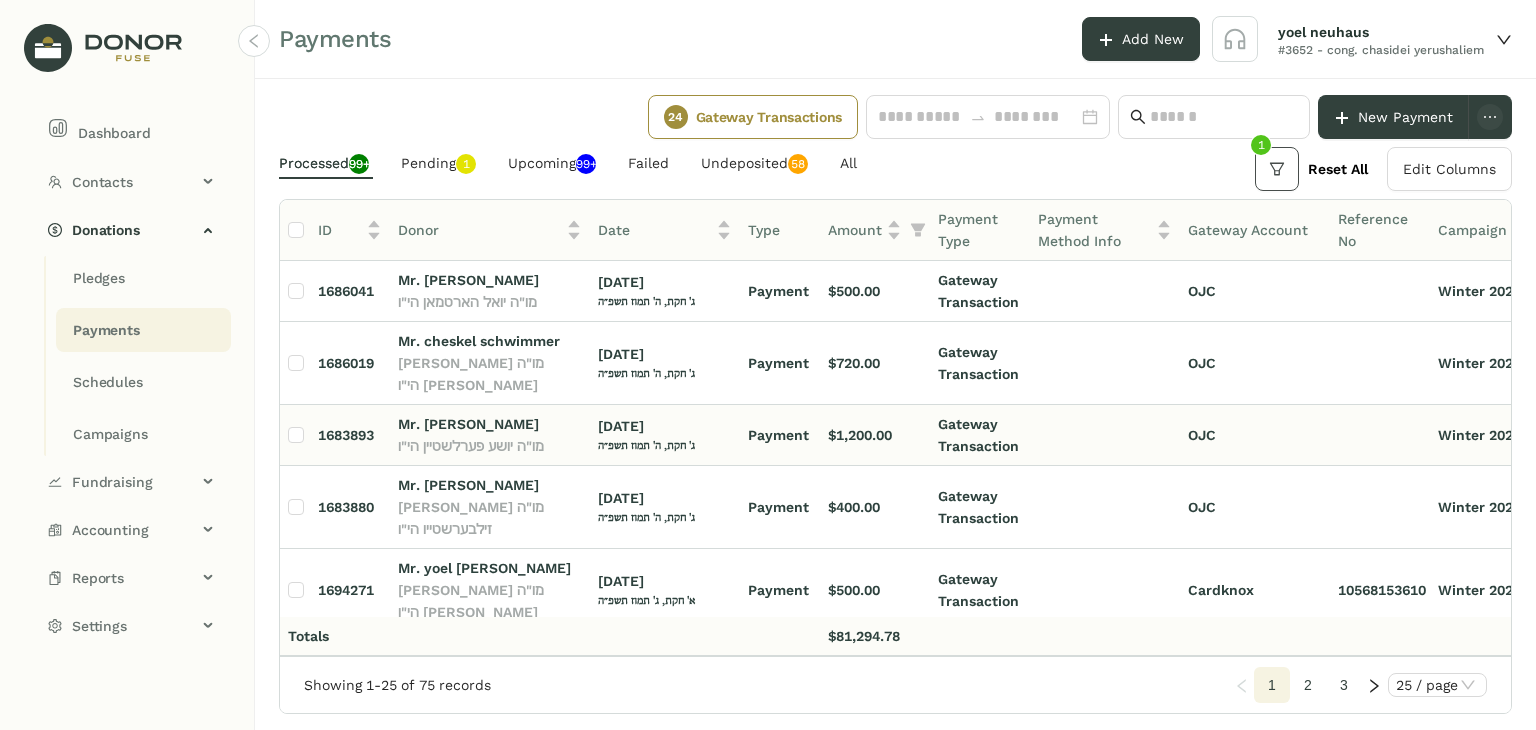 scroll, scrollTop: 200, scrollLeft: 0, axis: vertical 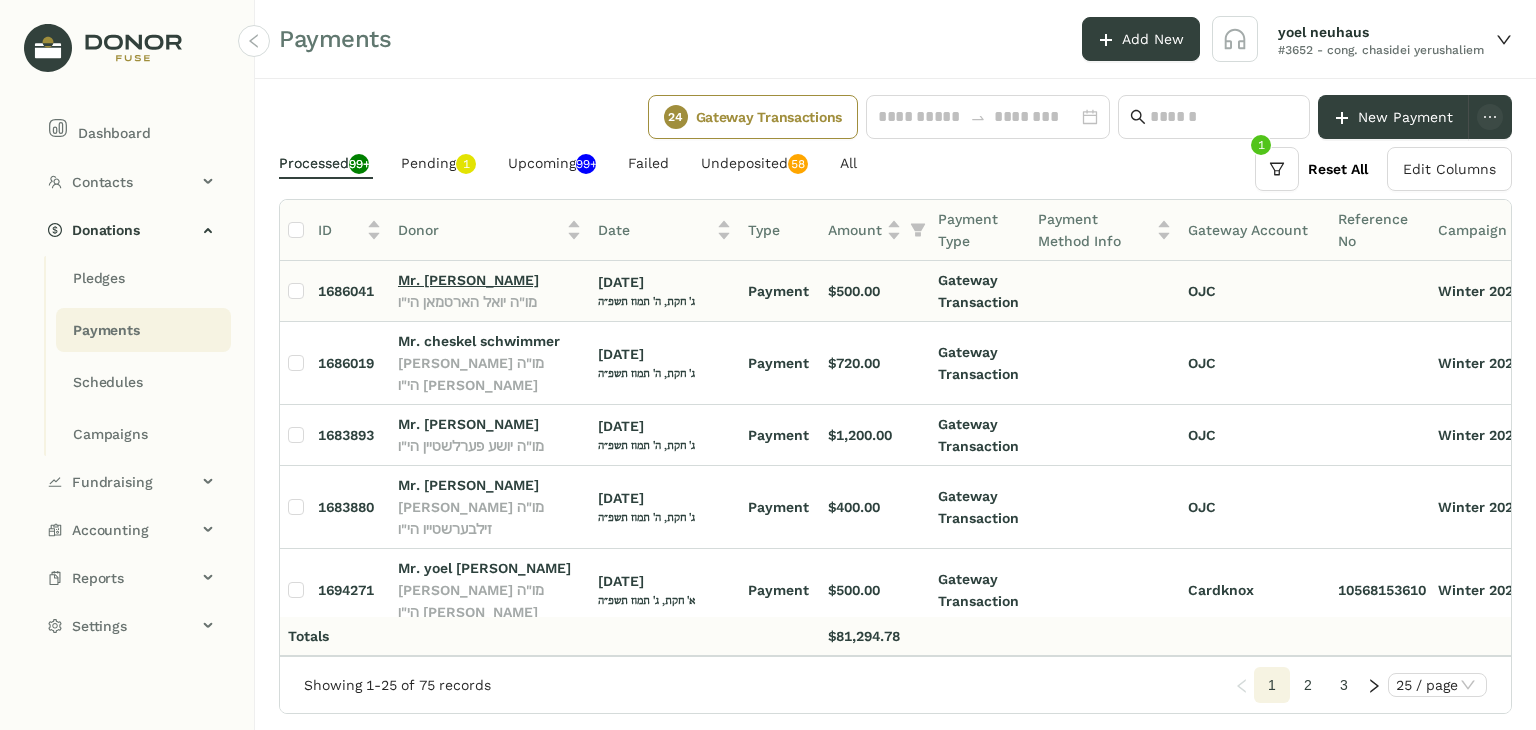click on "Mr. [PERSON_NAME]" 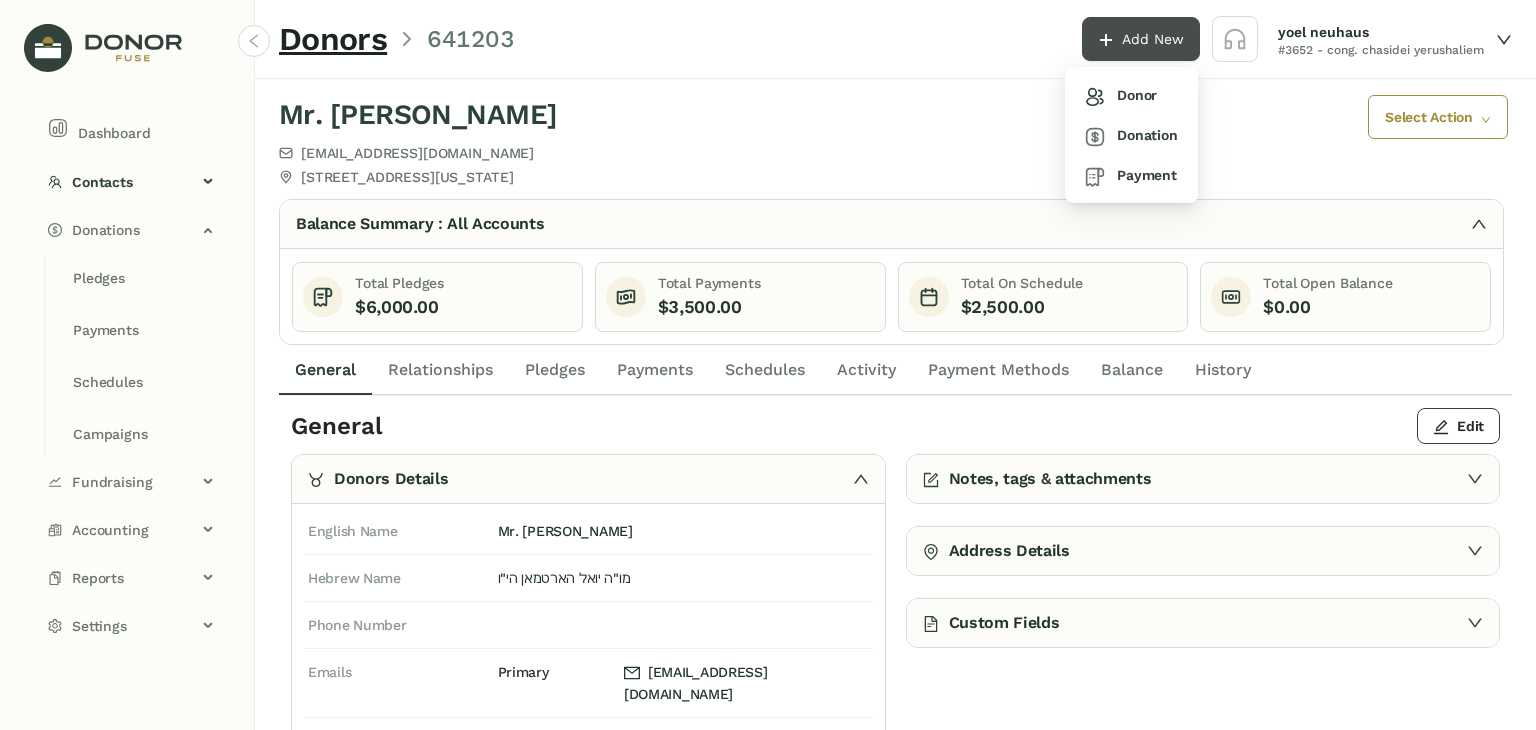 click on "Add New" 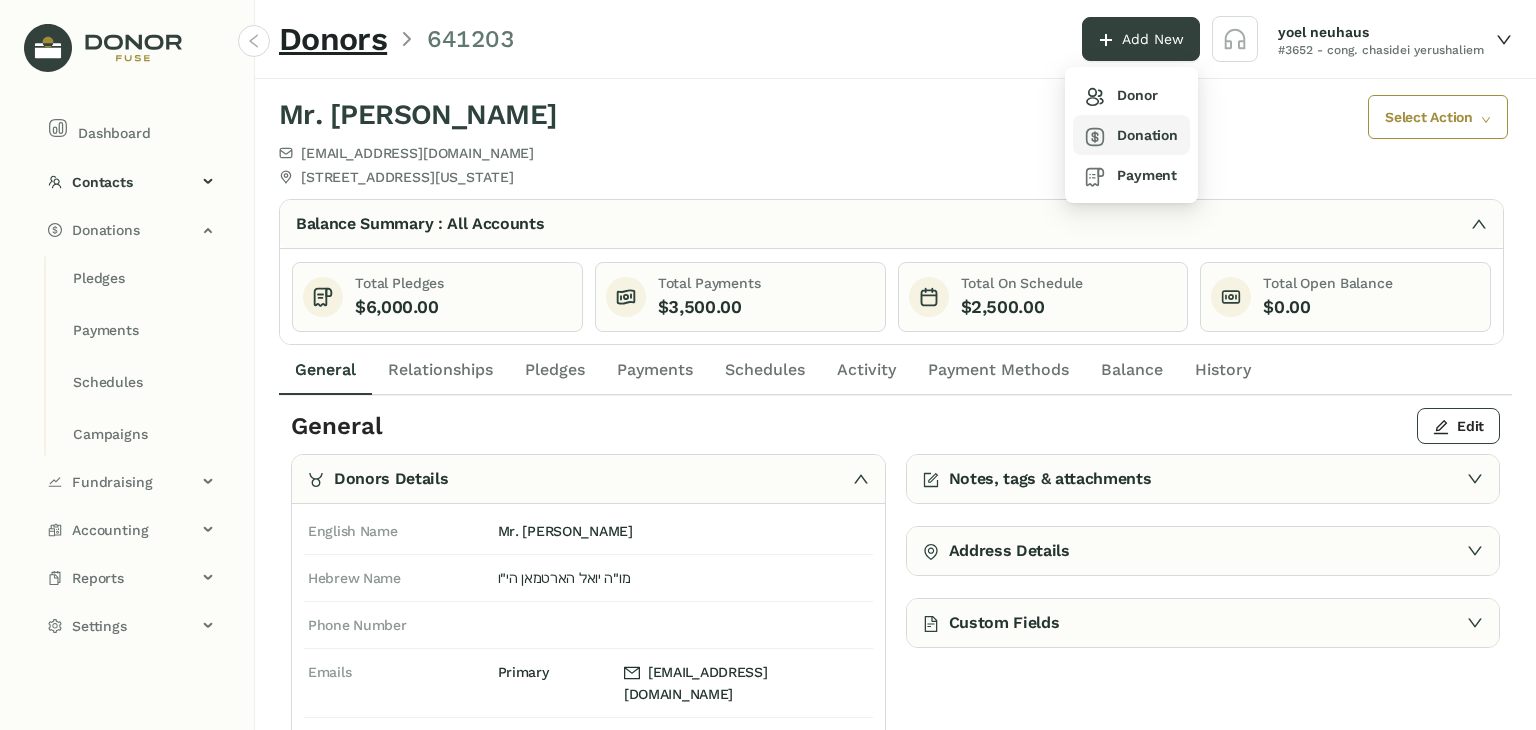 click on "Donation" at bounding box center [1131, 135] 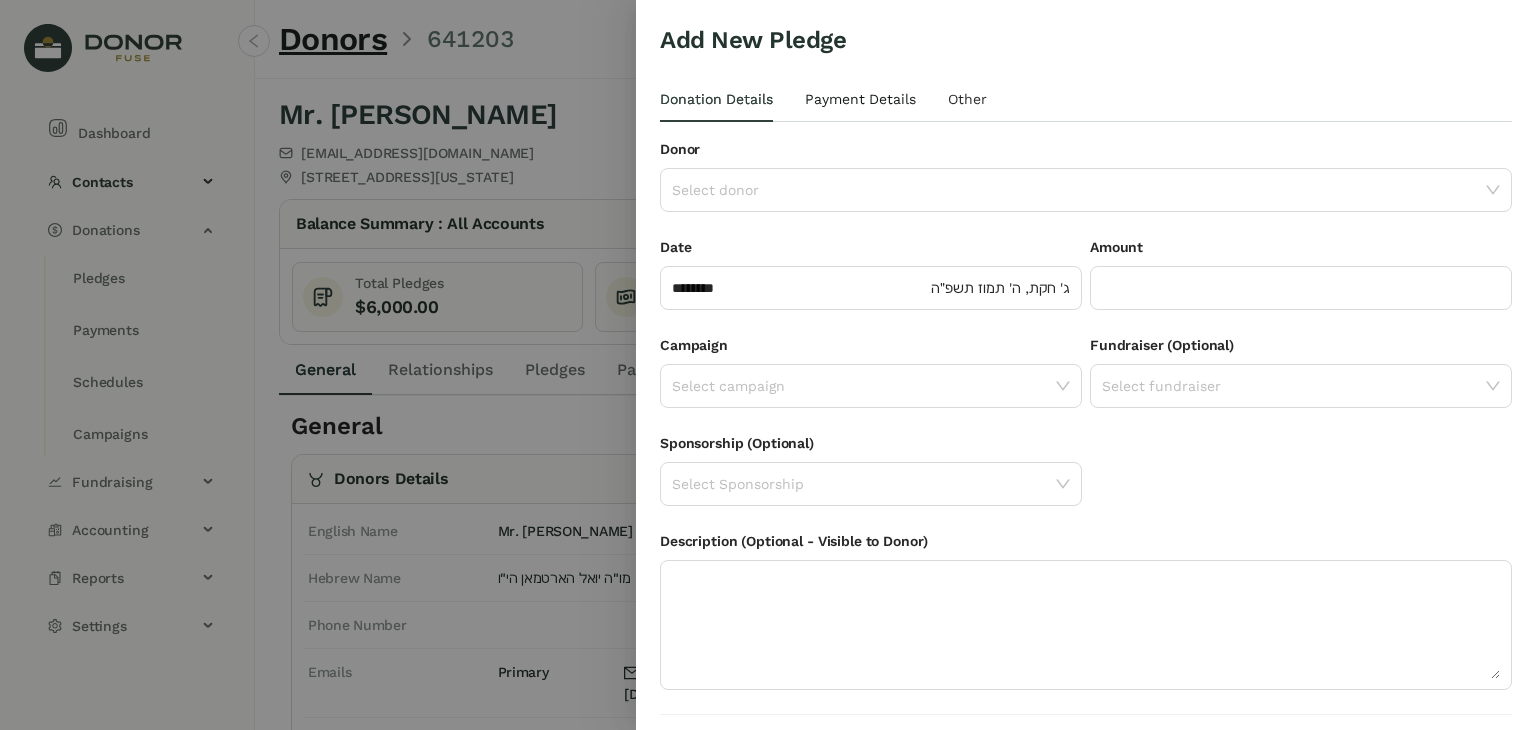 click on "Payment Details" at bounding box center (860, 99) 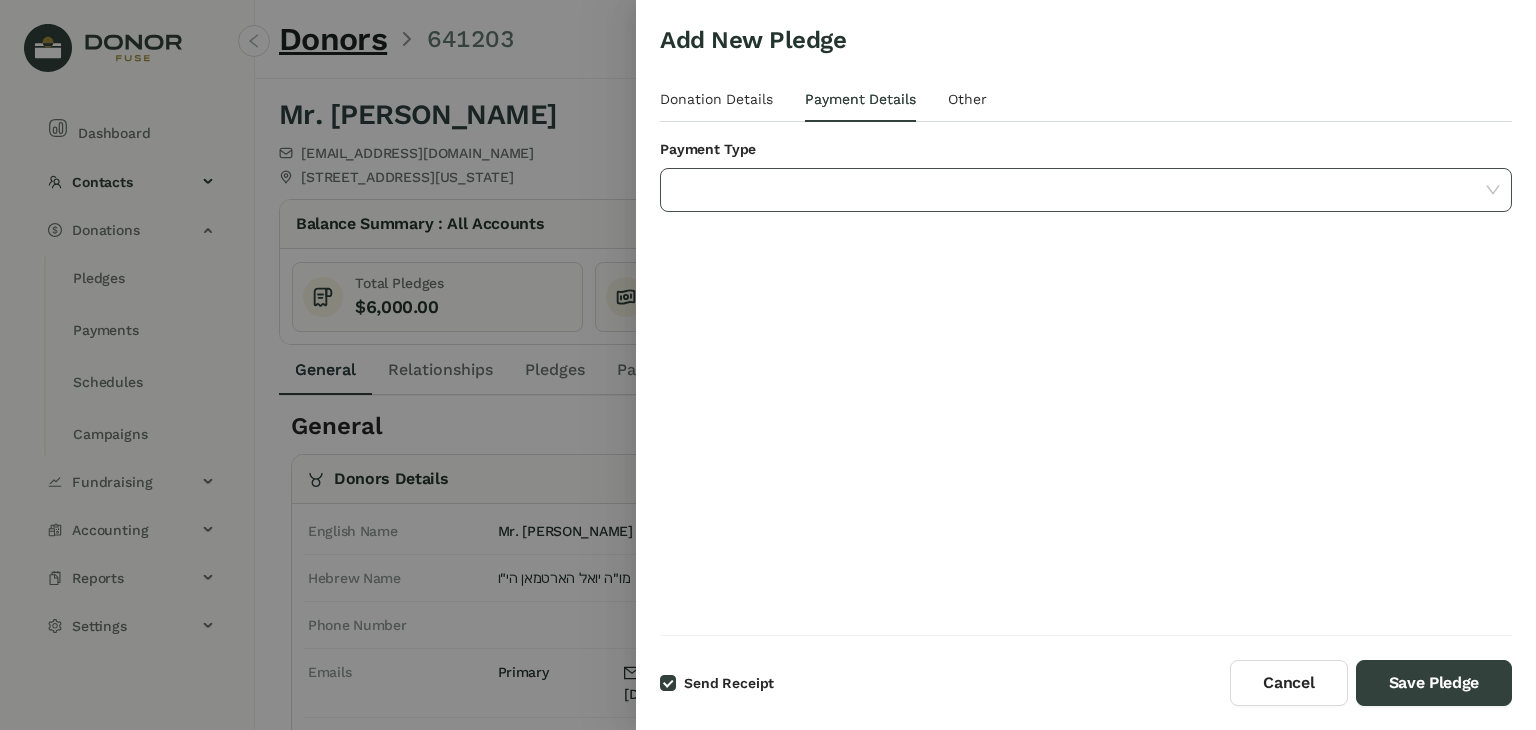 click 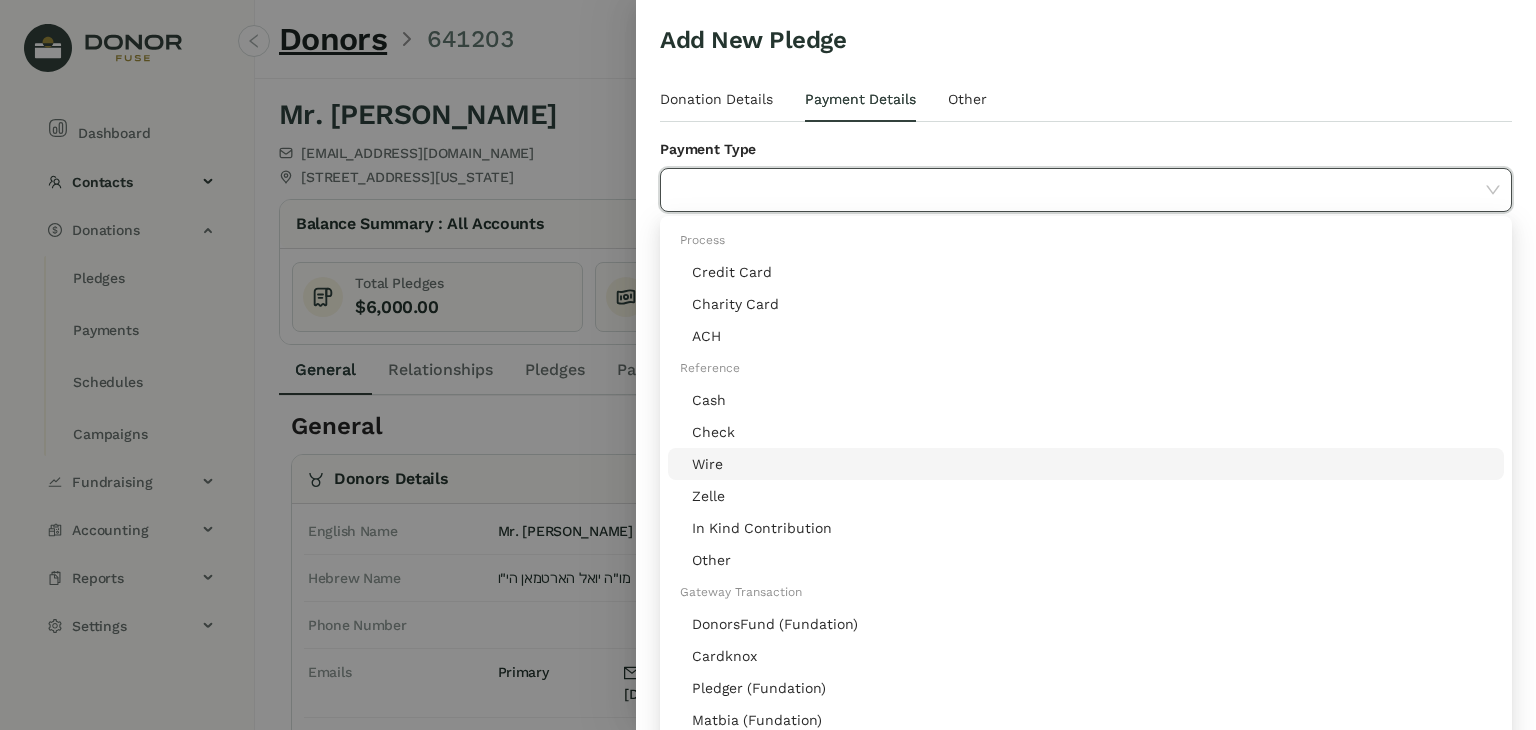 click at bounding box center (768, 365) 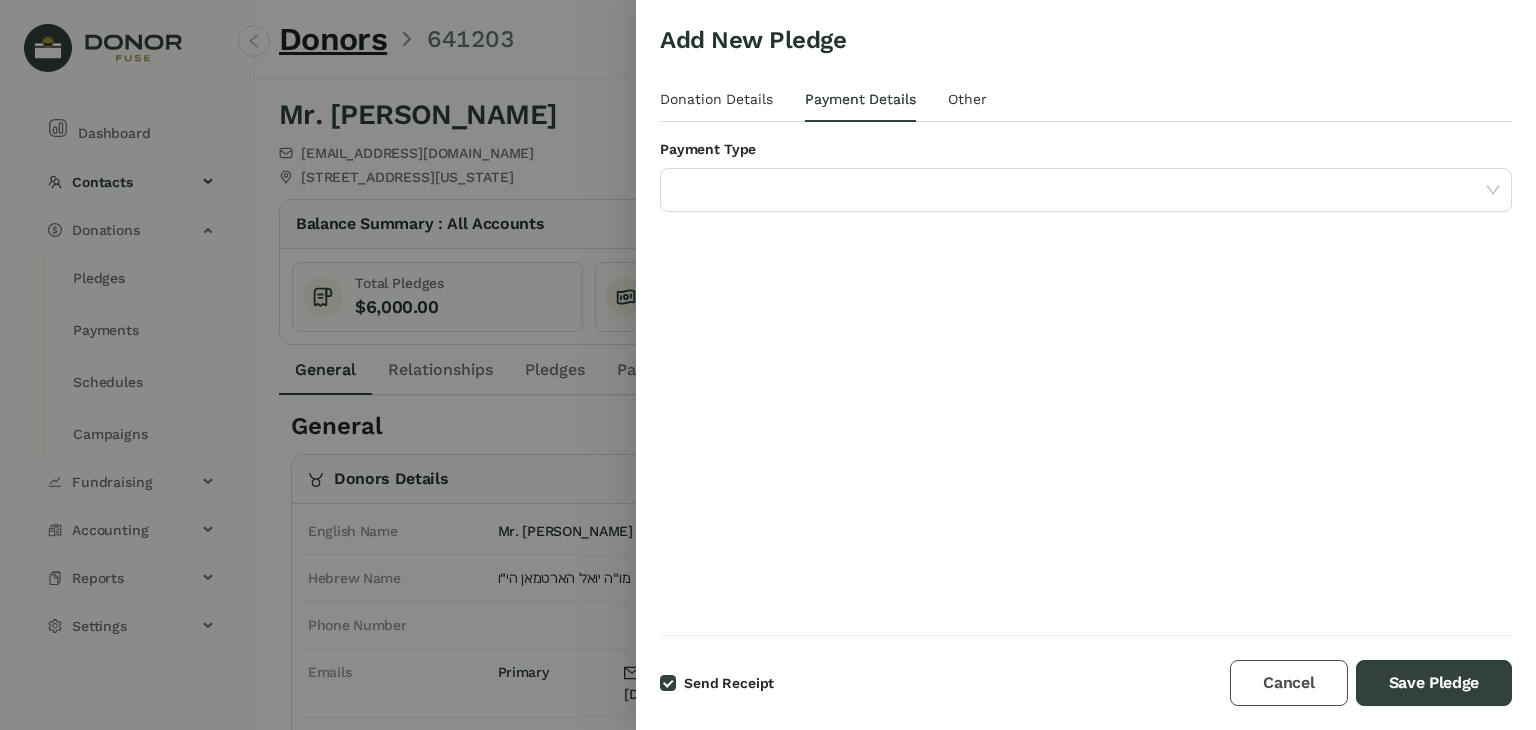 click on "Cancel" at bounding box center [1288, 683] 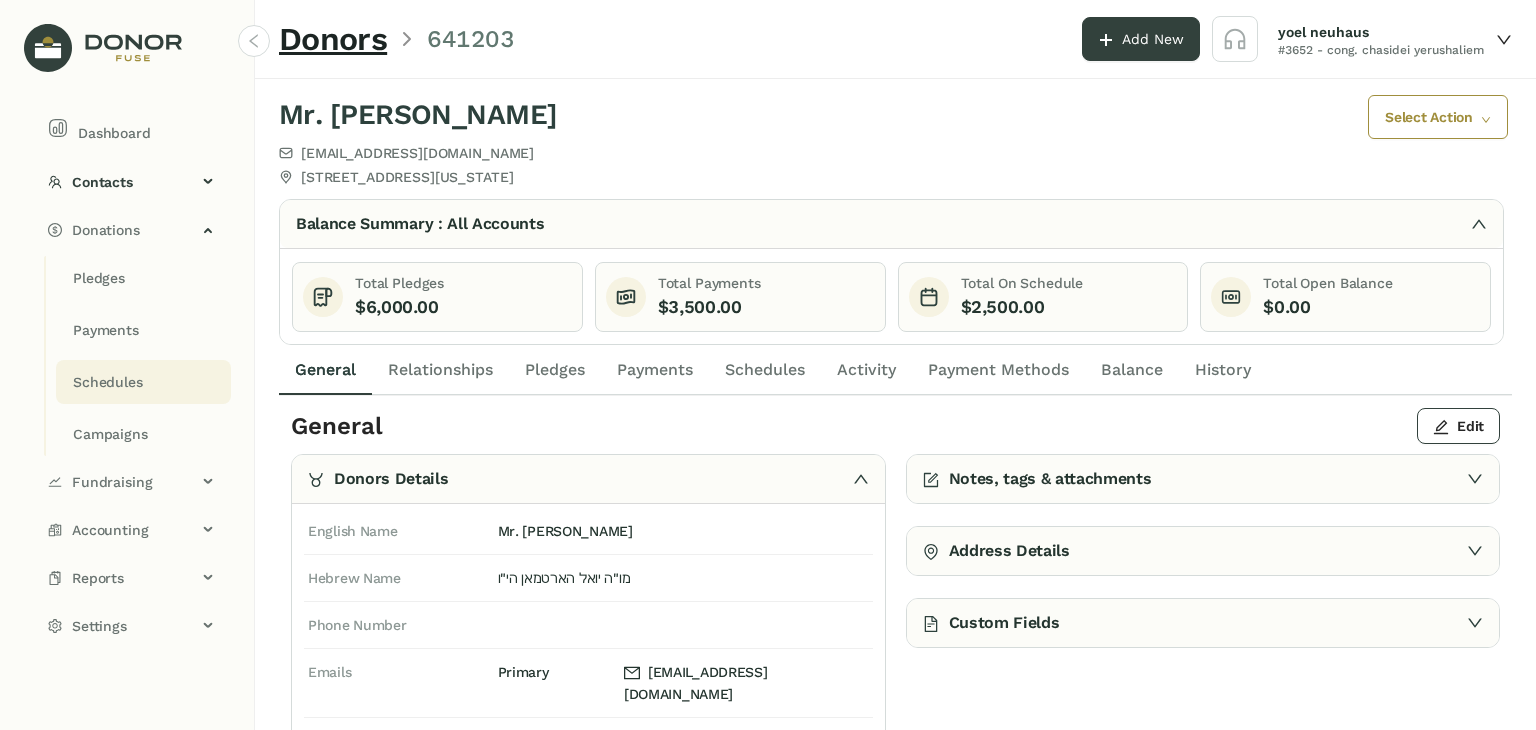 click on "Schedules" 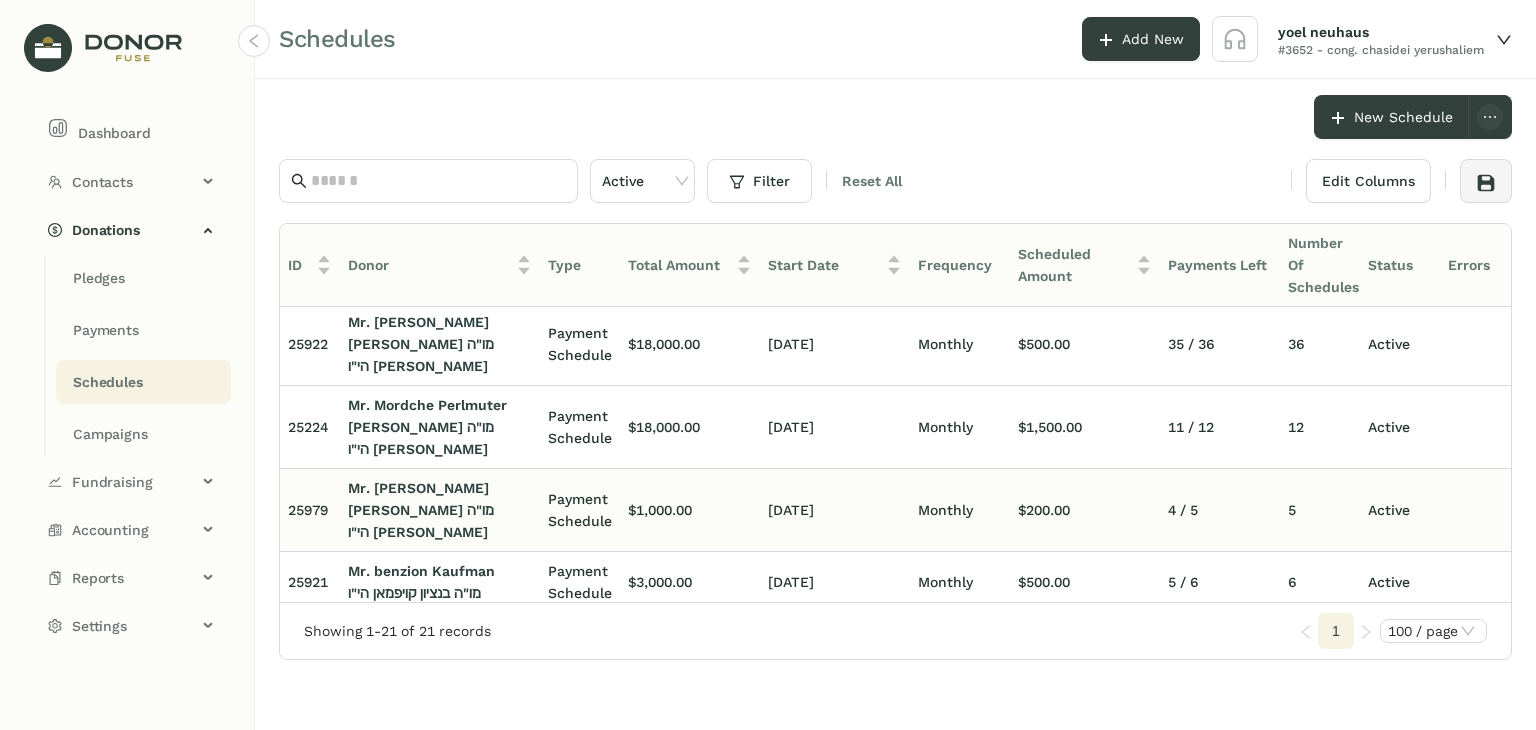 scroll, scrollTop: 0, scrollLeft: 0, axis: both 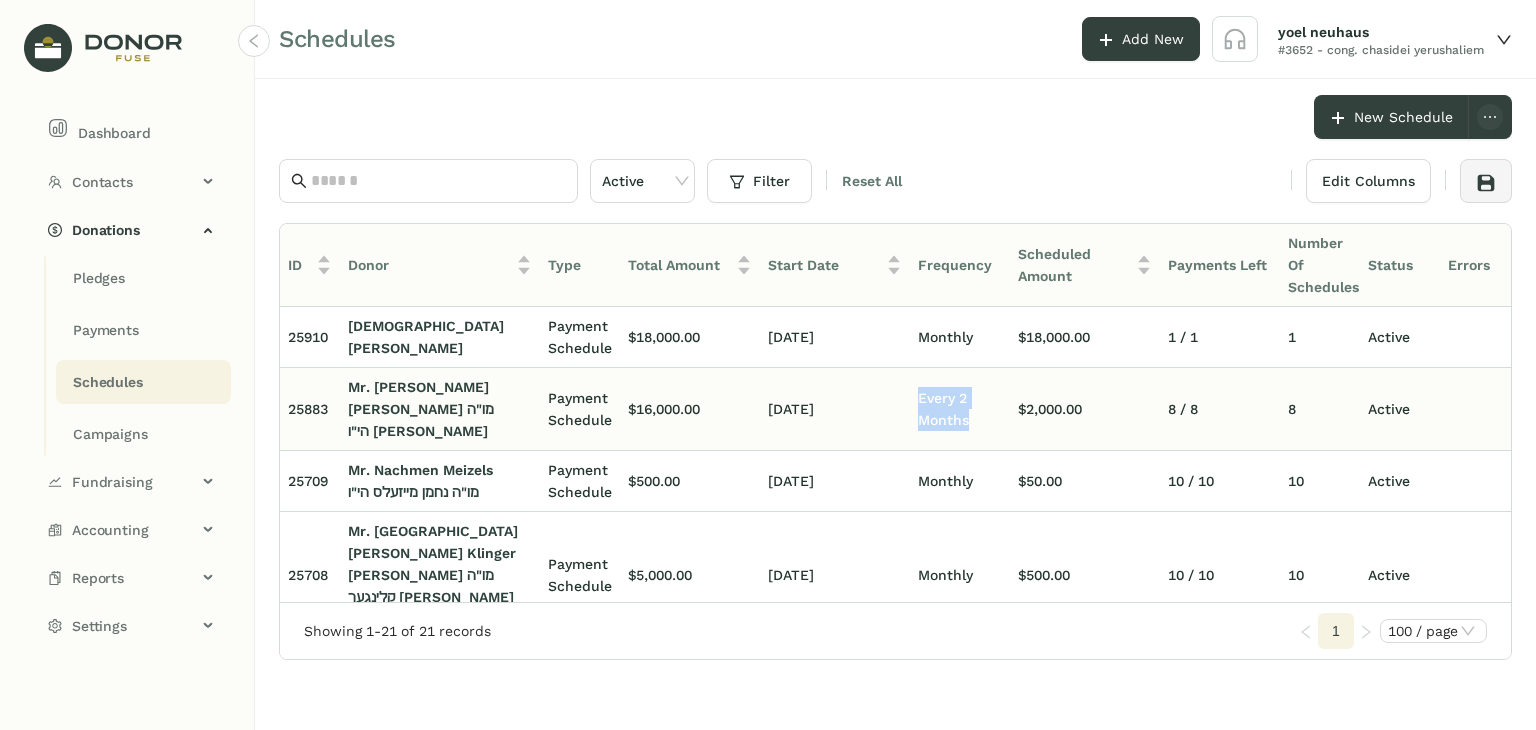 drag, startPoint x: 986, startPoint y: 406, endPoint x: 917, endPoint y: 389, distance: 71.063354 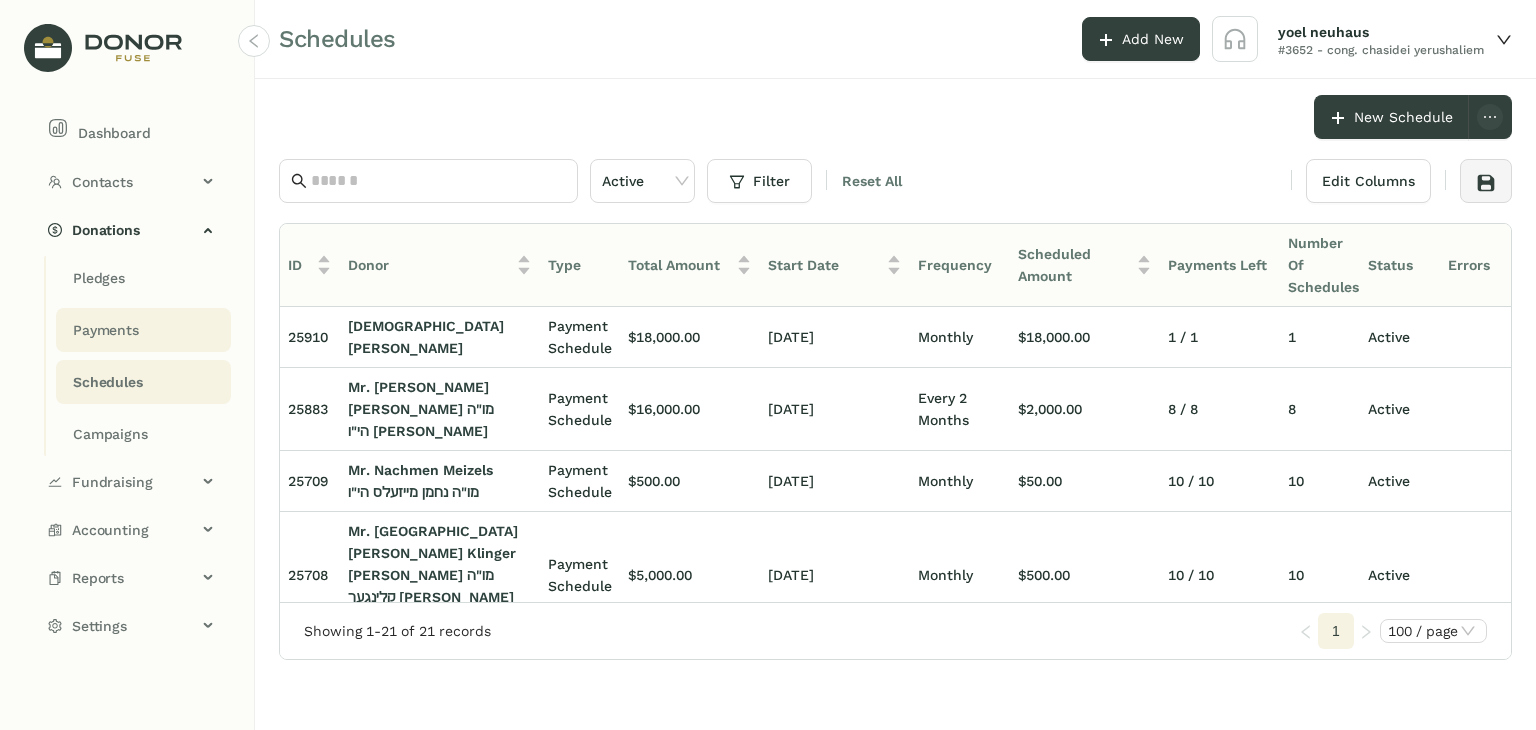 click on "Payments" 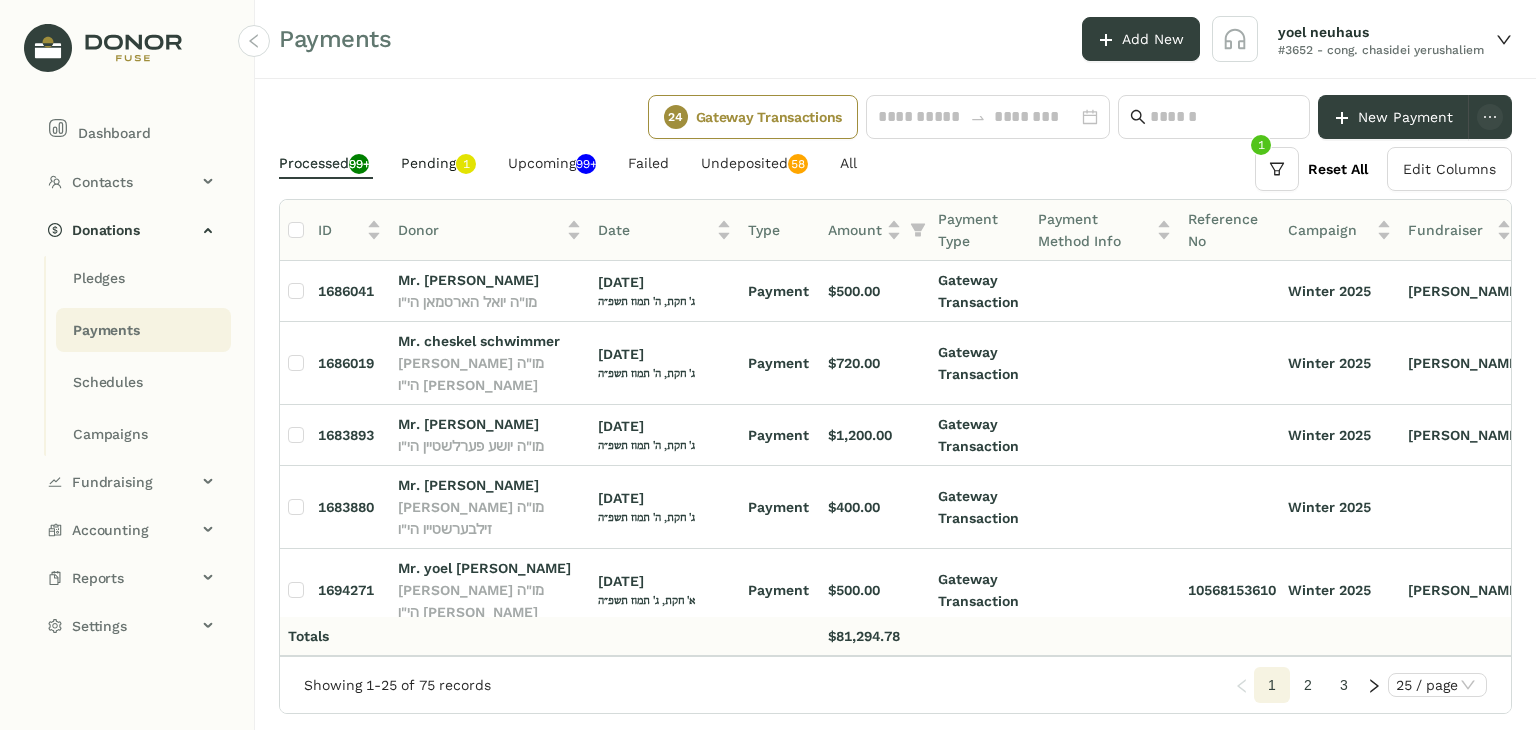 click on "Pending   0   1   2   3   4   5   6   7   8   9" 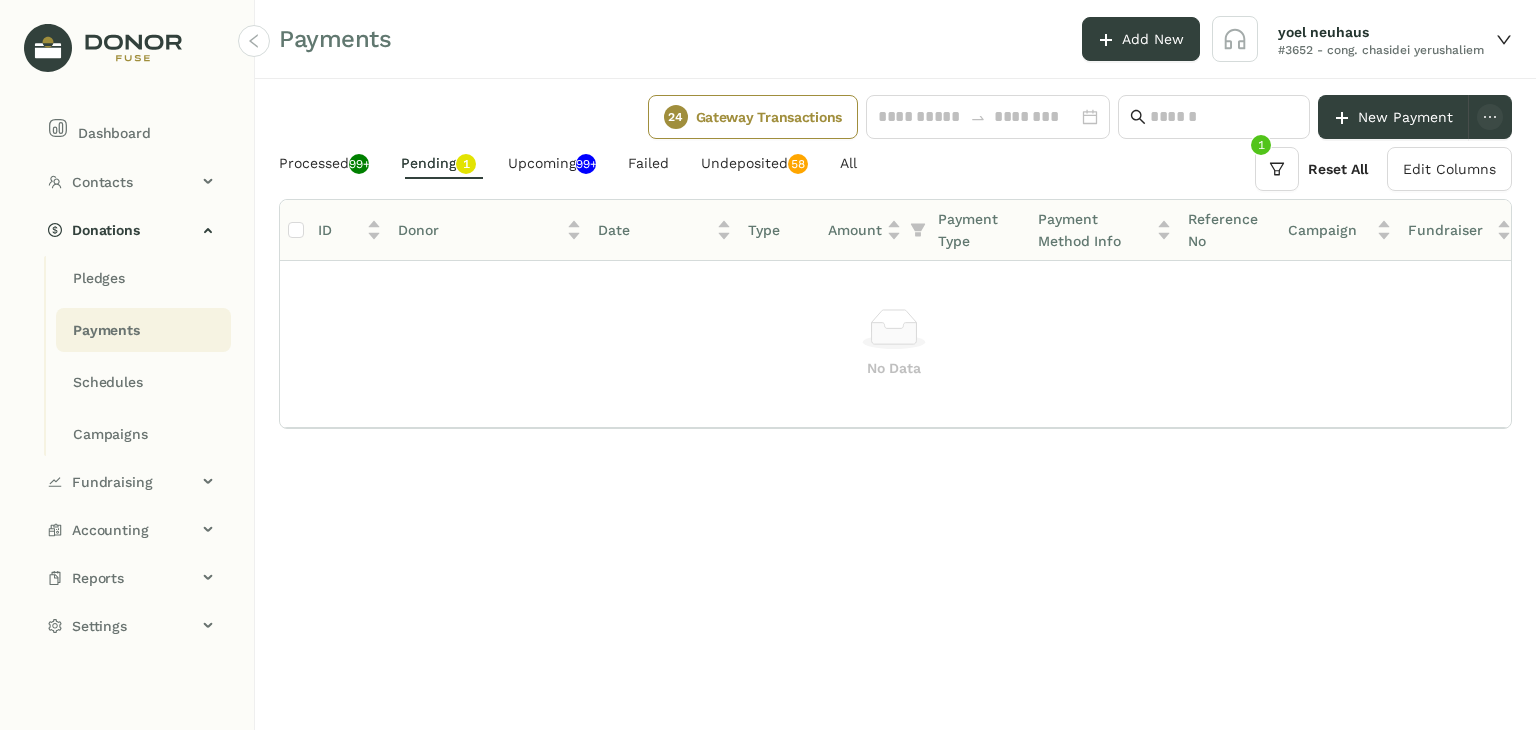 click on "Reset All" 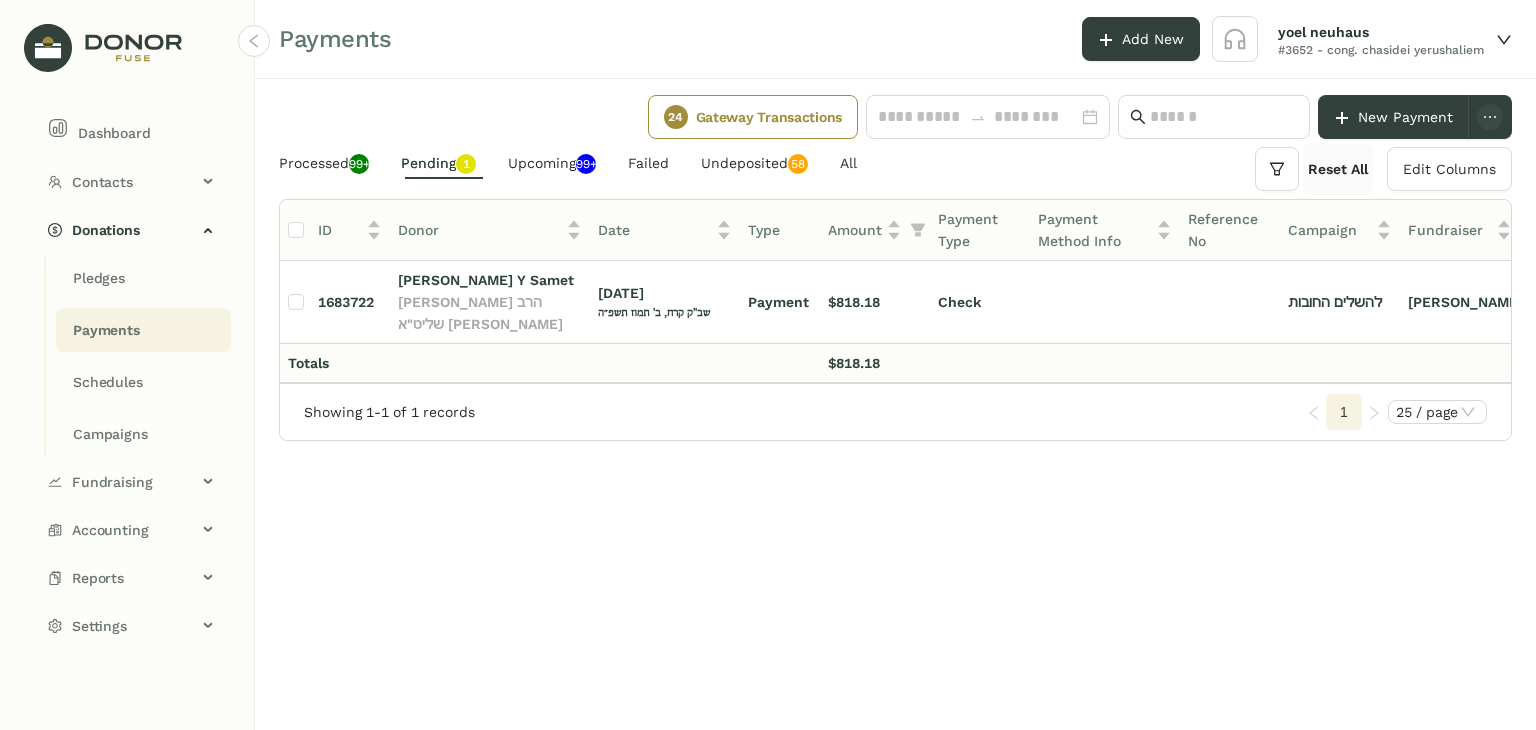scroll, scrollTop: 0, scrollLeft: 192, axis: horizontal 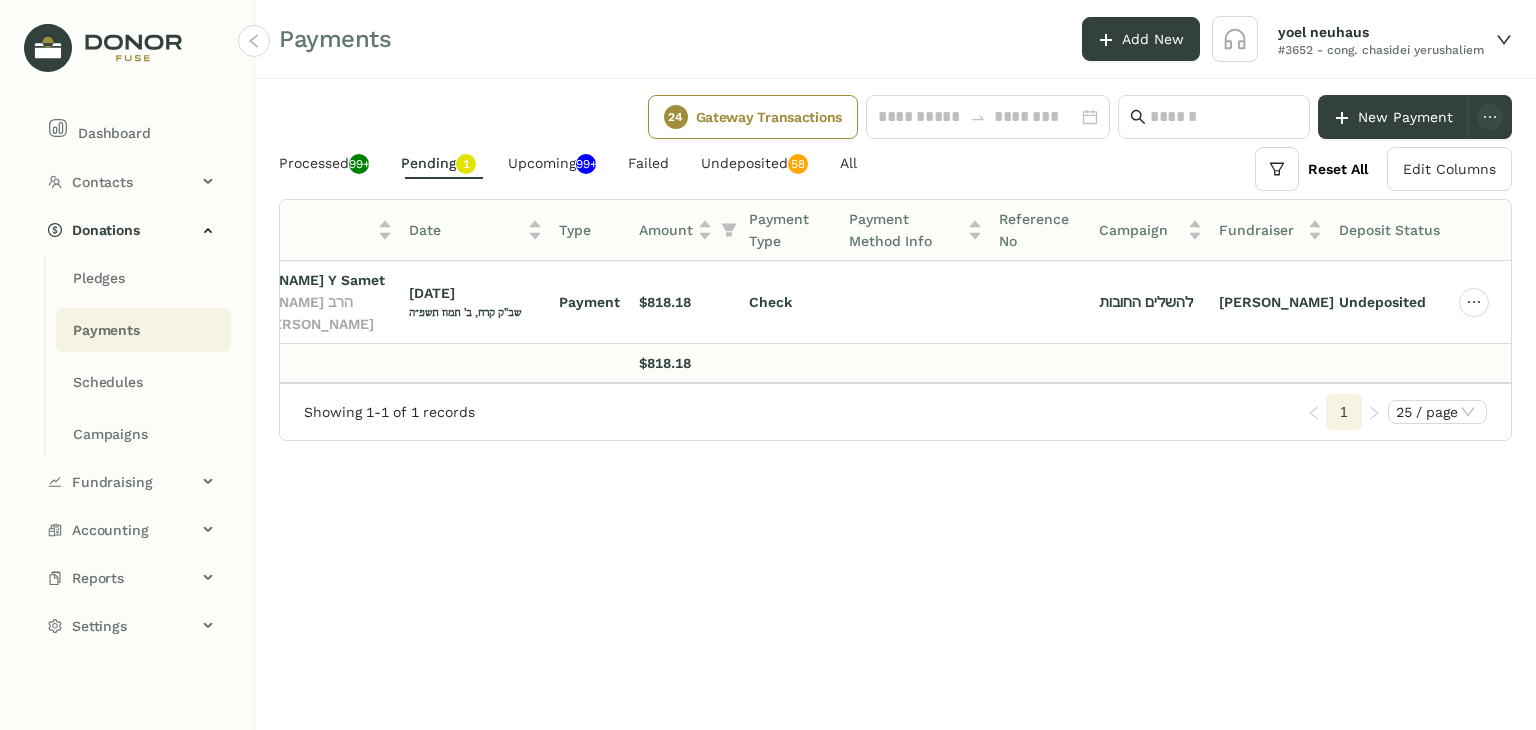 drag, startPoint x: 1292, startPoint y: 370, endPoint x: 651, endPoint y: 364, distance: 641.0281 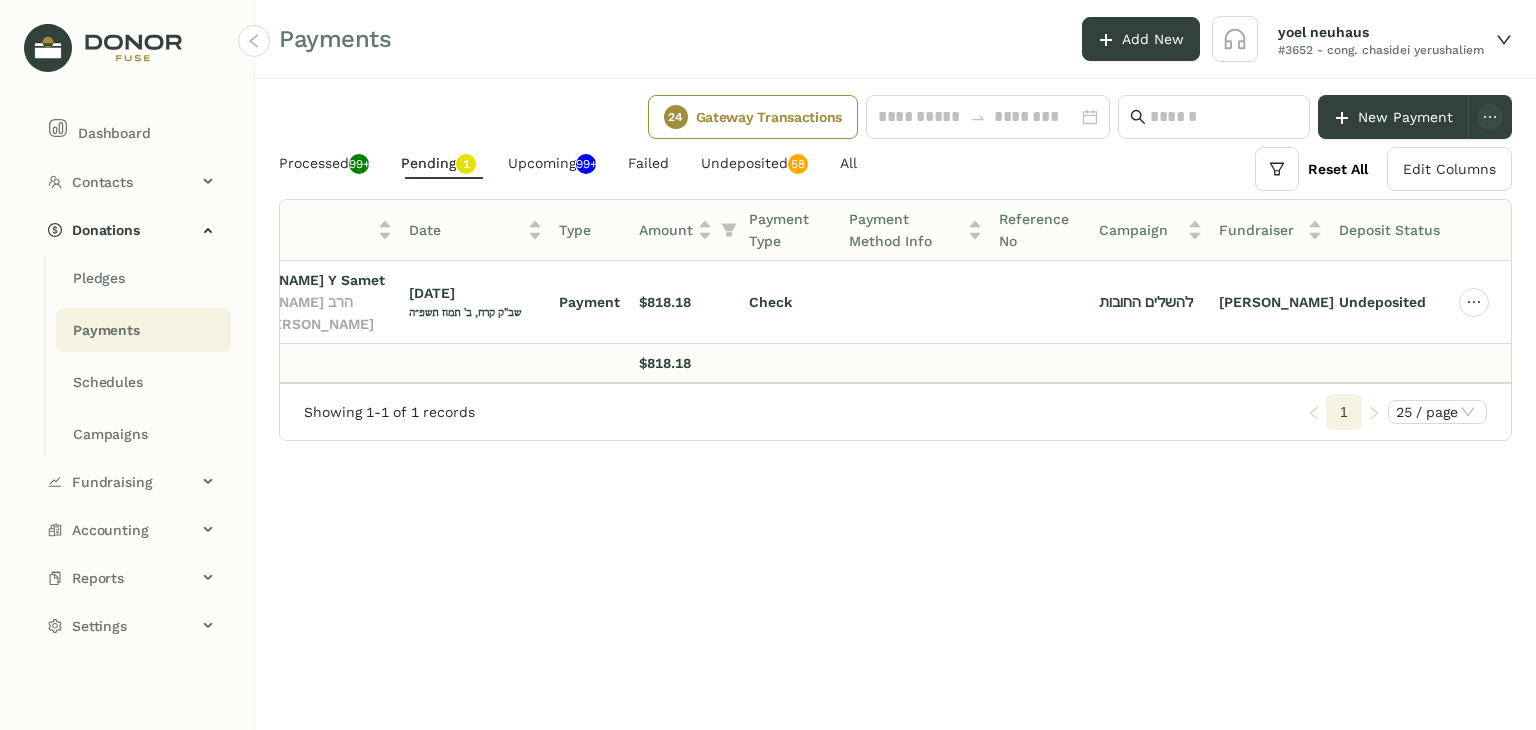 click on "ID  Donor   Date   Type   Amount   Payment Type   Payment Method Info   Reference No   Campaign   Fundraiser   Deposit Status  1683722 [PERSON_NAME] Y Samet הרב ‫[PERSON_NAME]‬ ‫[PERSON_NAME]‬ שליט"א [DATE] שב"ק קרח, ב' [PERSON_NAME] תשפ״ה Payment $818.18 Check ‫להשלים החובות‬ [PERSON_NAME] Erental Undeposited Totals $818.18  Showing 1-1 of 1 records  1 25 / page" 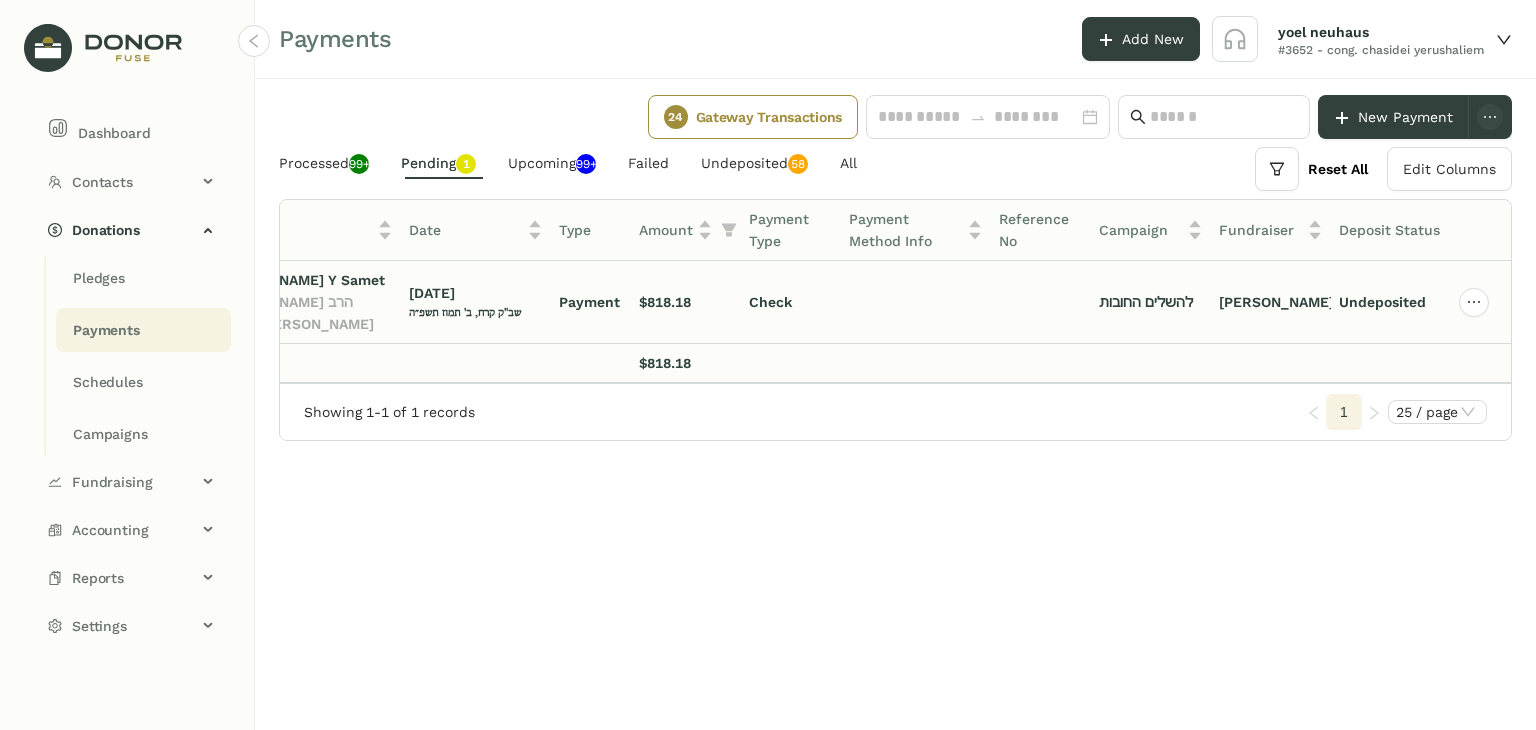 click on "Check" 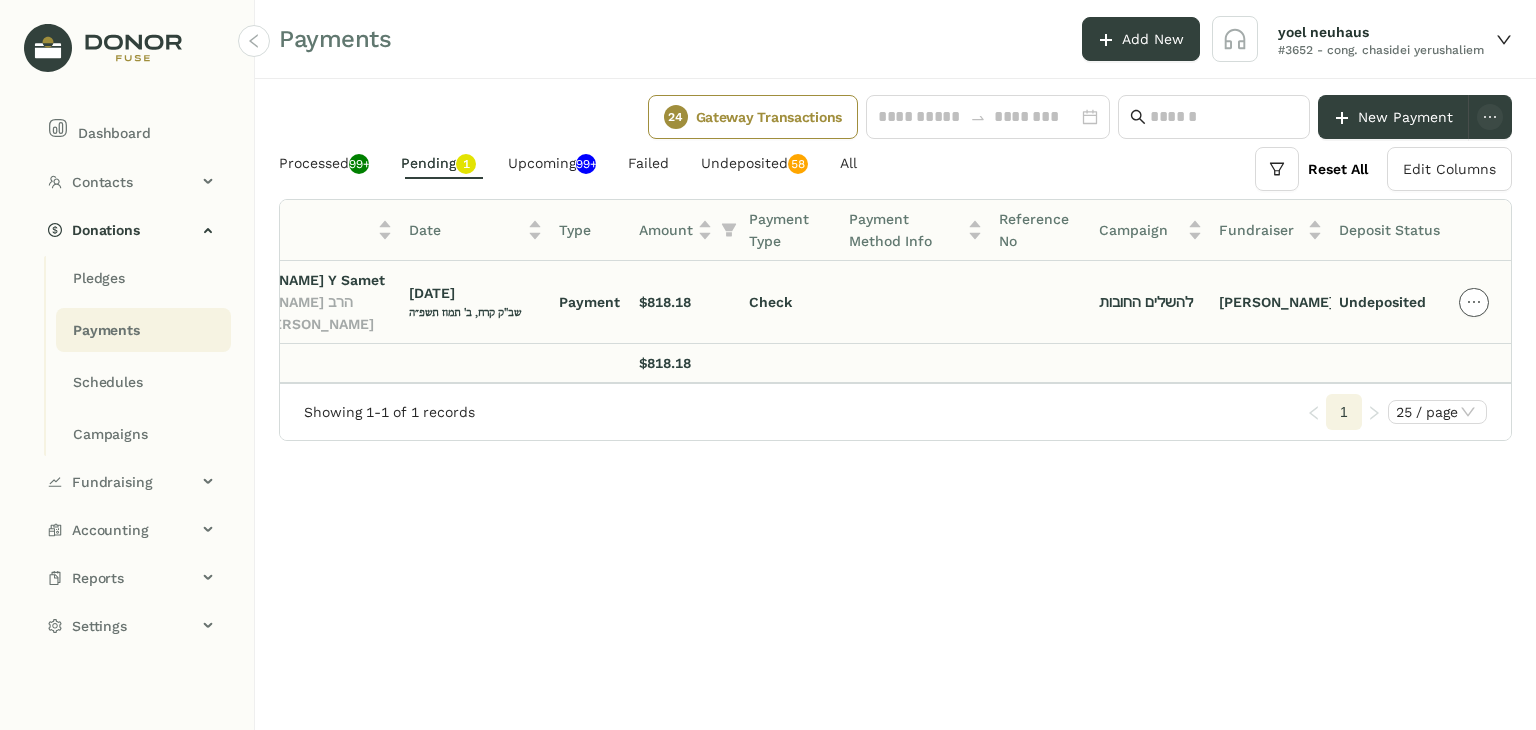 click 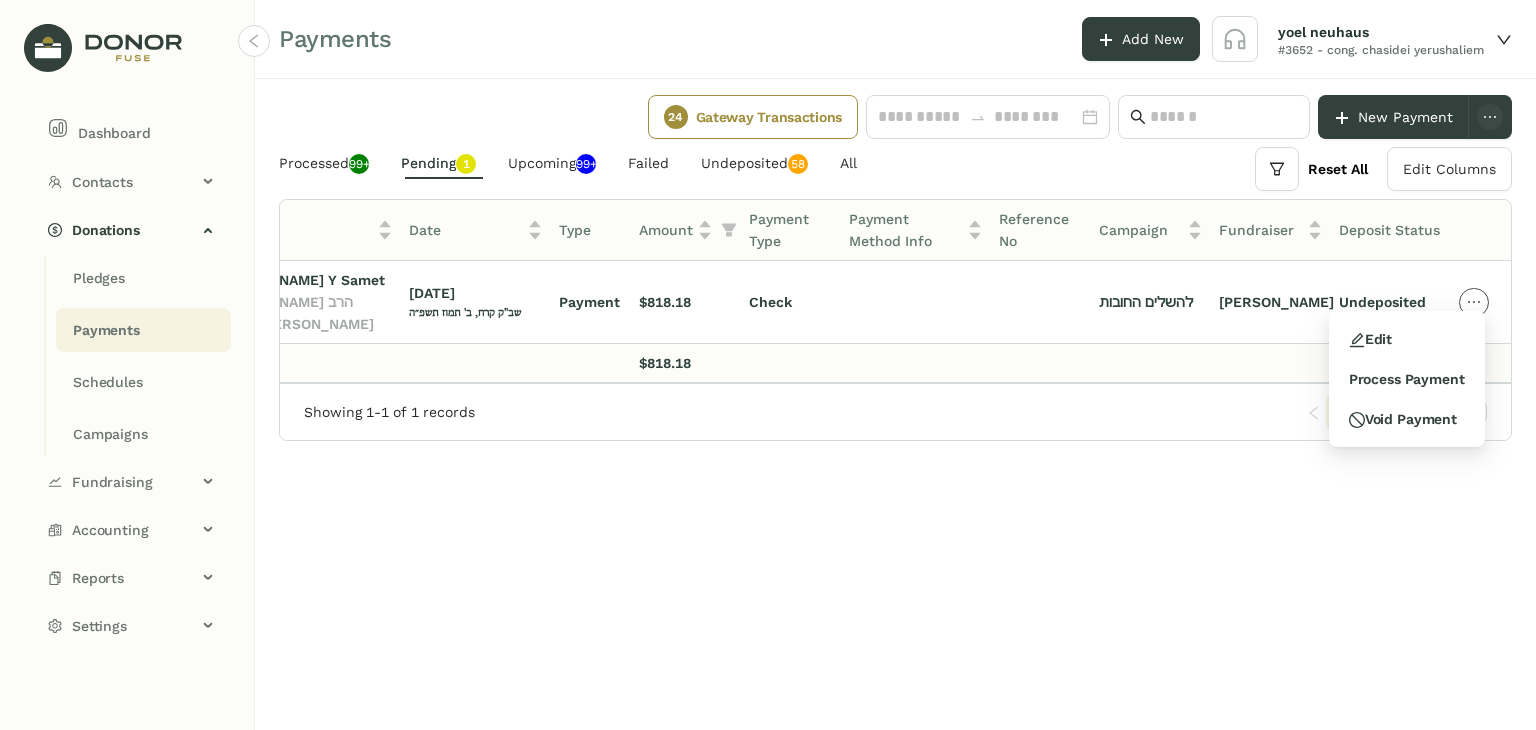 scroll, scrollTop: 0, scrollLeft: 89, axis: horizontal 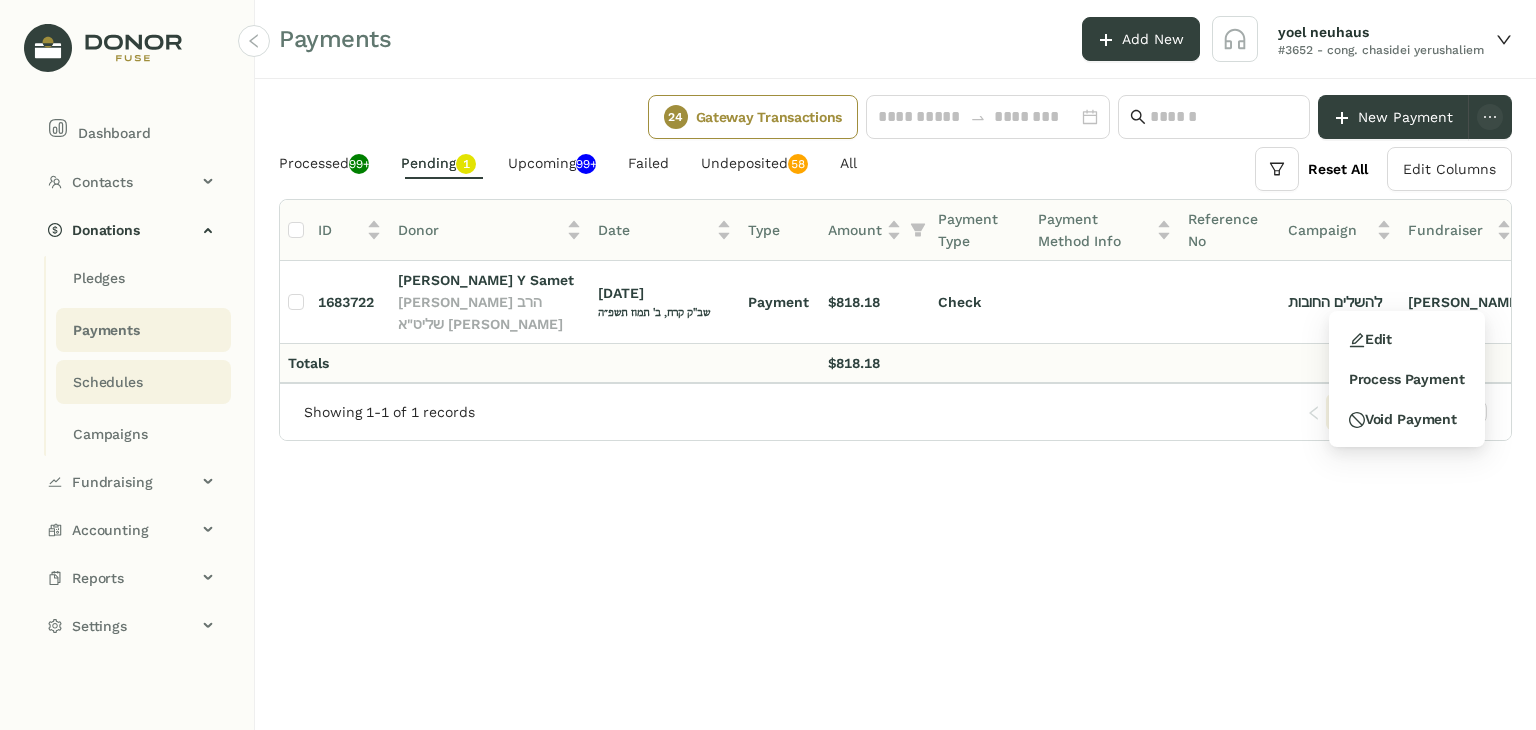 click on "Schedules" 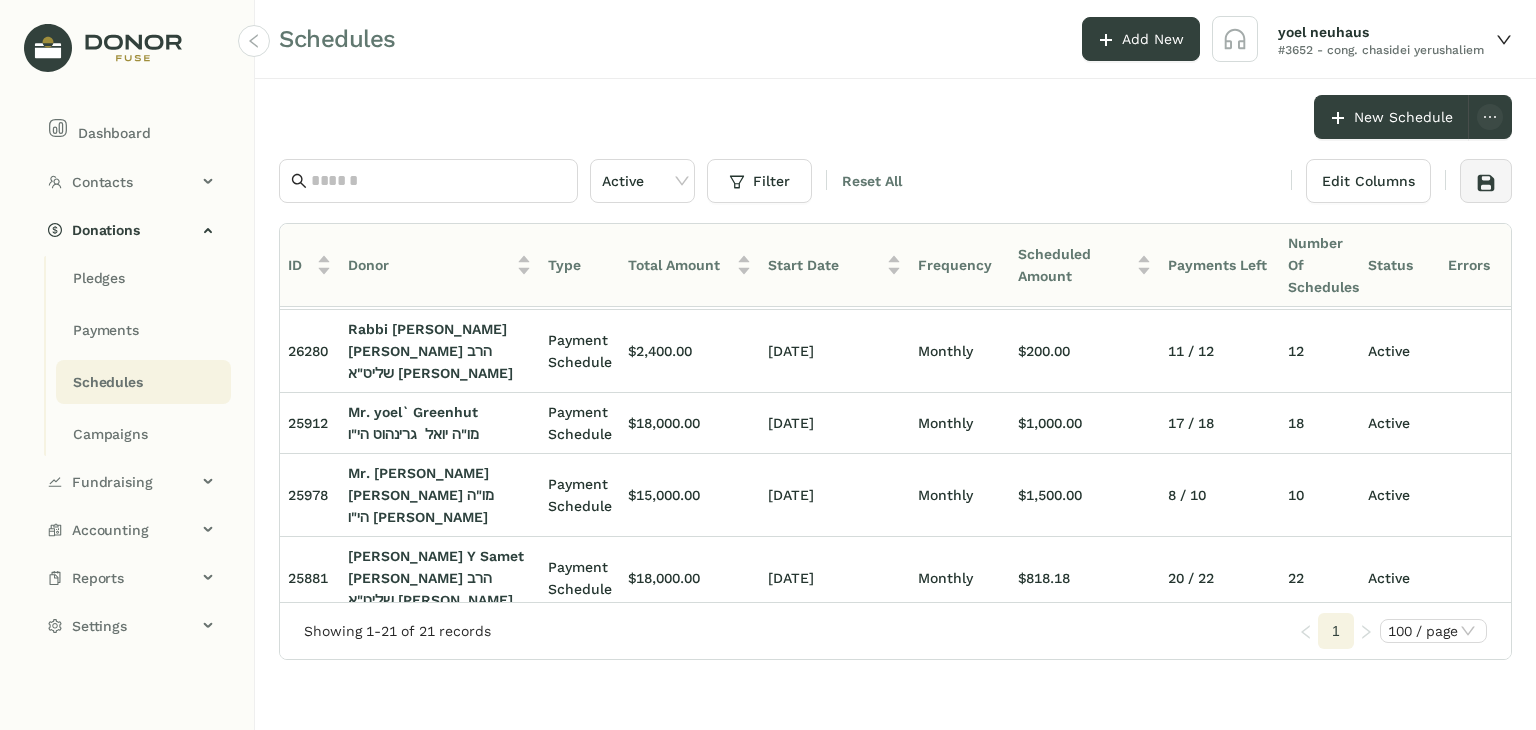 scroll, scrollTop: 1036, scrollLeft: 0, axis: vertical 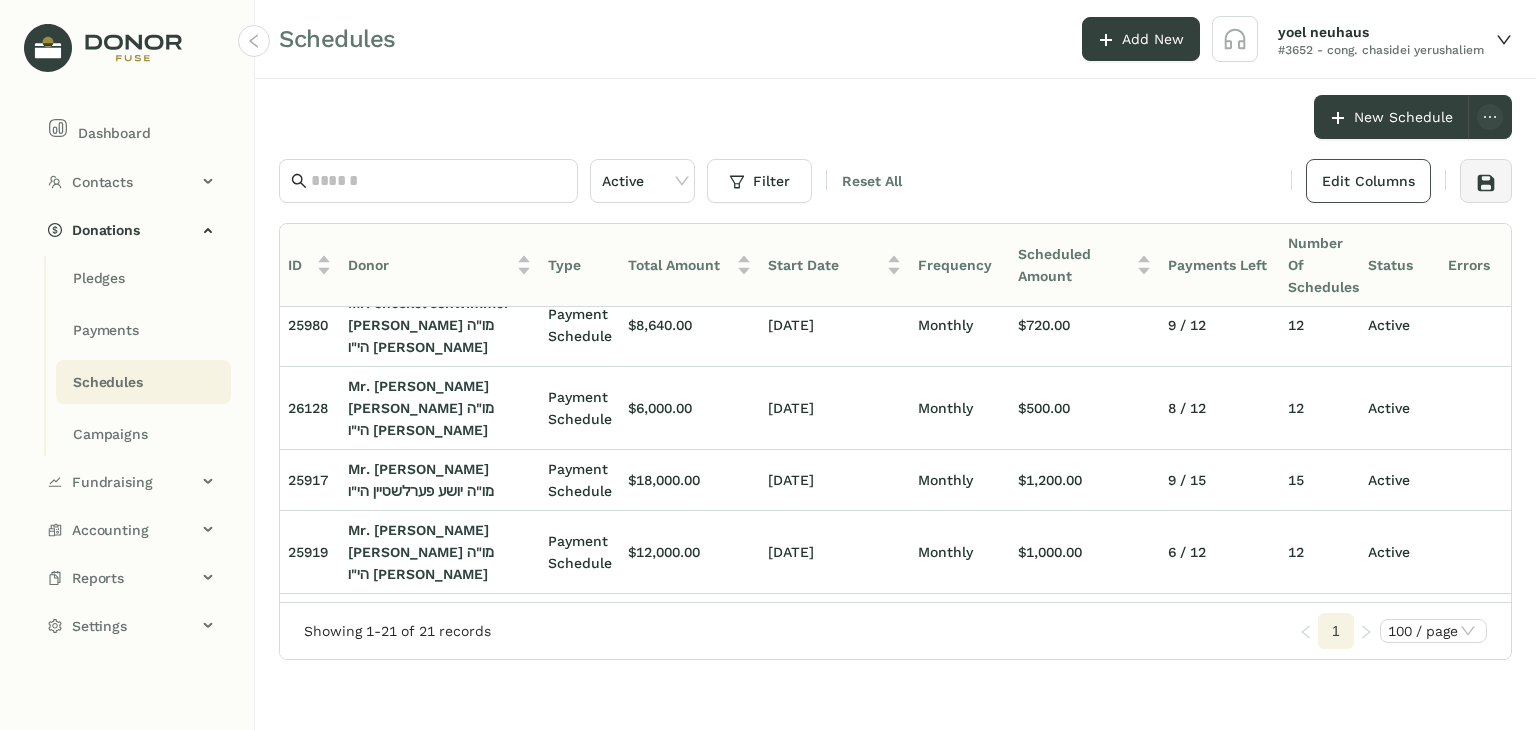 click on "Edit Columns" 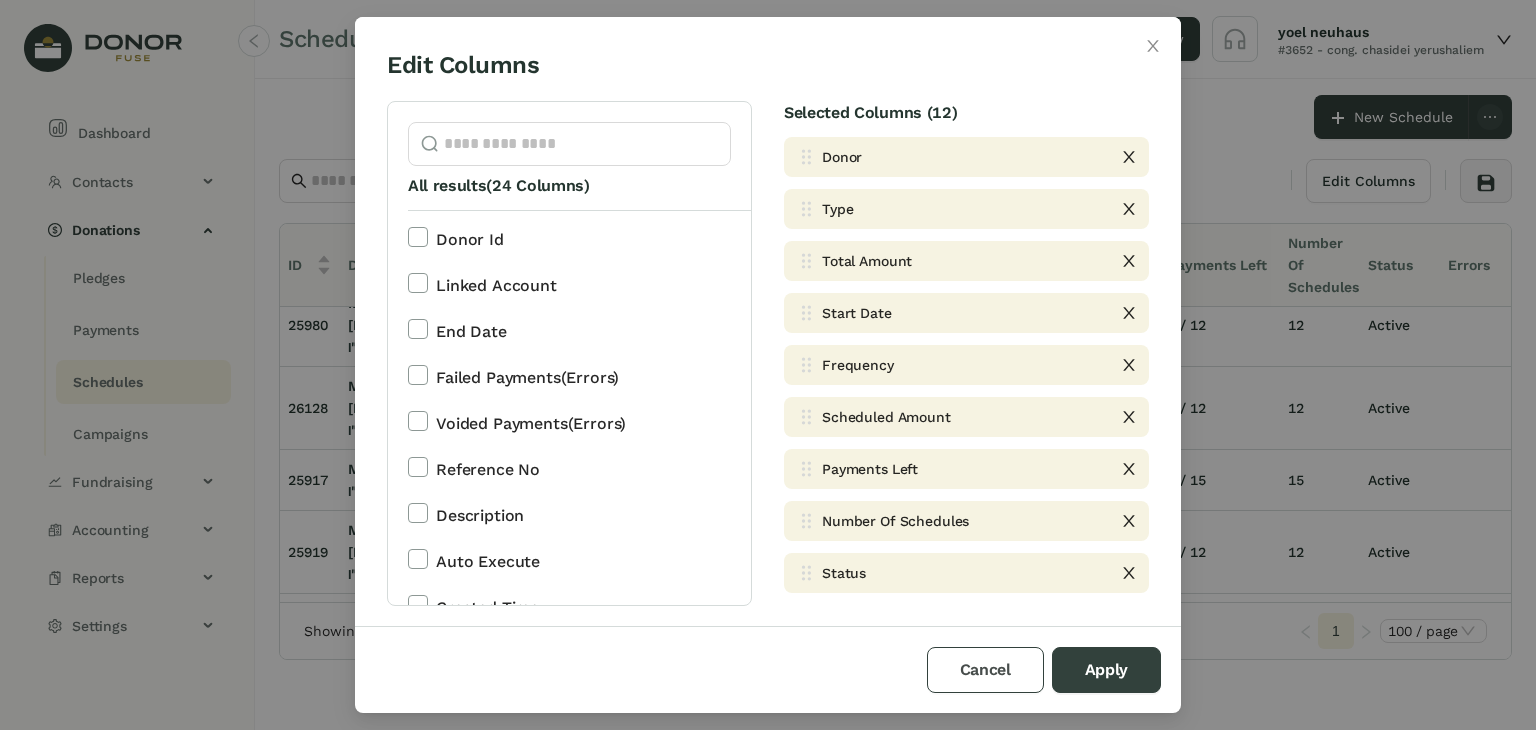 click on "Cancel" at bounding box center (985, 670) 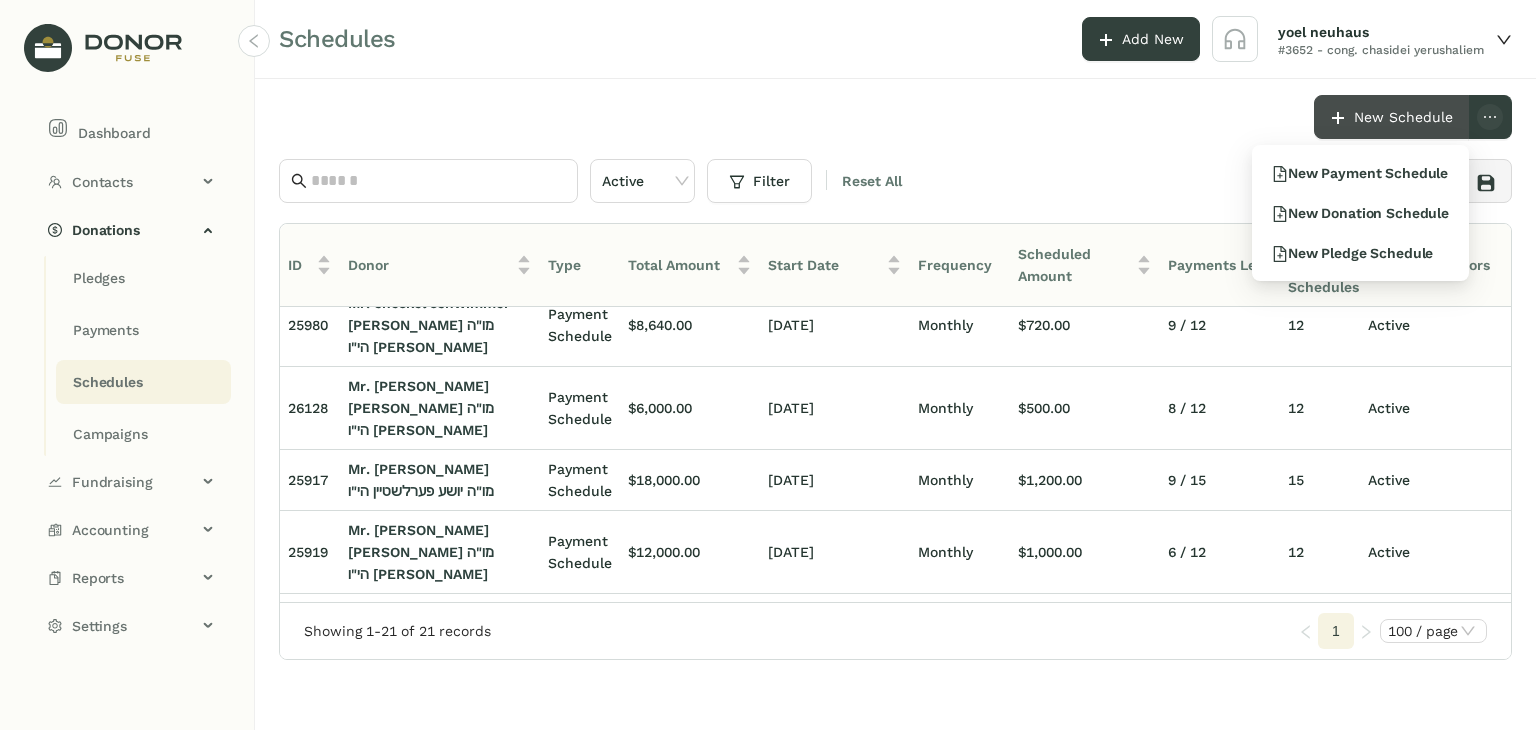 click on "New Schedule" 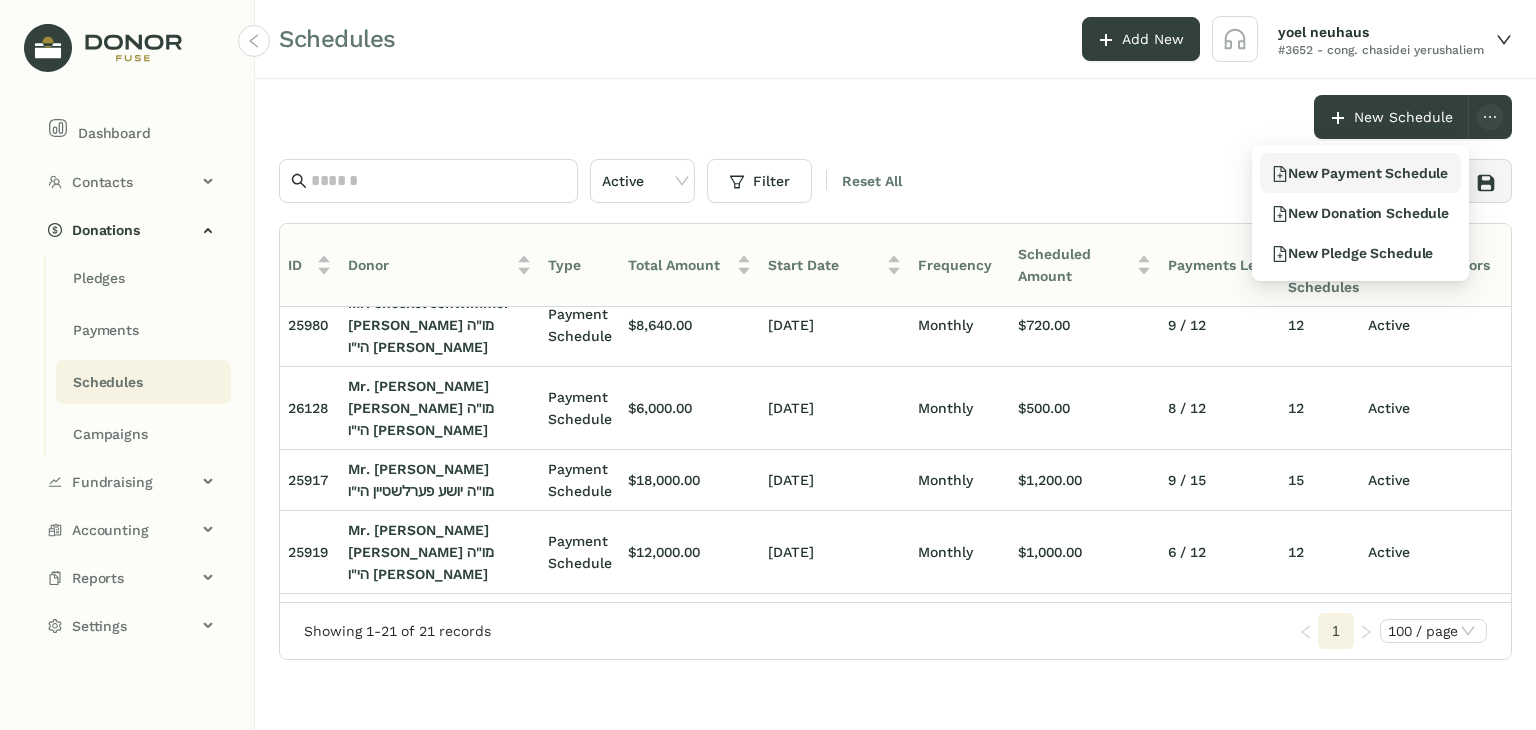 click on "New Payment Schedule" at bounding box center [1360, 173] 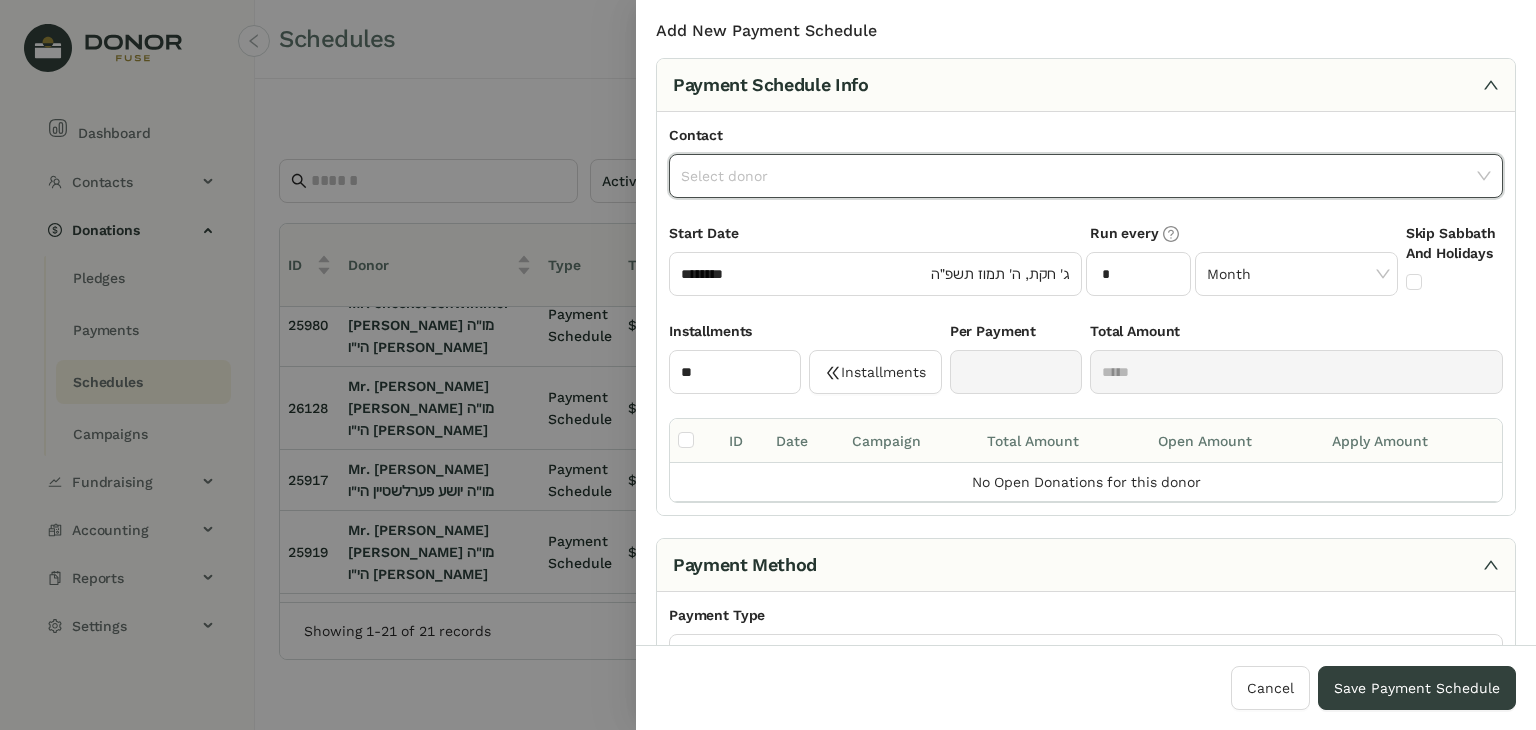 scroll, scrollTop: 200, scrollLeft: 0, axis: vertical 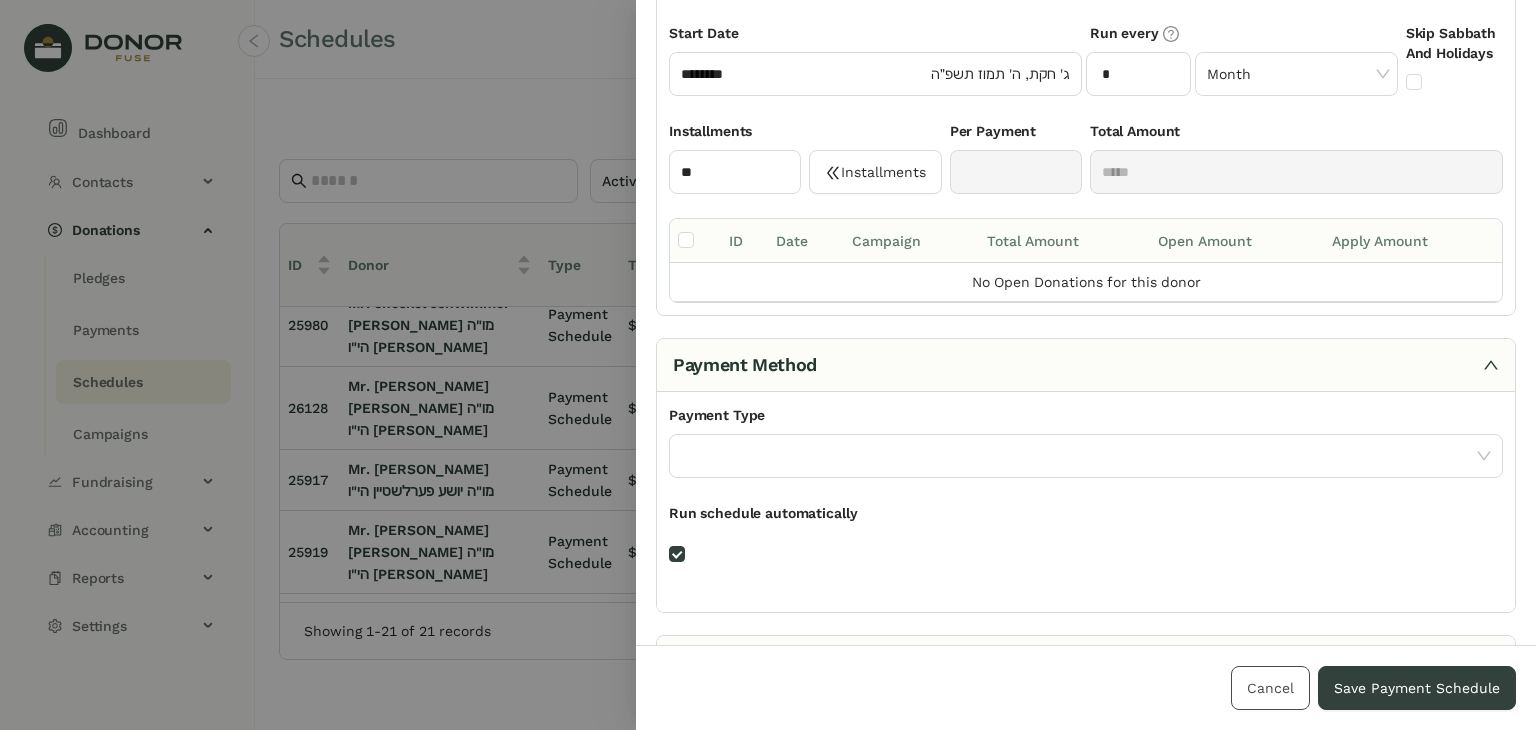 click on "Cancel" at bounding box center [1270, 688] 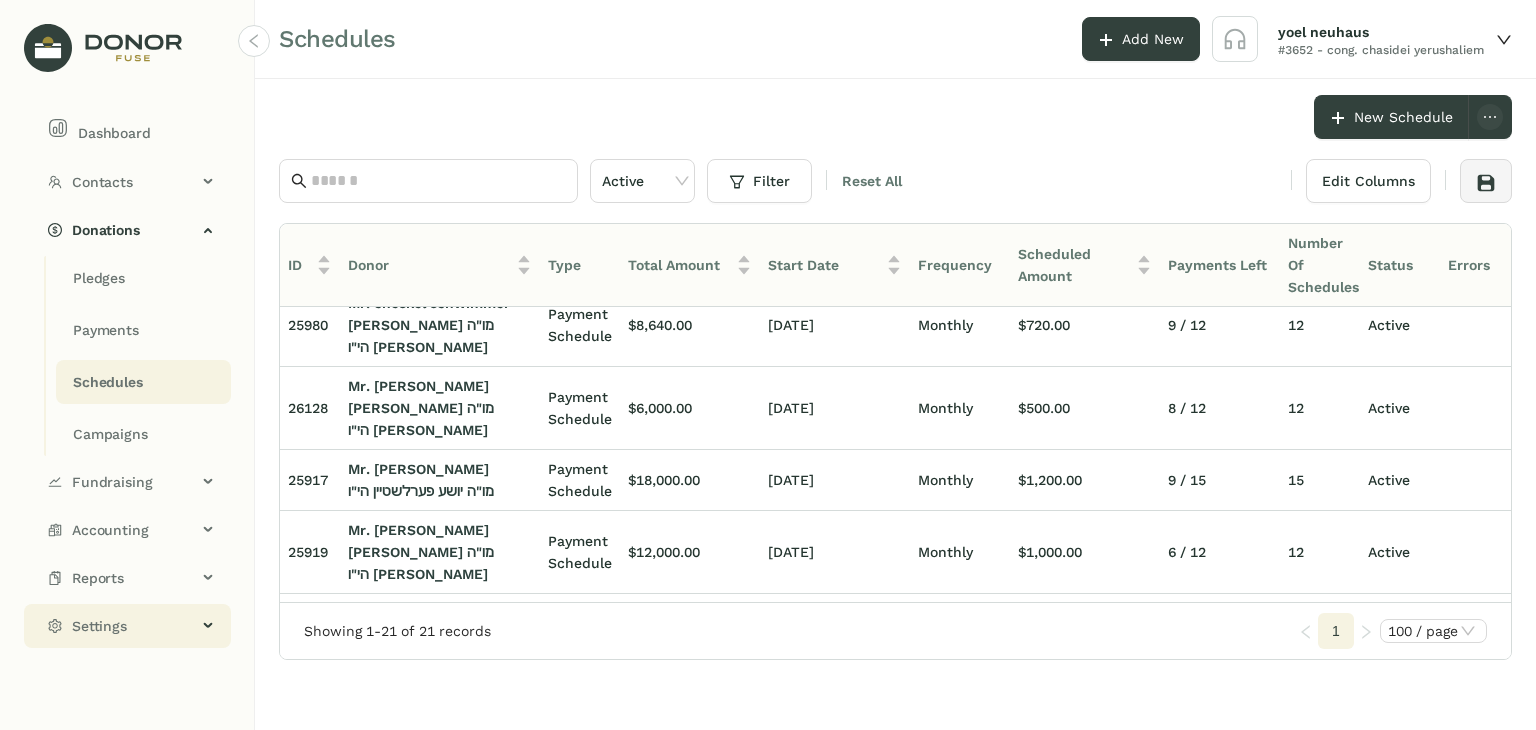 click on "Settings" 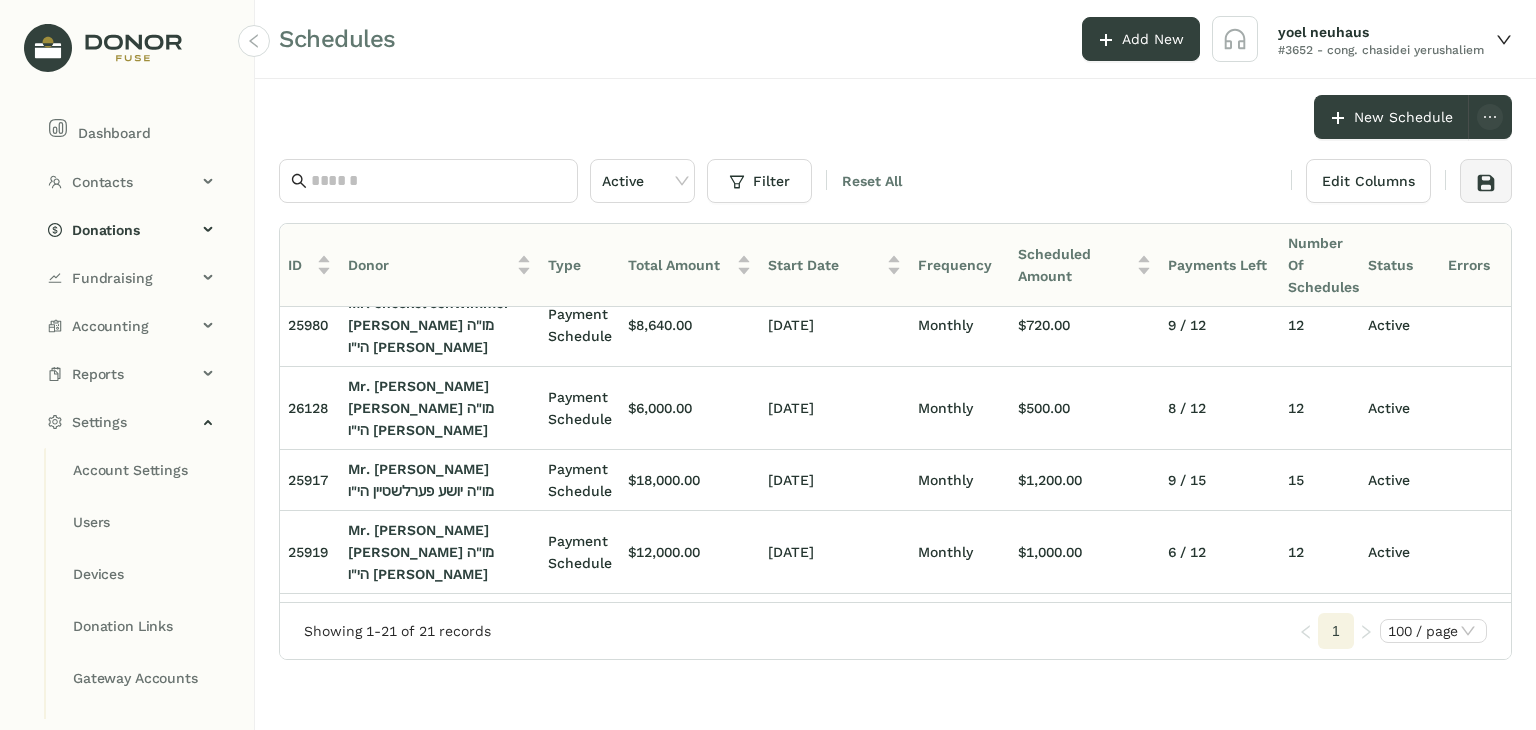 scroll, scrollTop: 137, scrollLeft: 0, axis: vertical 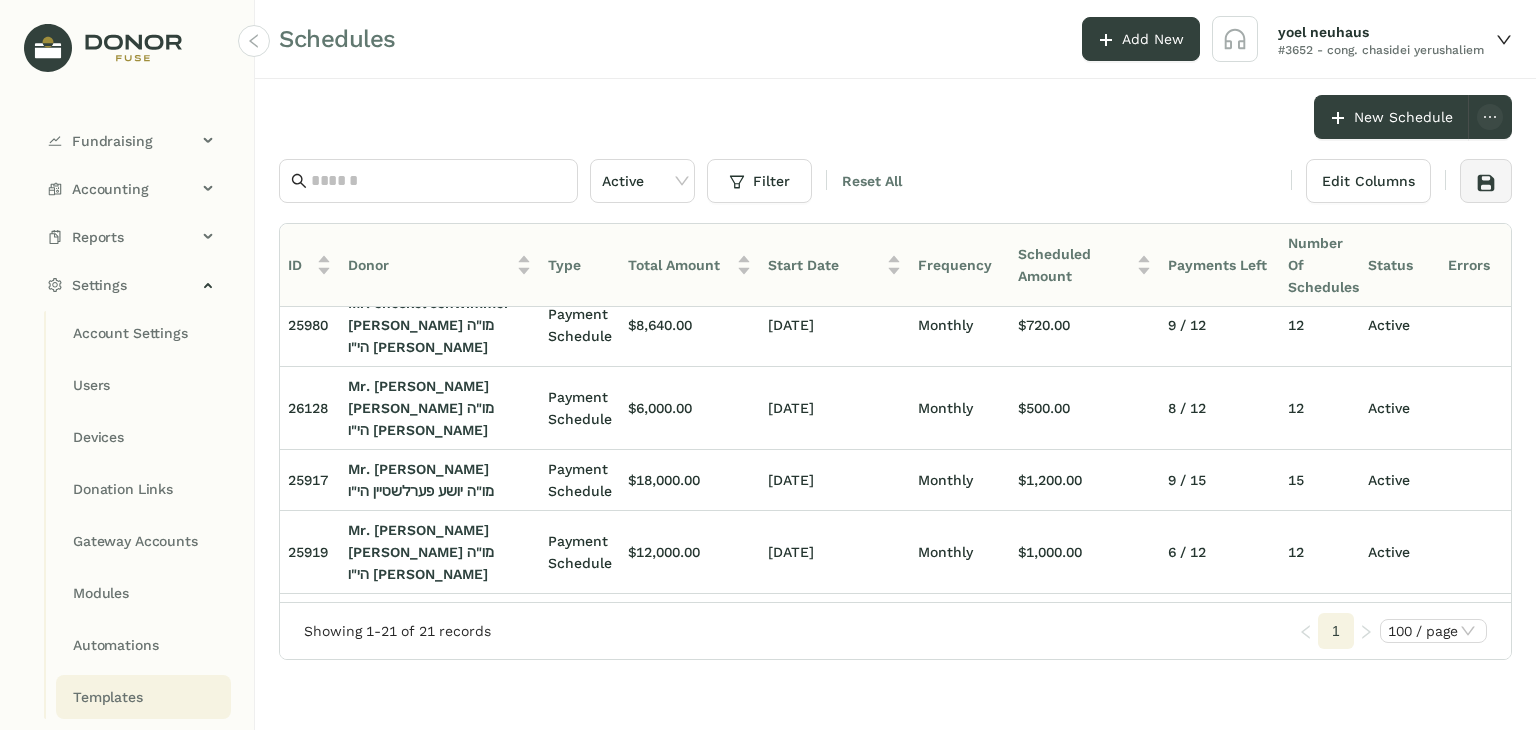 click on "Templates" 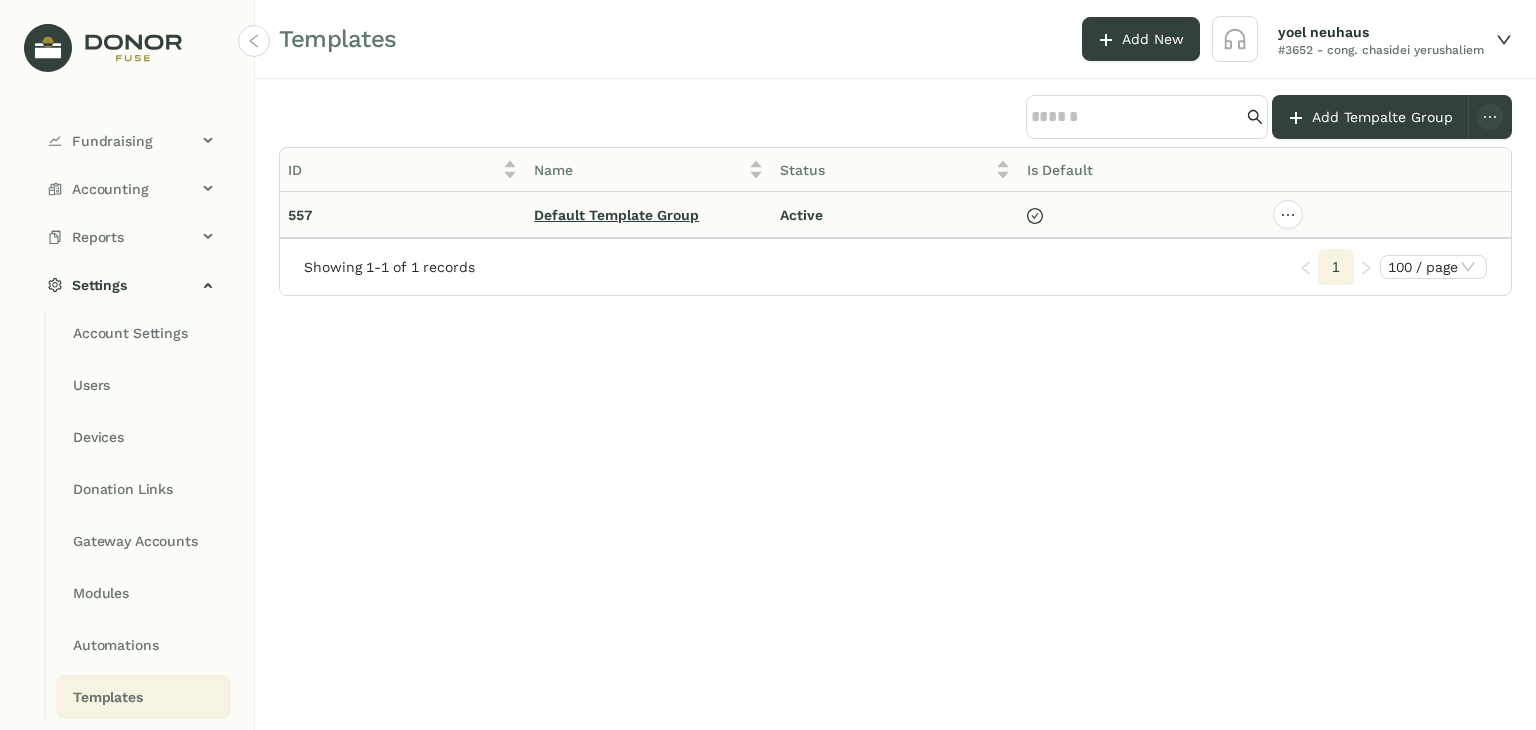 click on "Default Template Group" 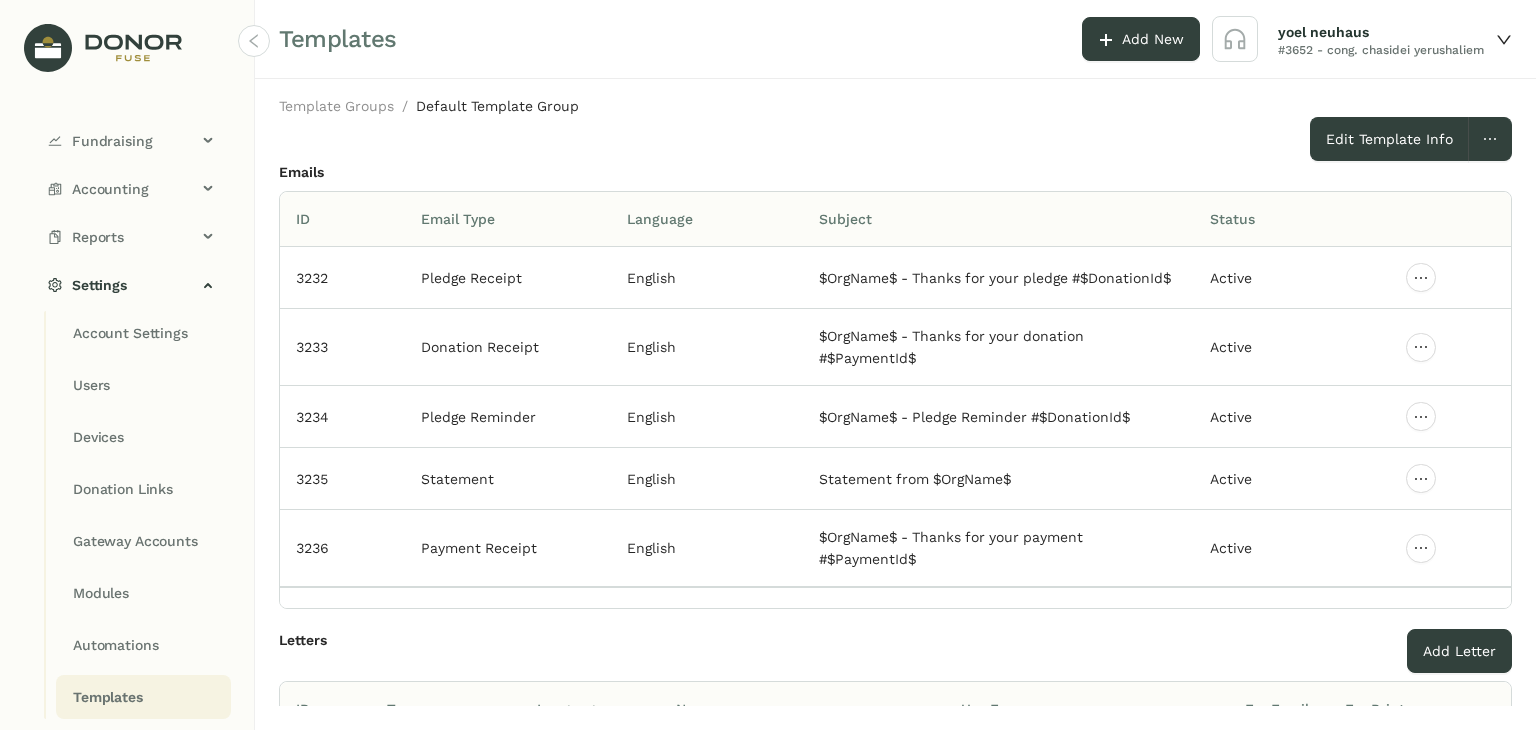 scroll, scrollTop: 400, scrollLeft: 0, axis: vertical 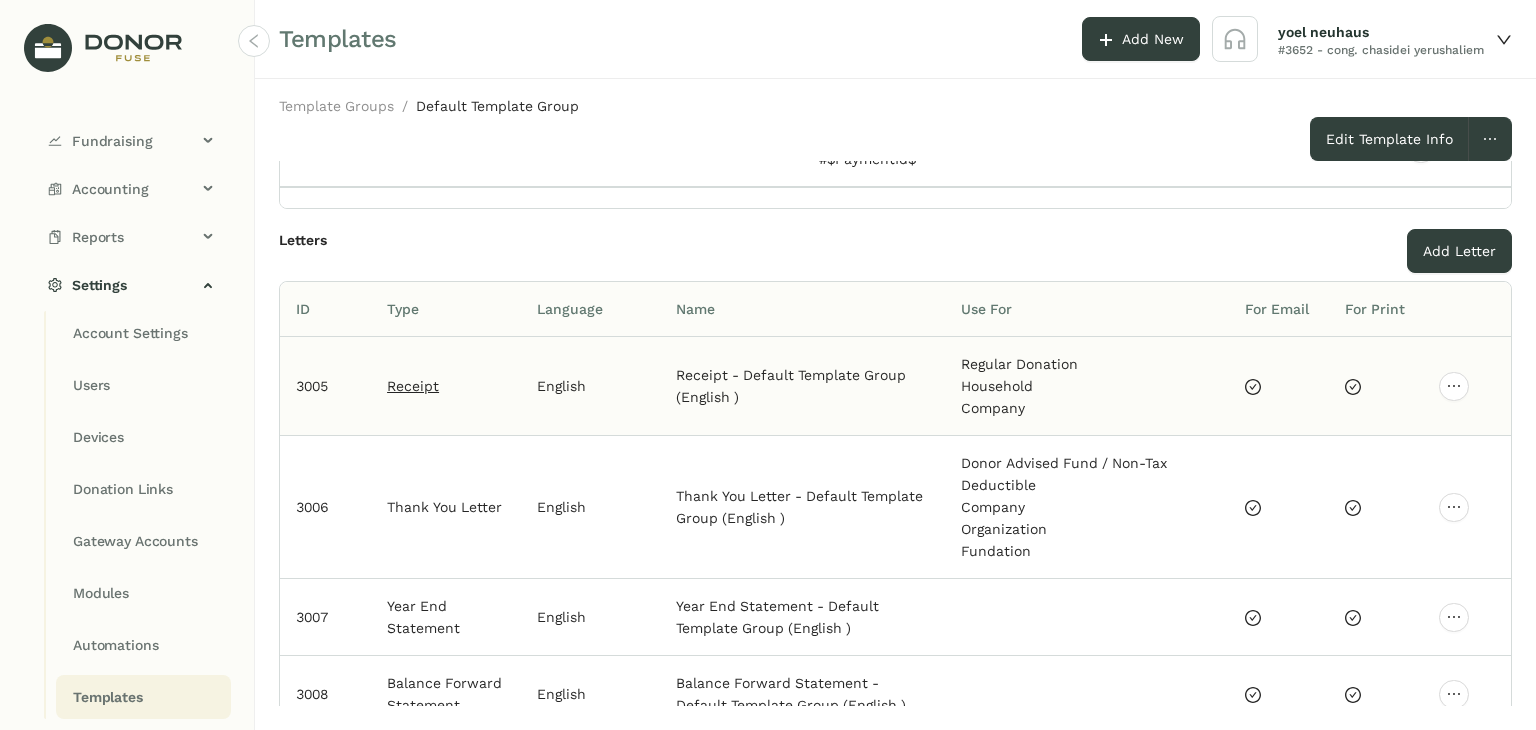 click on "Receipt" 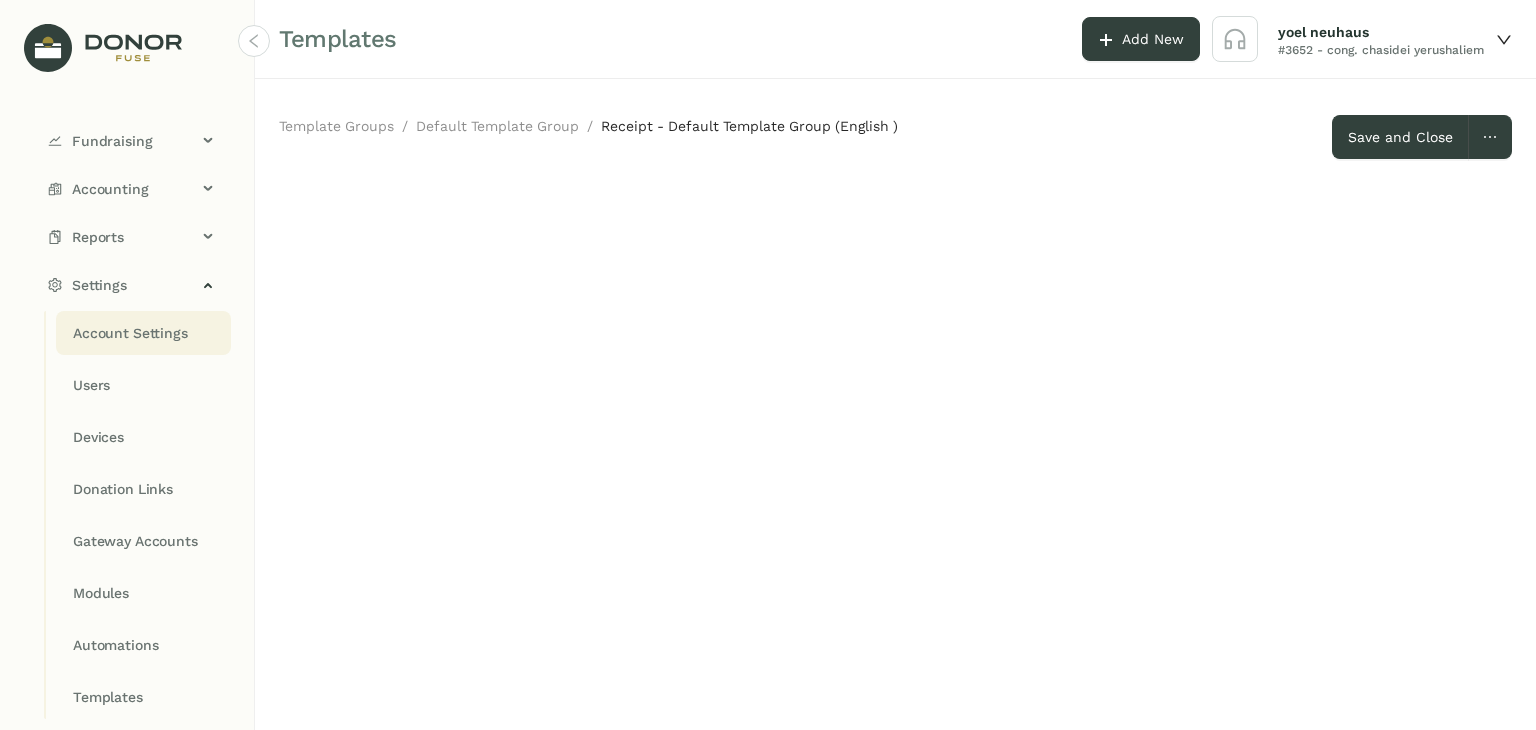 click on "Account Settings" 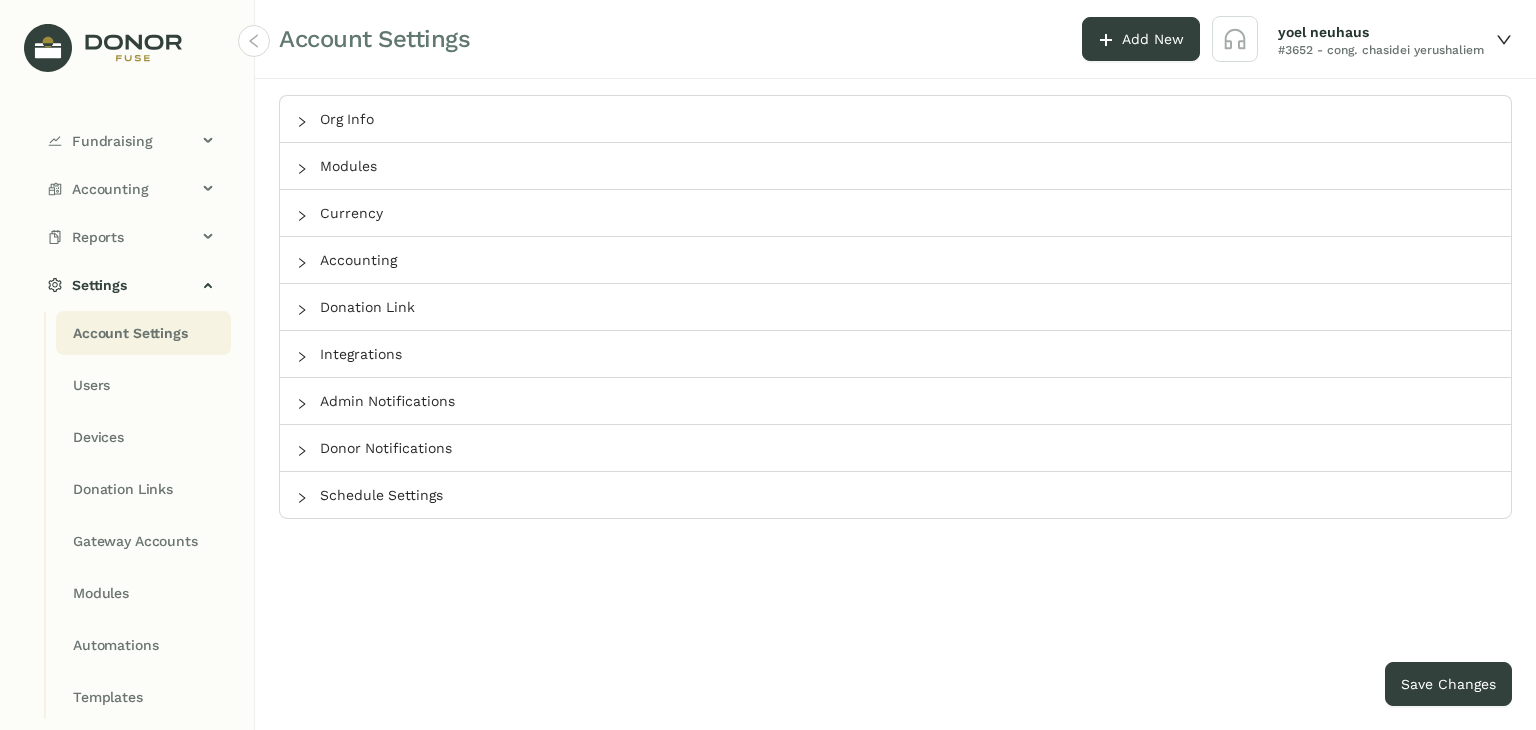 type on "**********" 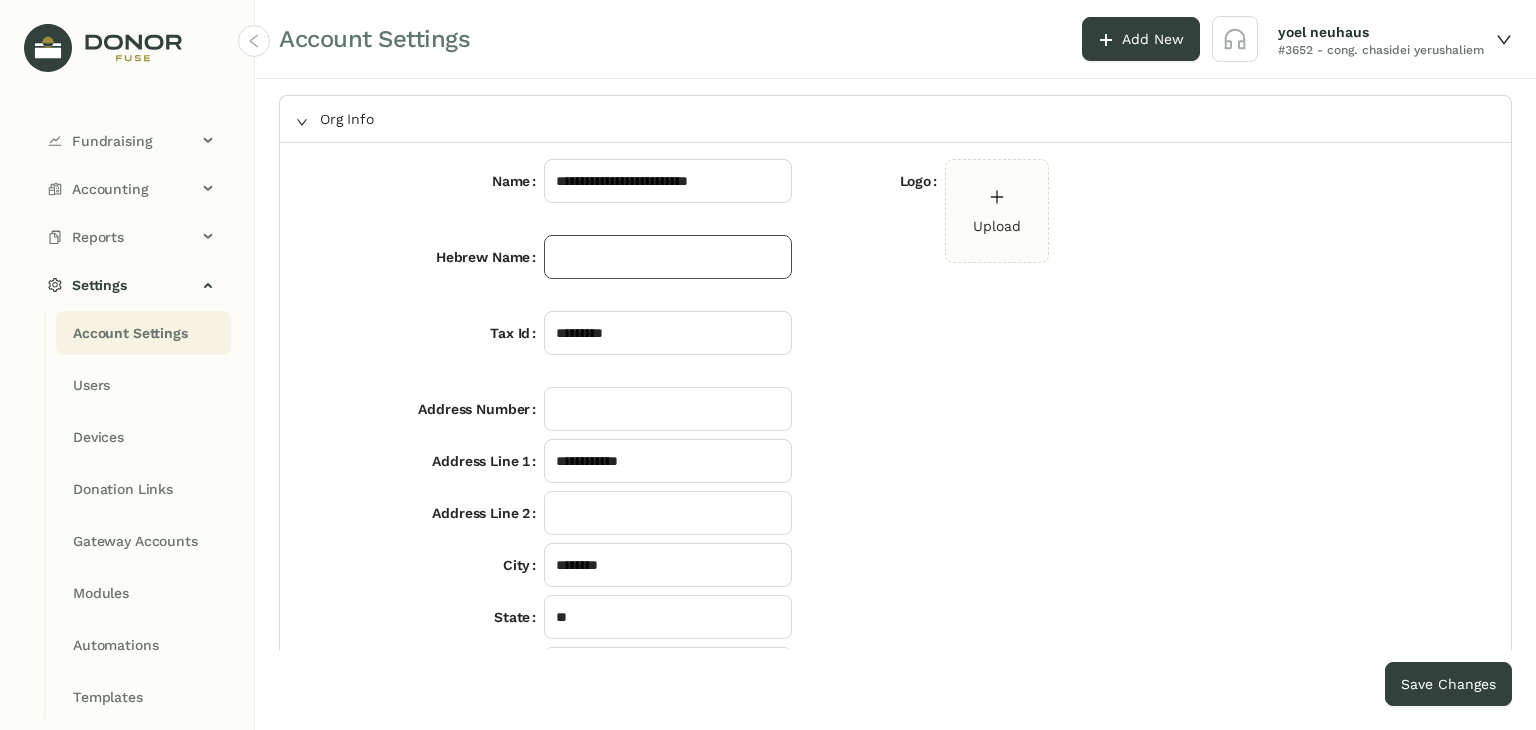 click 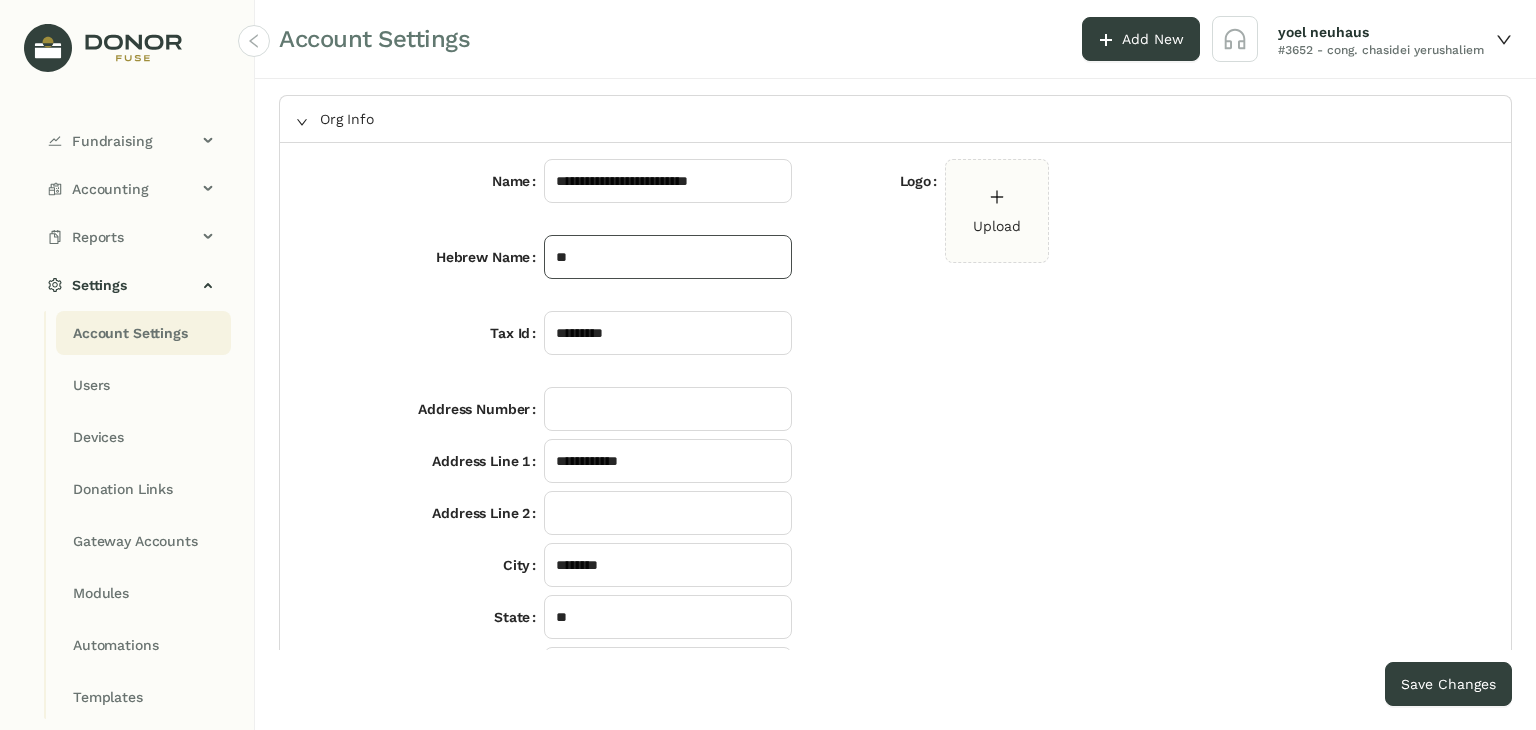 type on "*" 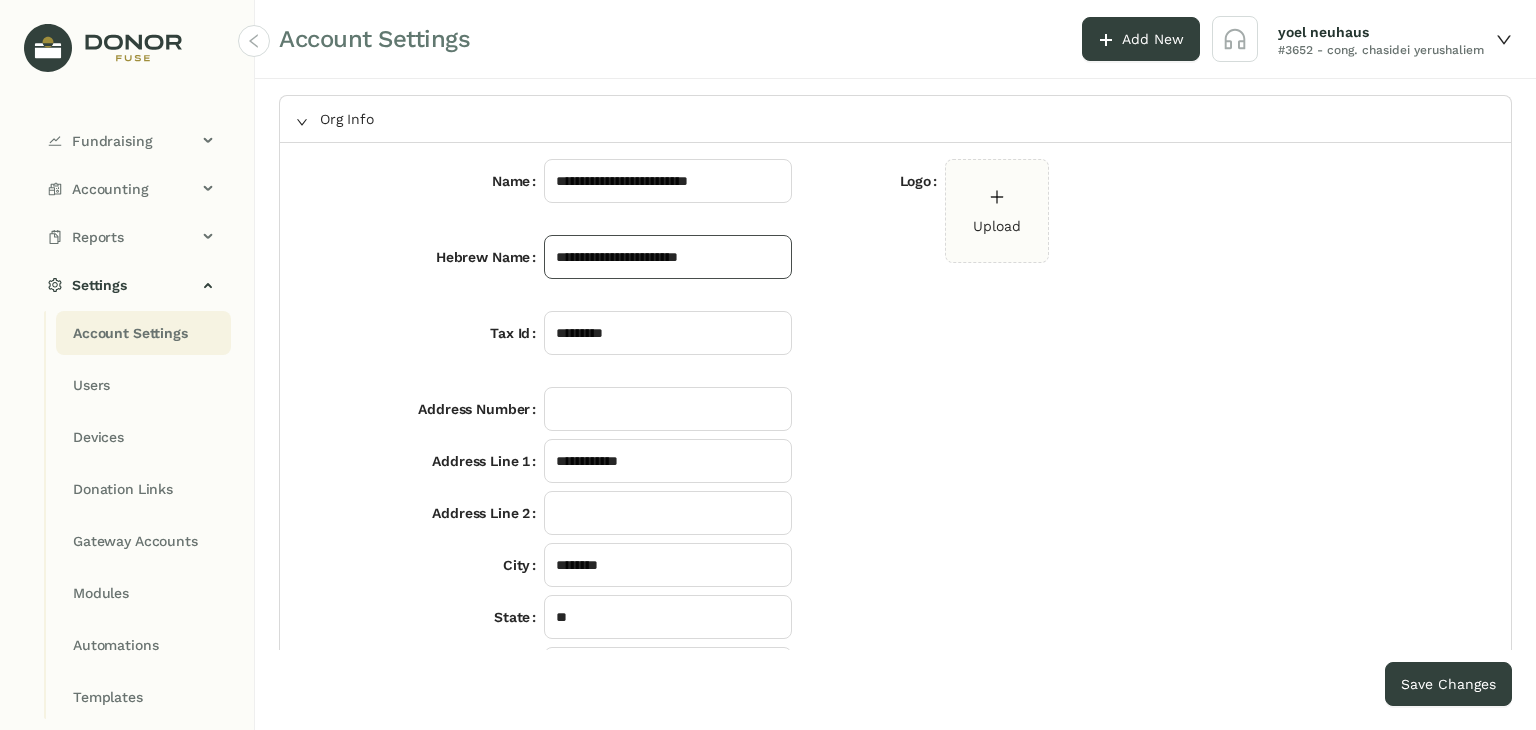 scroll, scrollTop: 100, scrollLeft: 0, axis: vertical 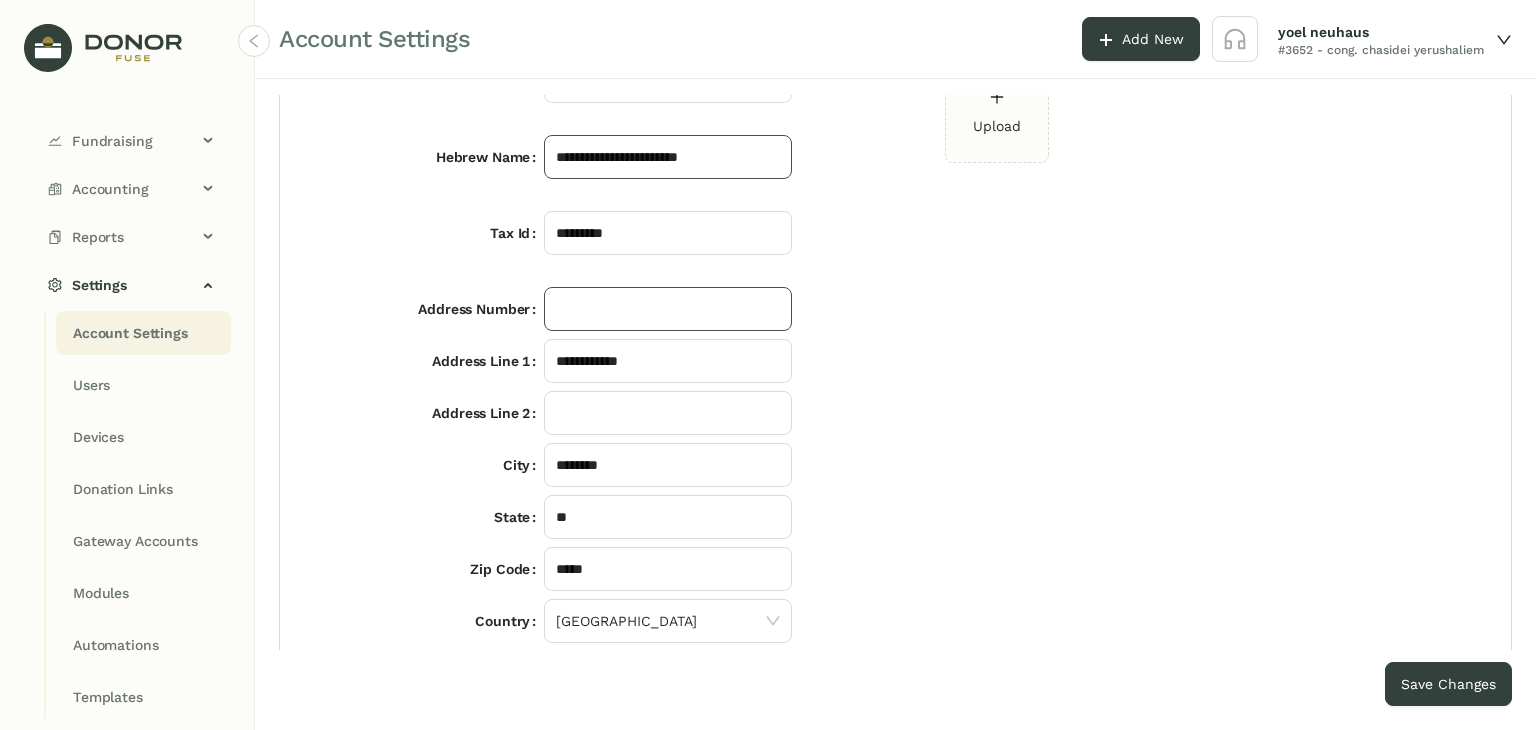 type on "**********" 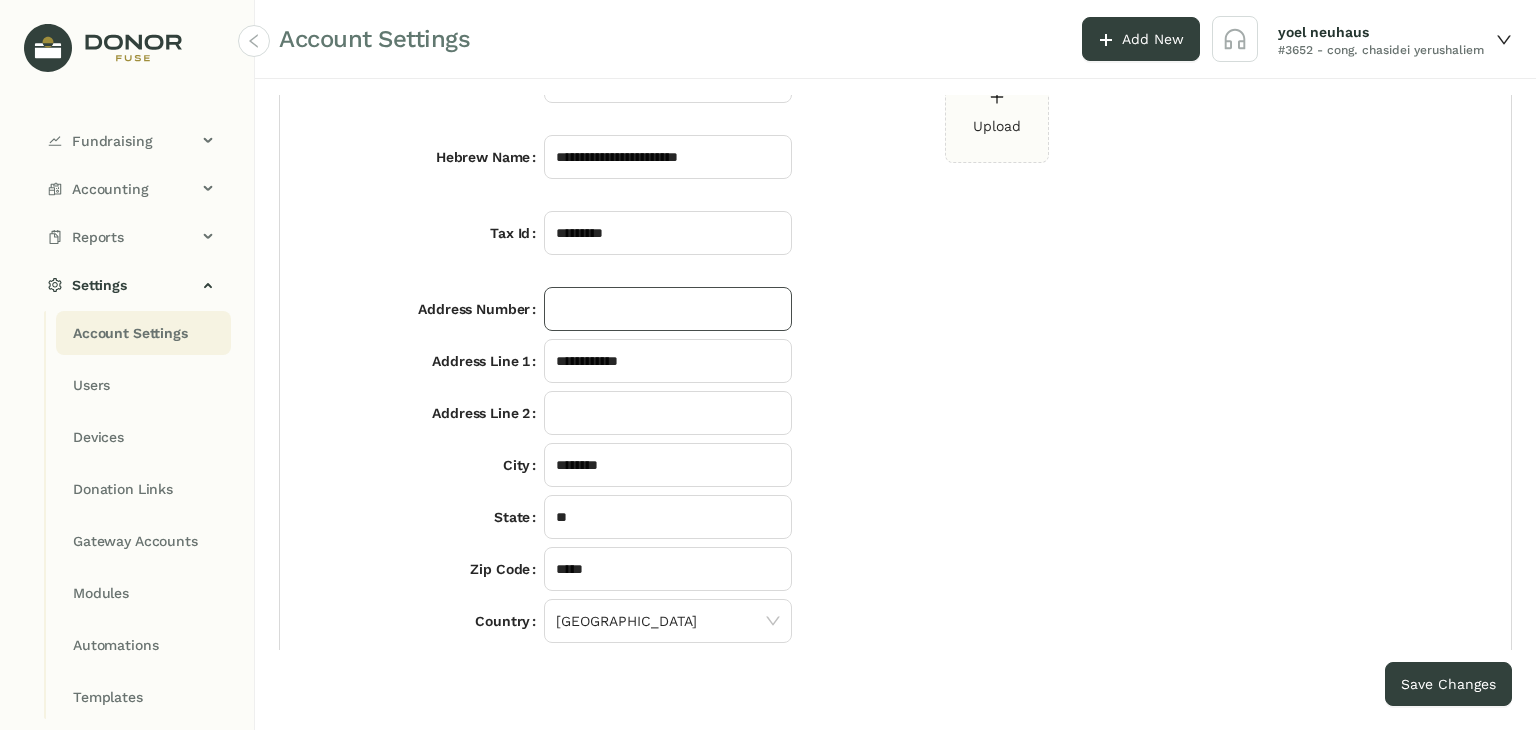 click 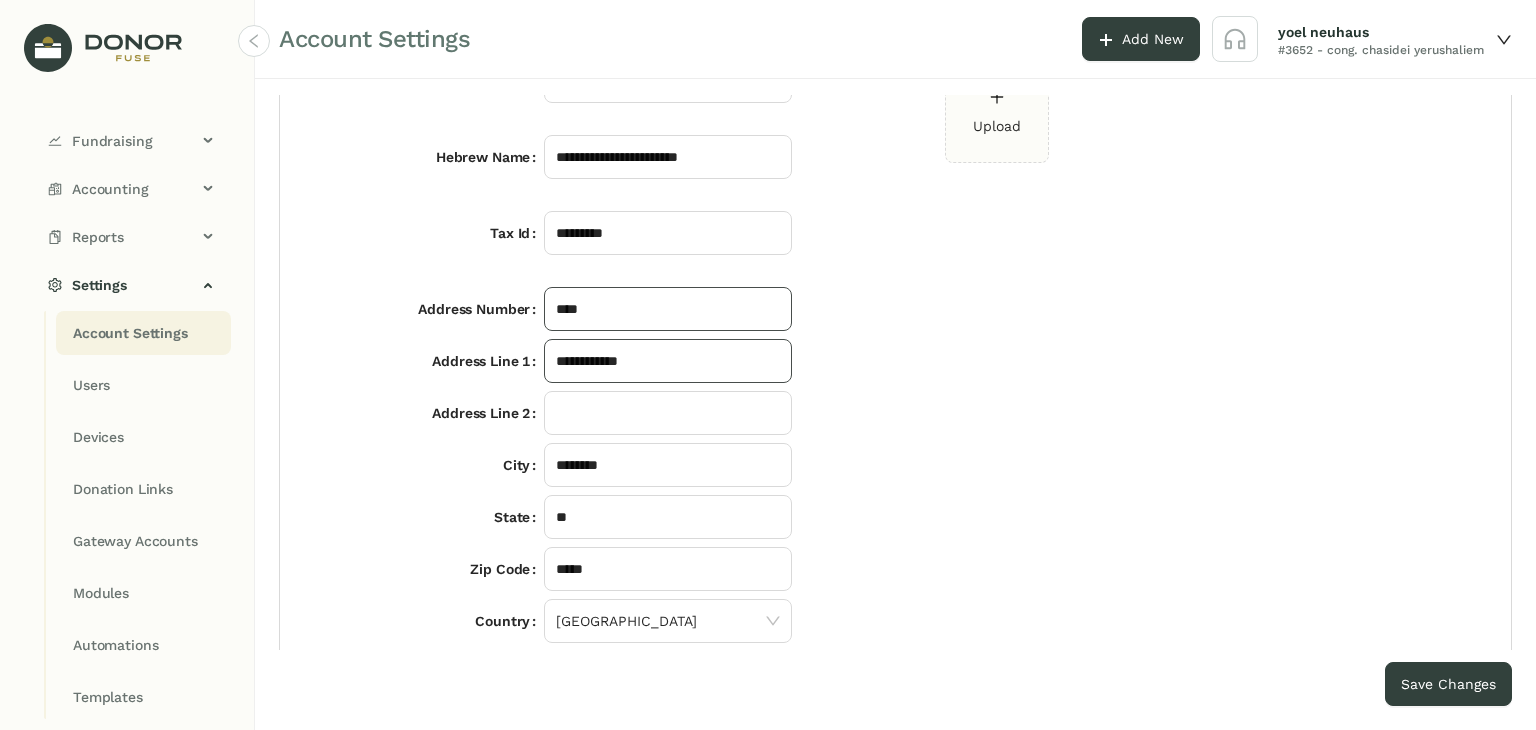 type on "****" 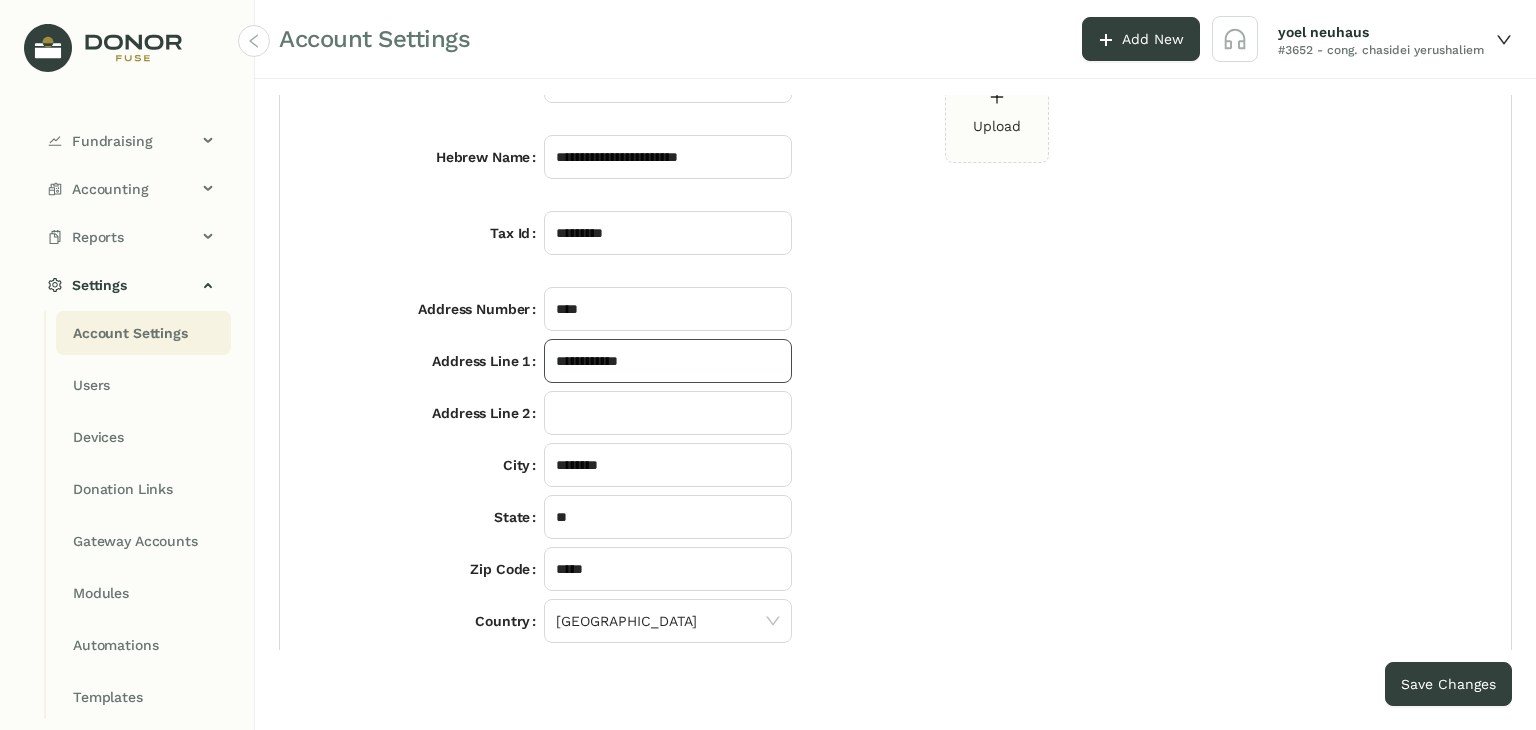 drag, startPoint x: 588, startPoint y: 362, endPoint x: 540, endPoint y: 359, distance: 48.09366 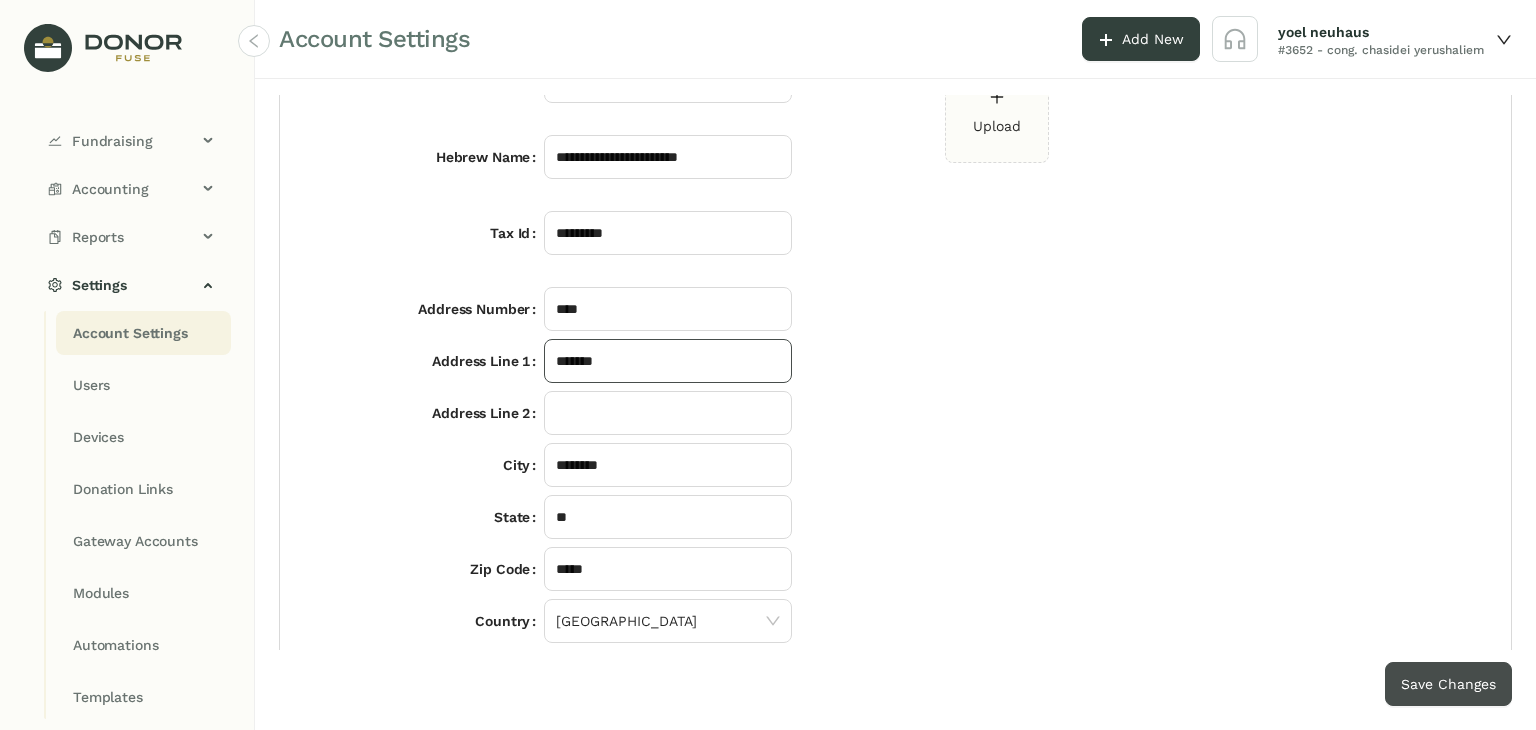 type on "*******" 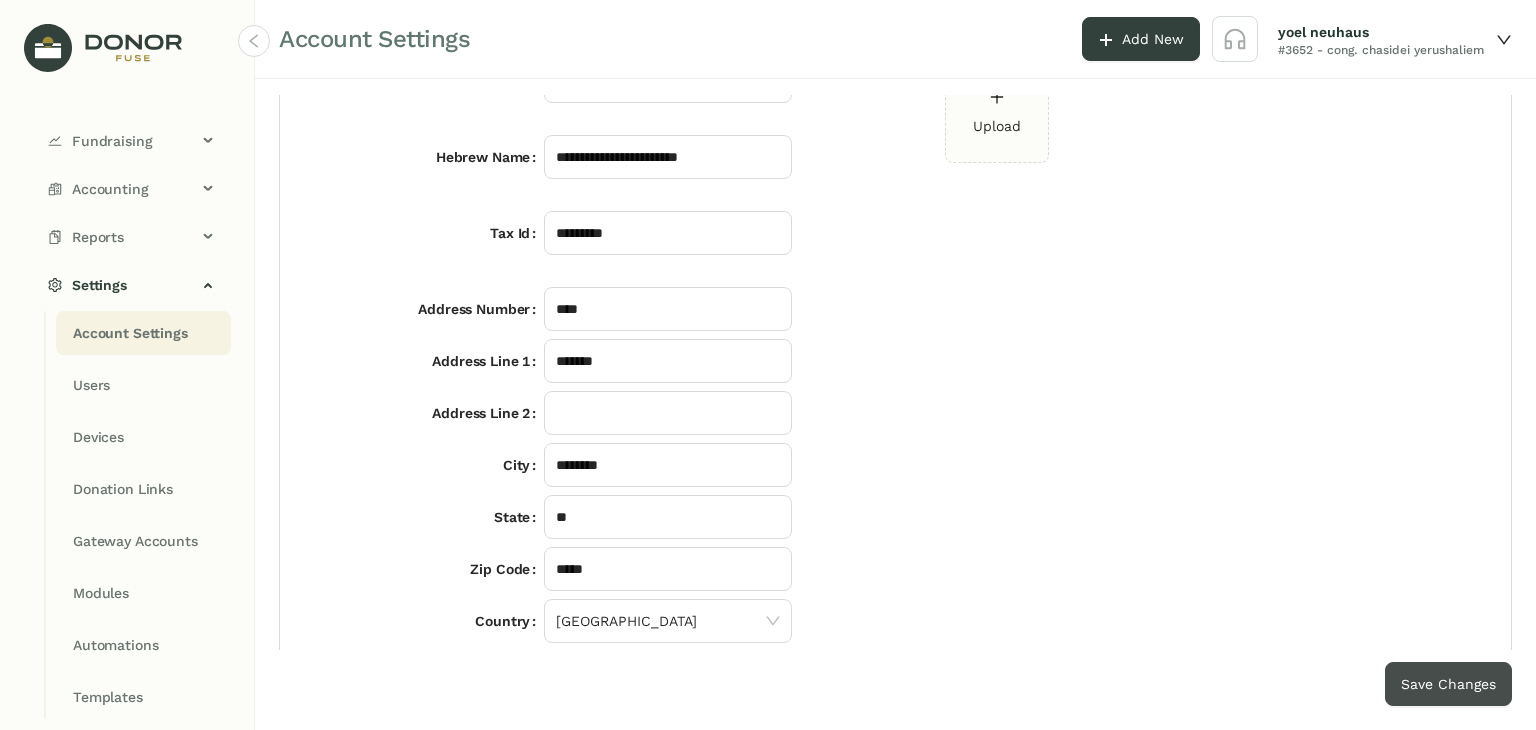 click on "Save Changes" 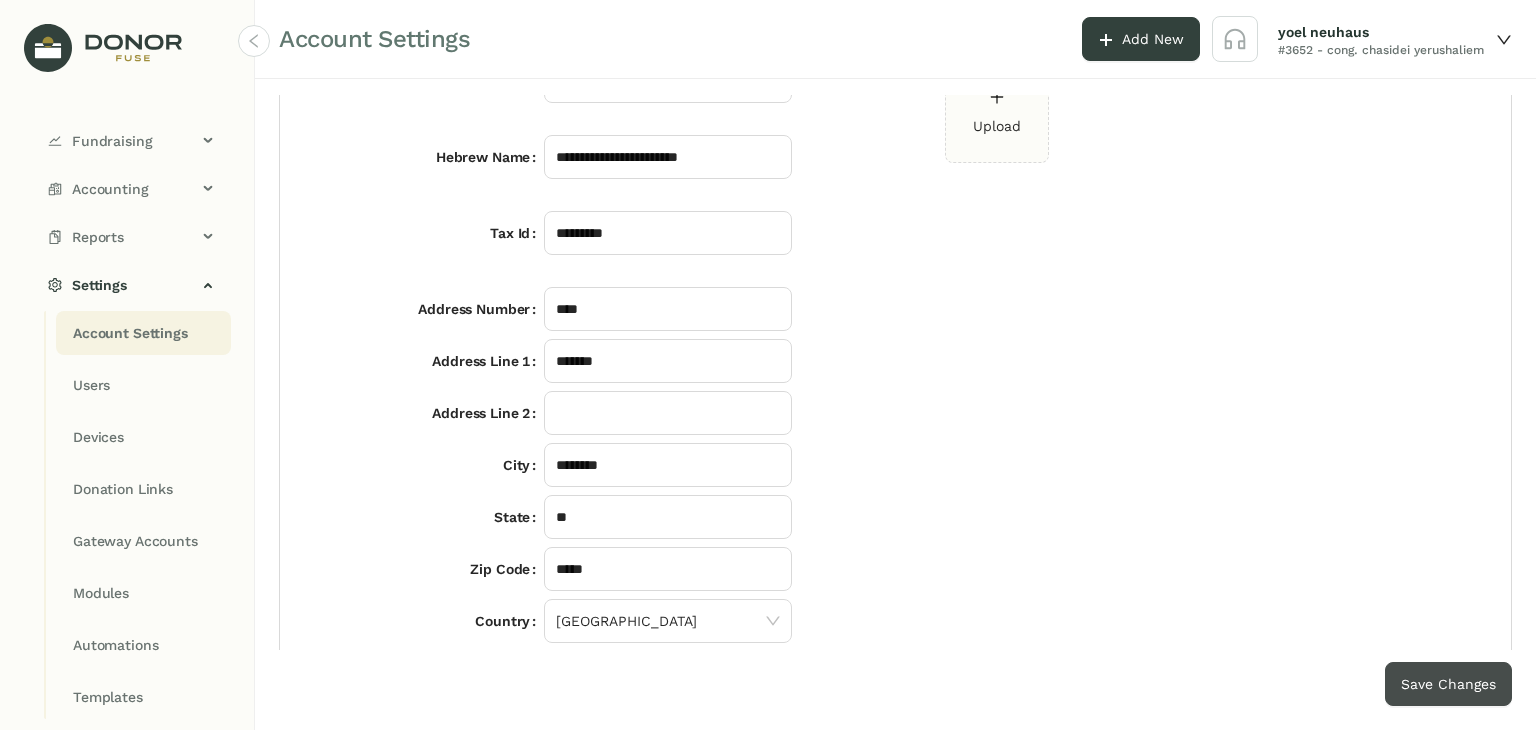 scroll, scrollTop: 400, scrollLeft: 0, axis: vertical 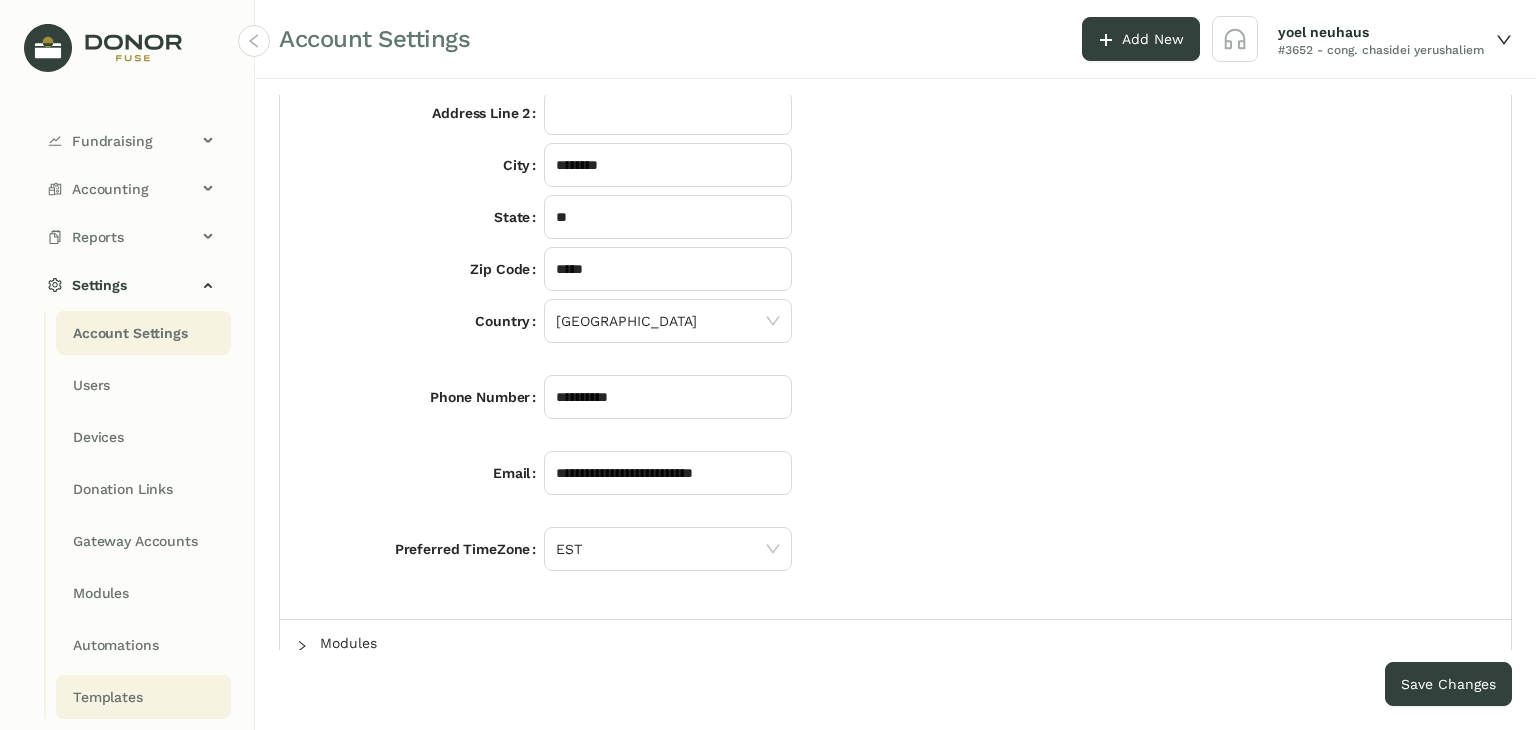 click on "Templates" 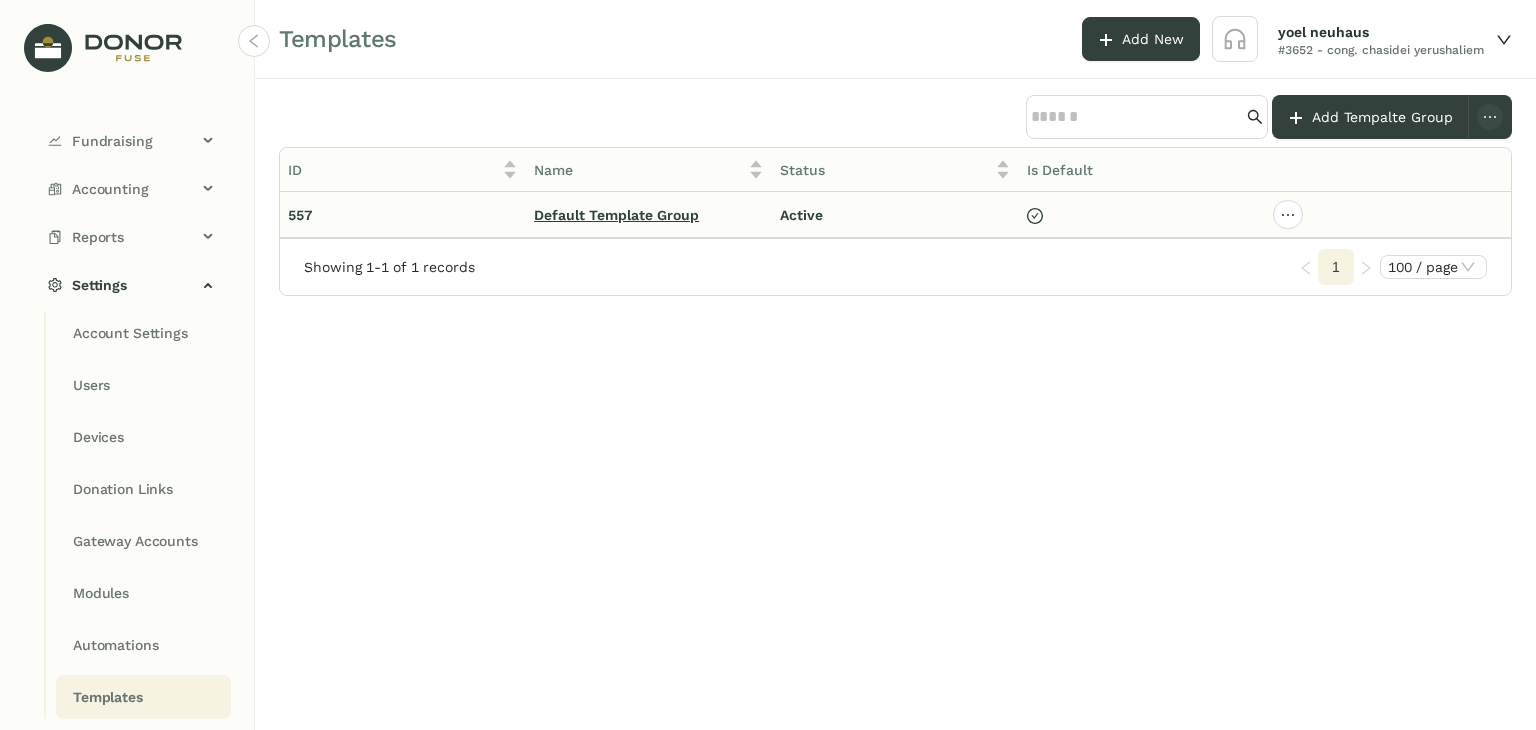 click on "Default Template Group" 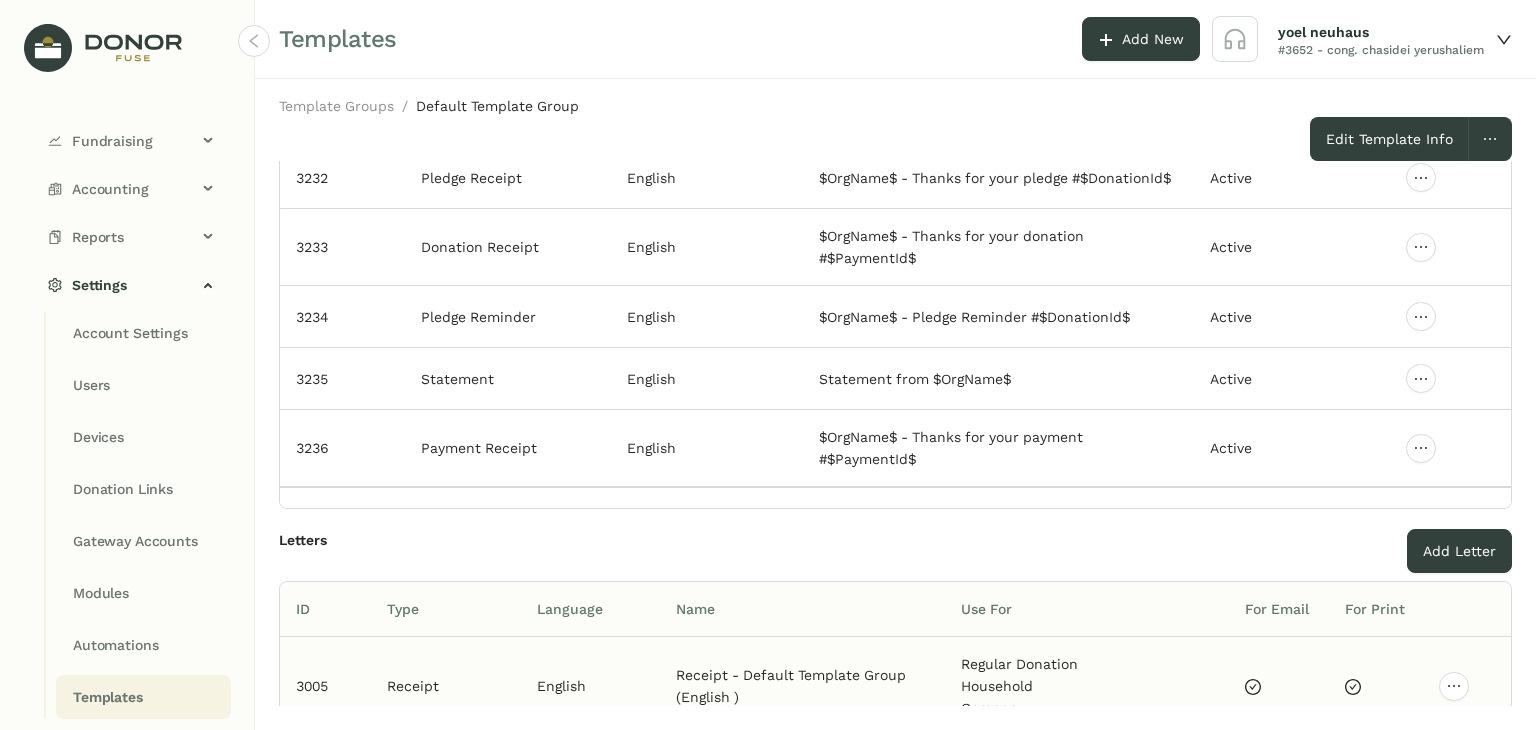 scroll, scrollTop: 200, scrollLeft: 0, axis: vertical 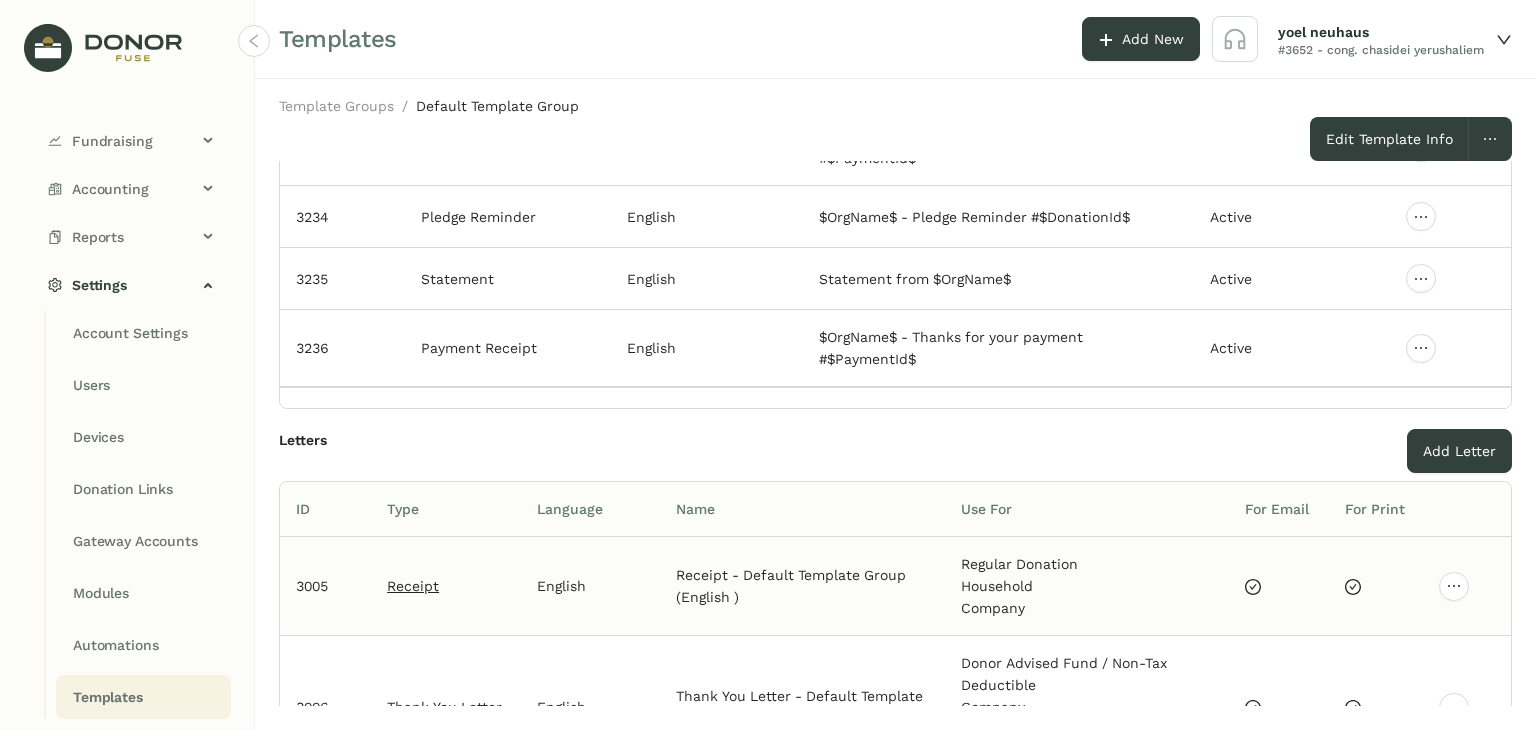 click on "Receipt" 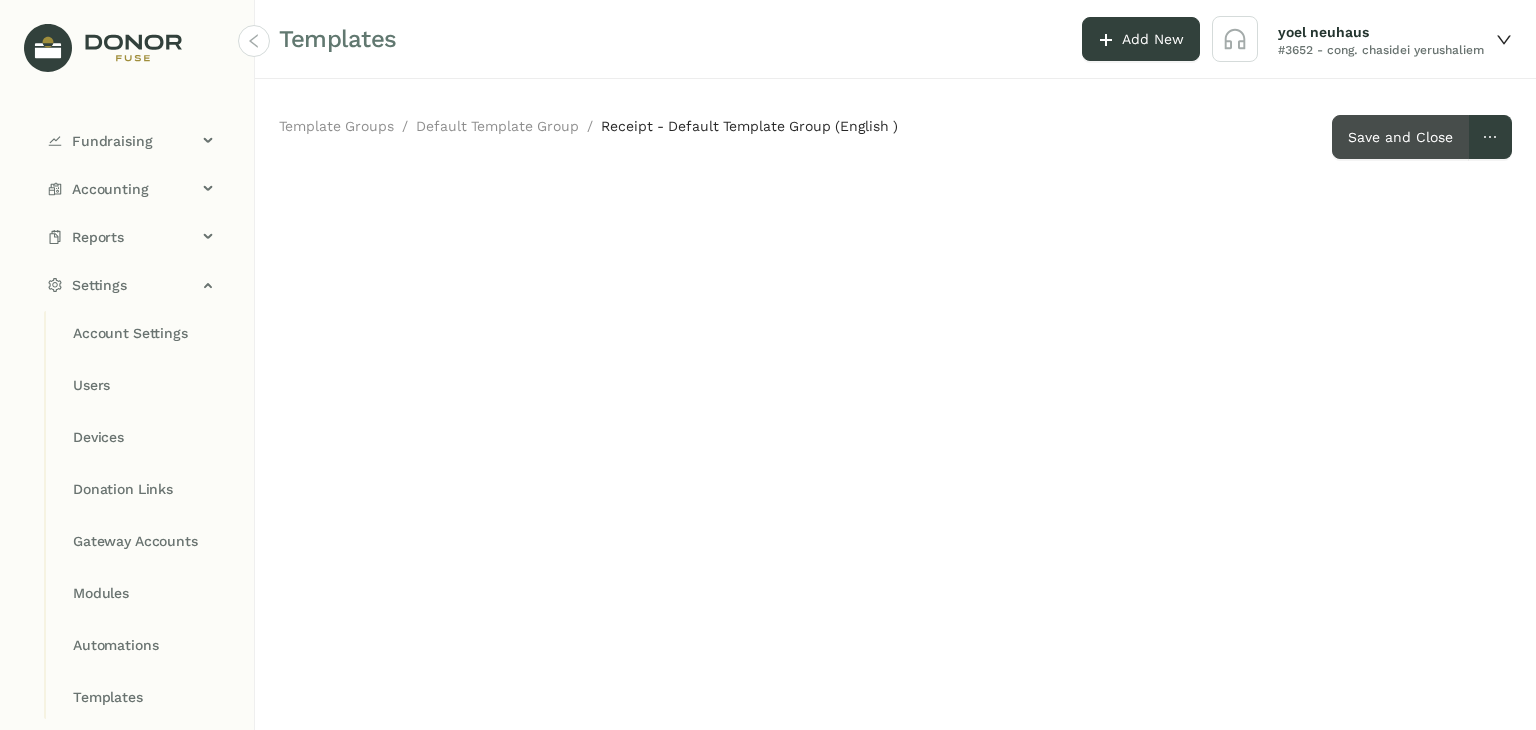 click on "Save and Close" 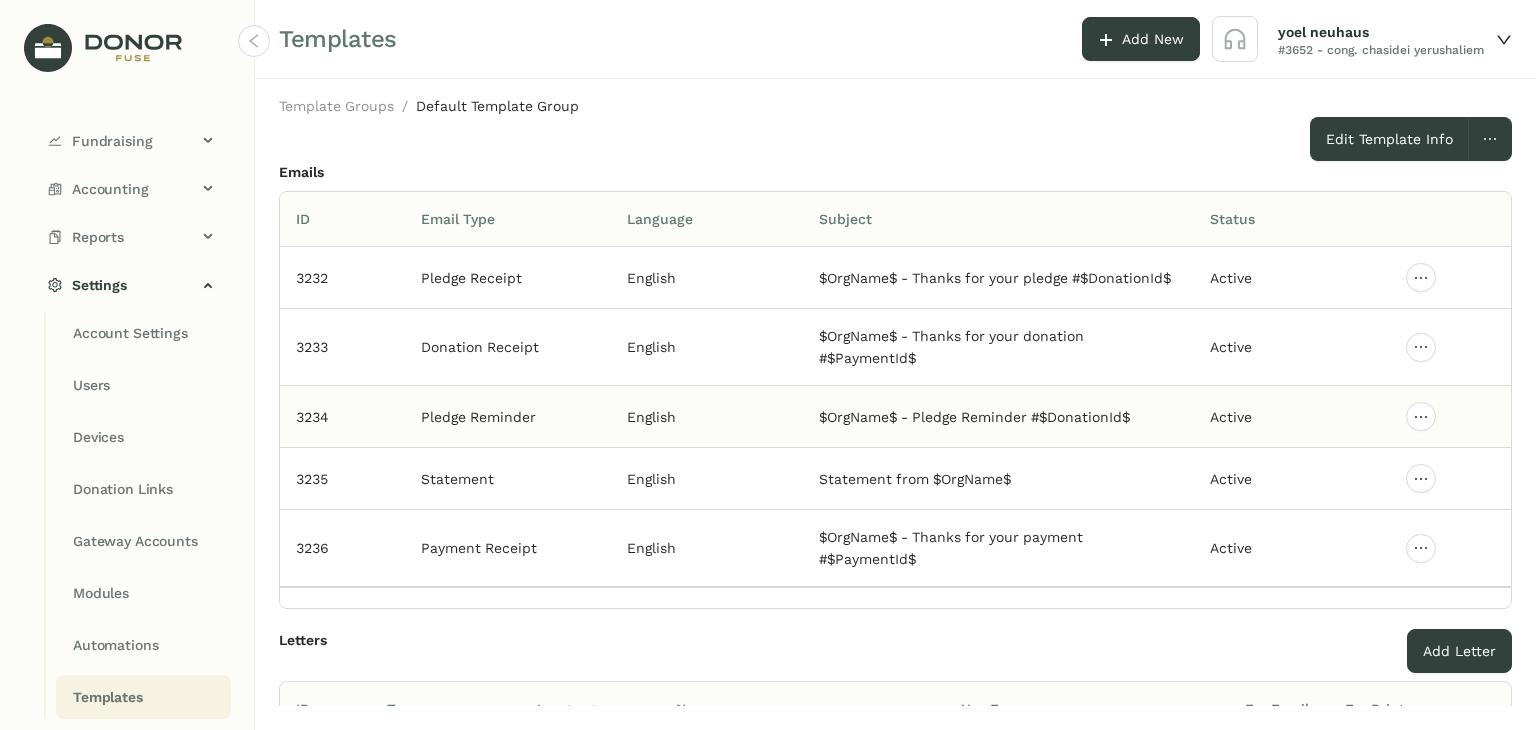 scroll, scrollTop: 300, scrollLeft: 0, axis: vertical 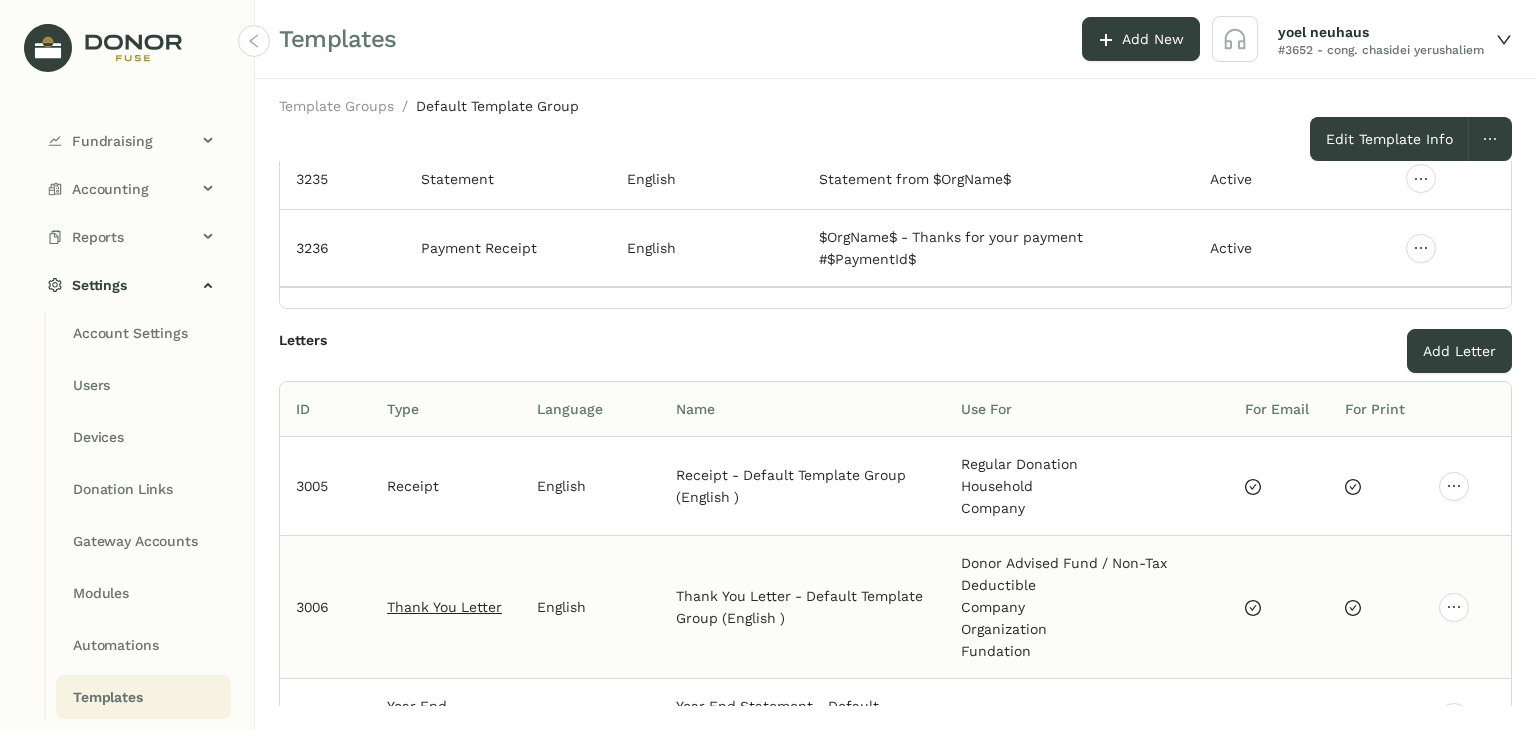 click on "Thank You Letter" 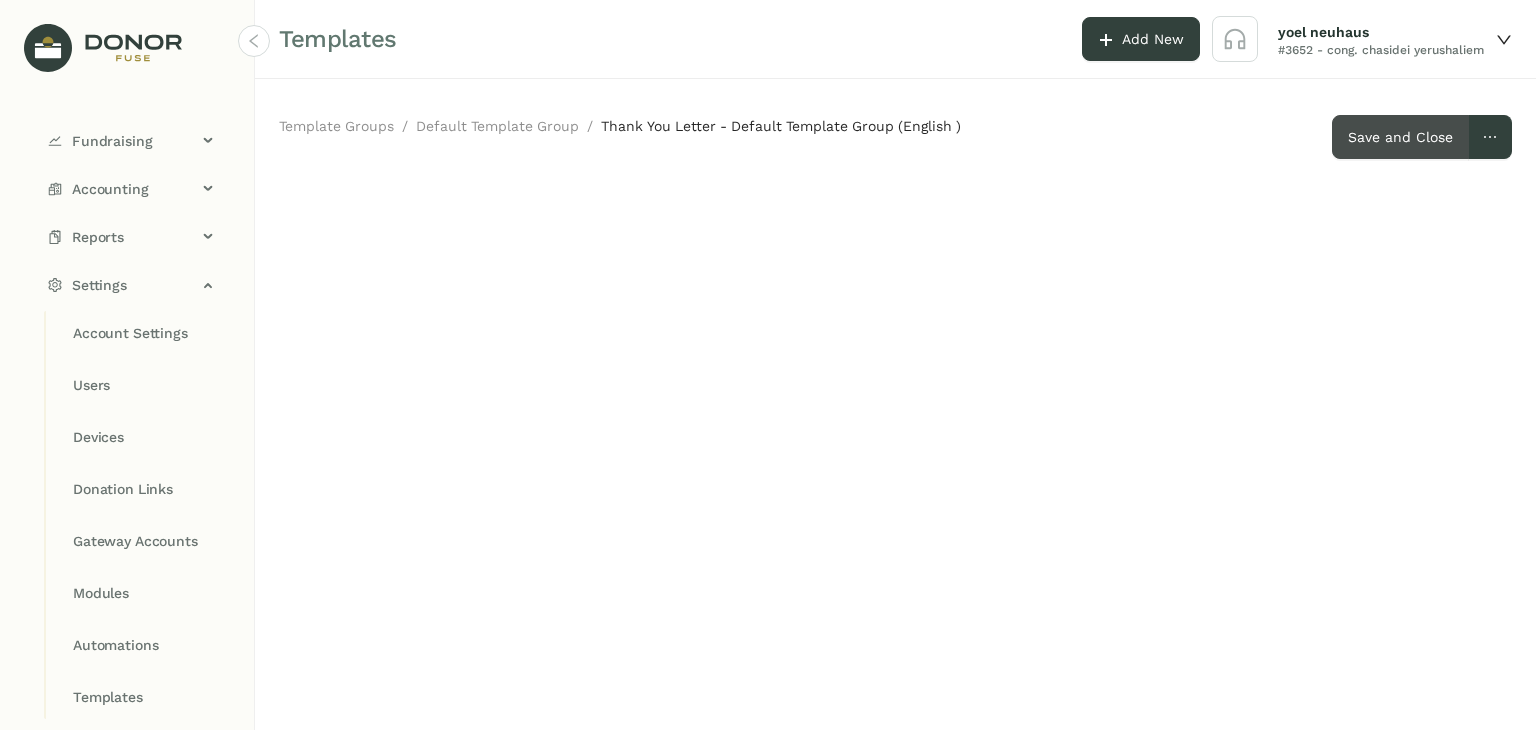 click on "Save and Close" 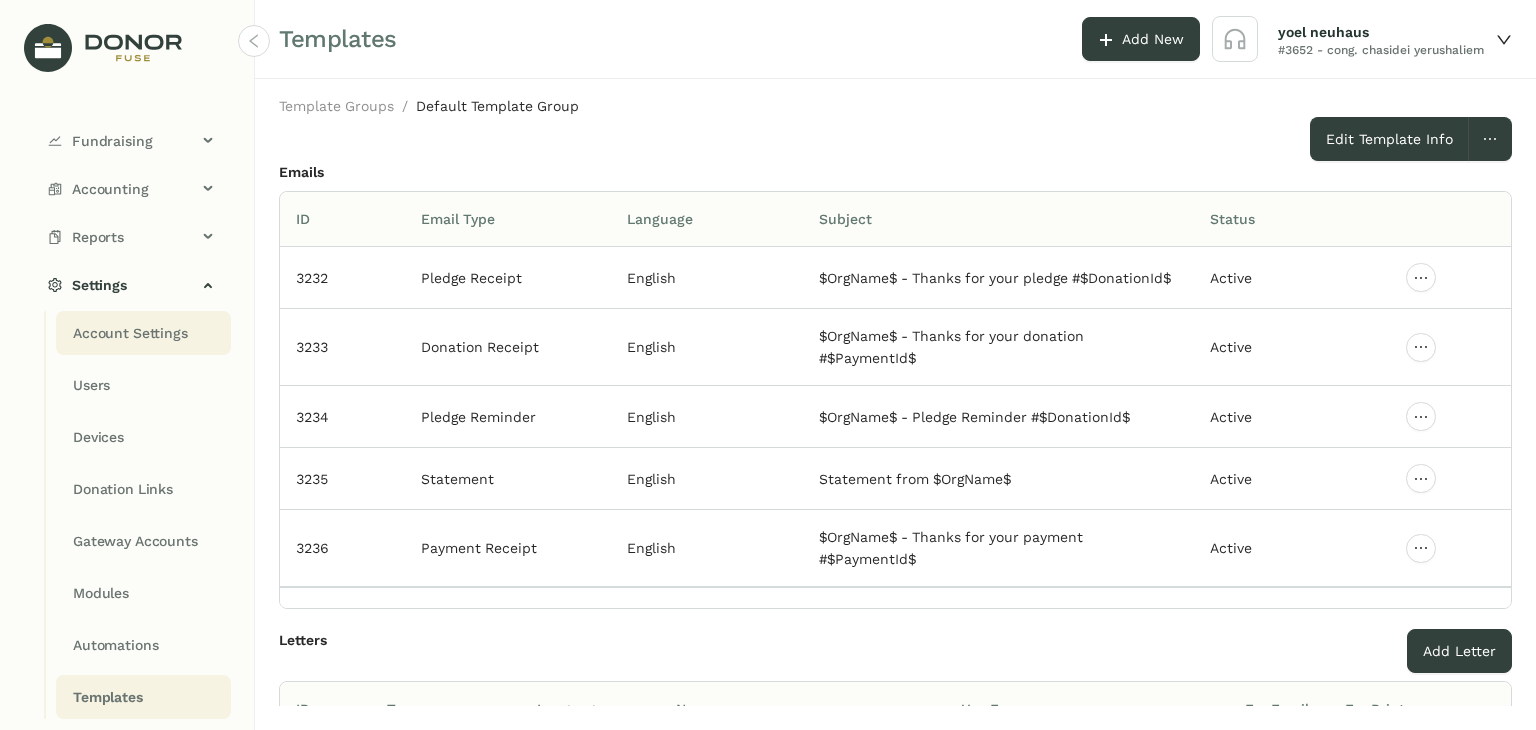 click on "Account Settings" 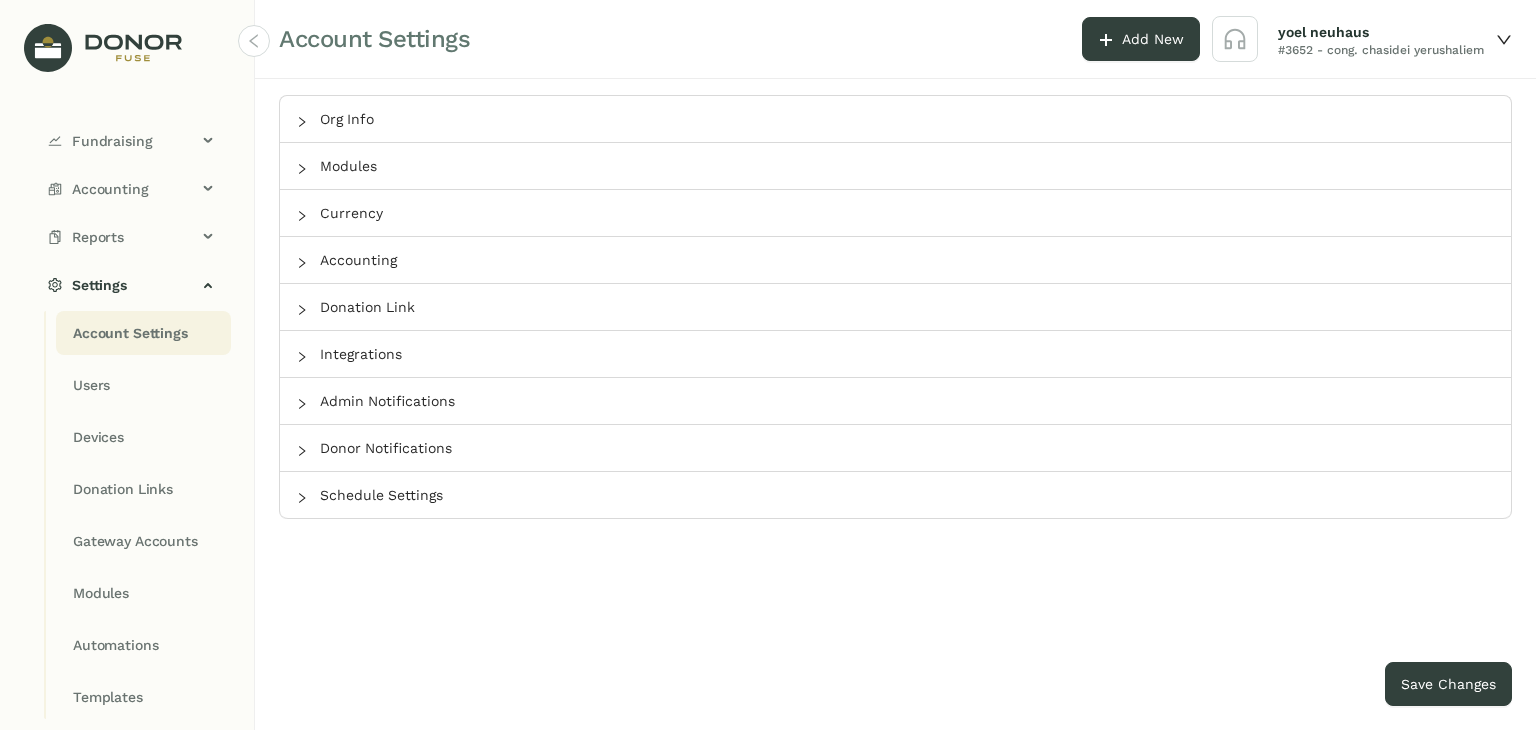 type on "**********" 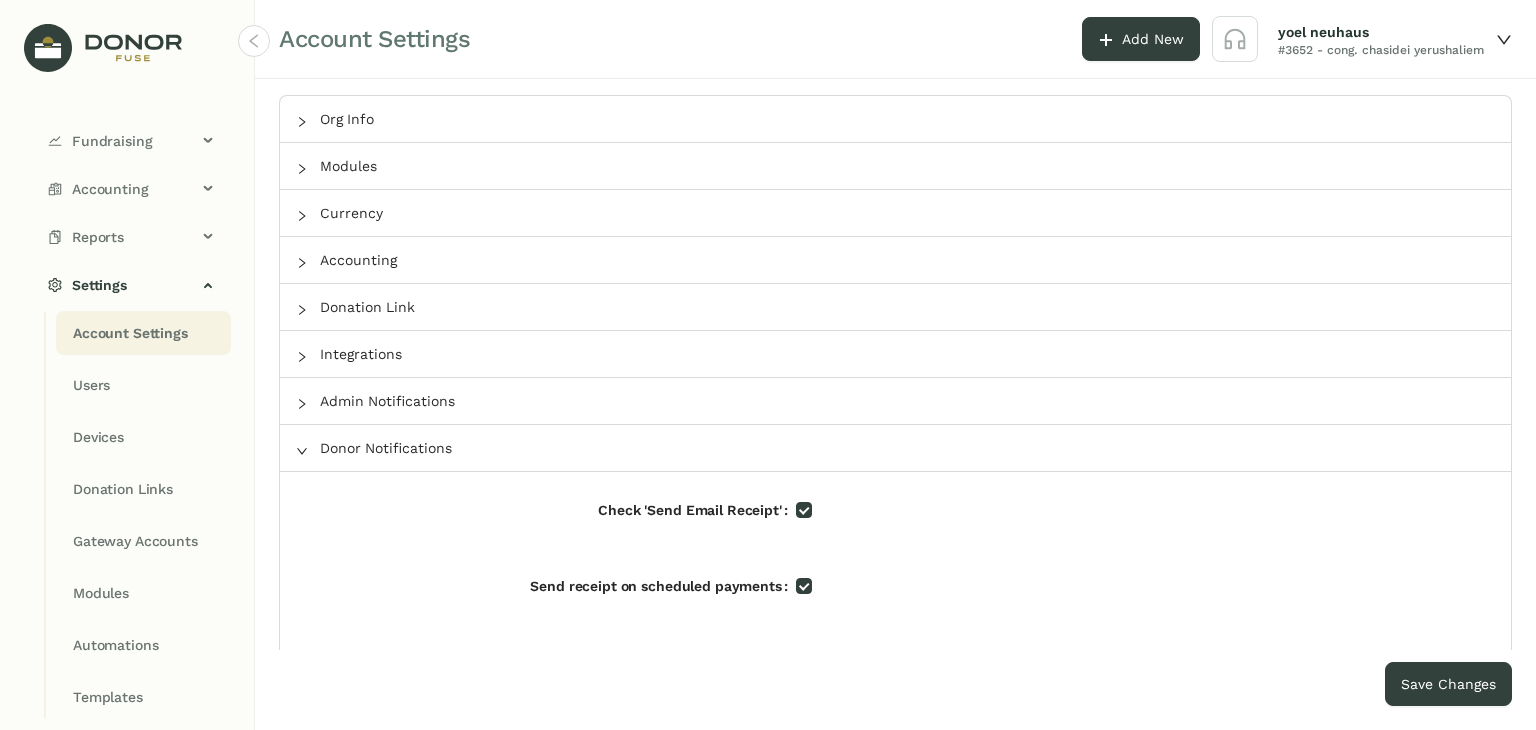 scroll, scrollTop: 128, scrollLeft: 0, axis: vertical 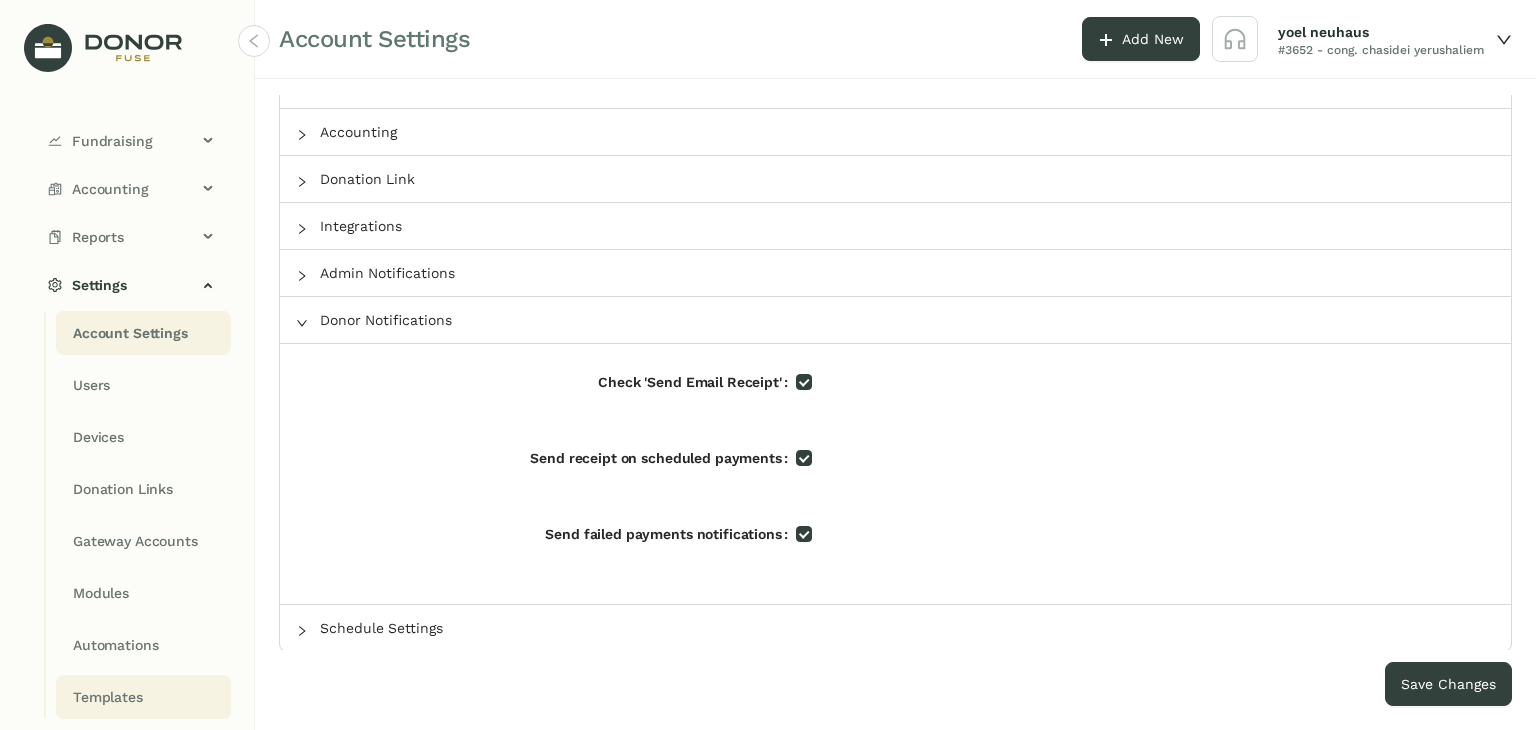 click on "Templates" 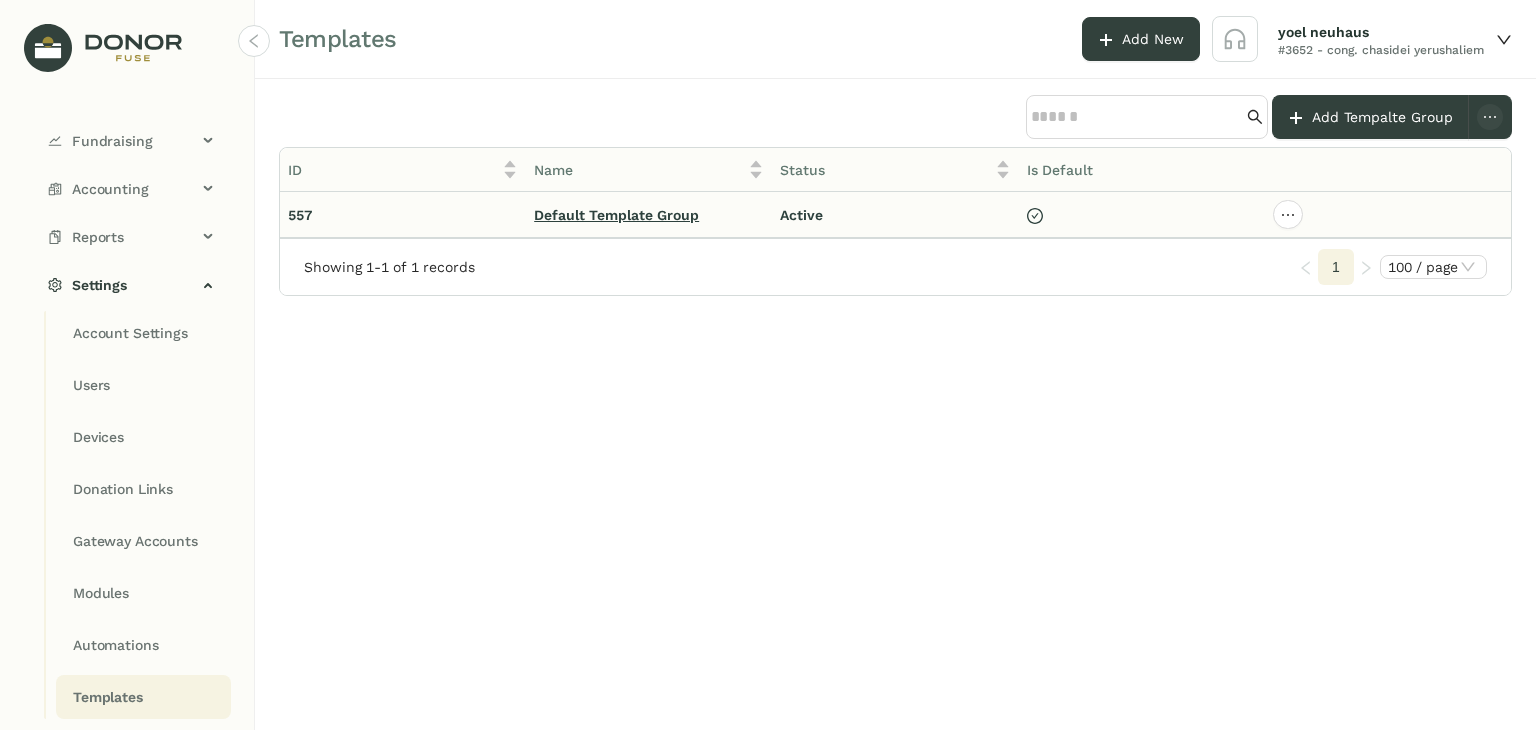 click on "Default Template Group" 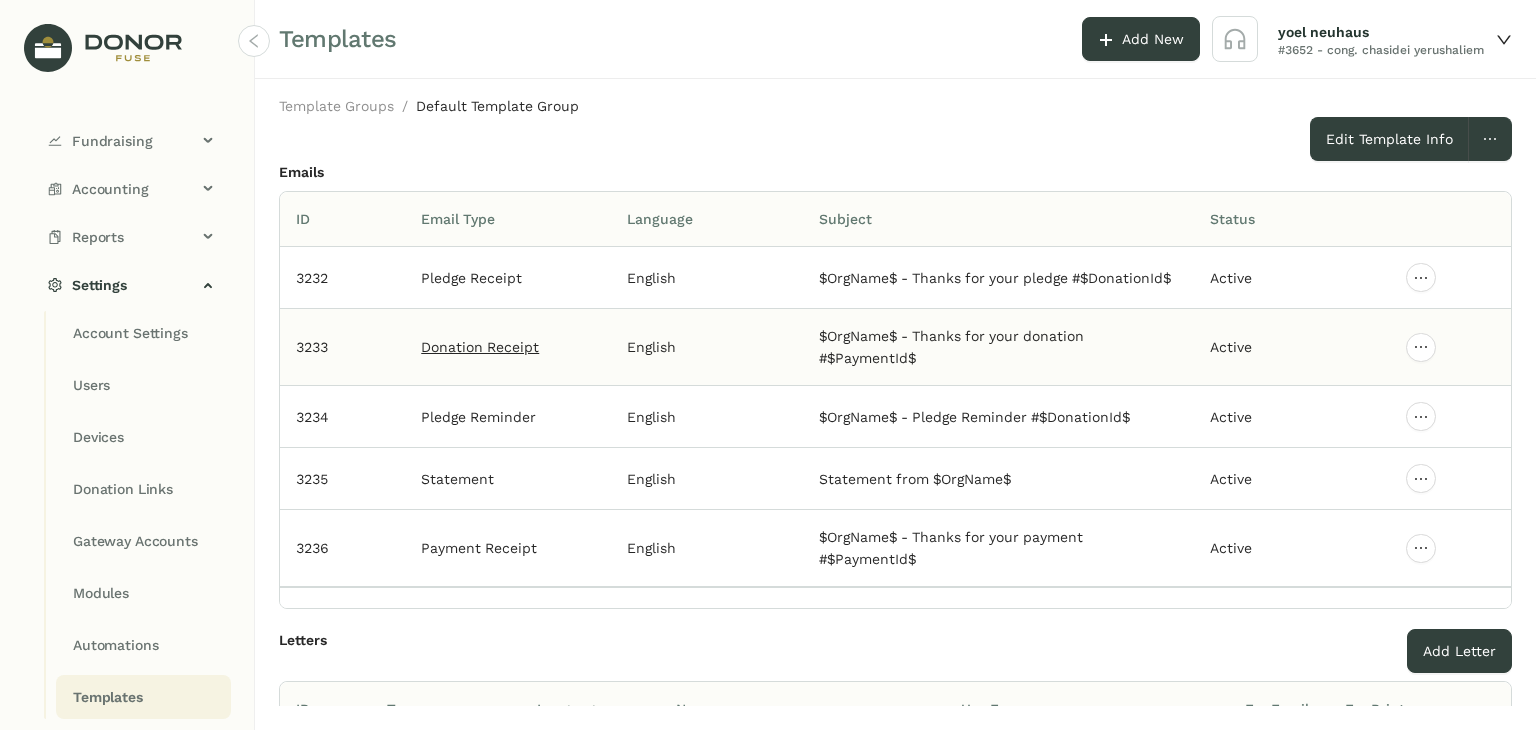 click on "Donation Receipt" 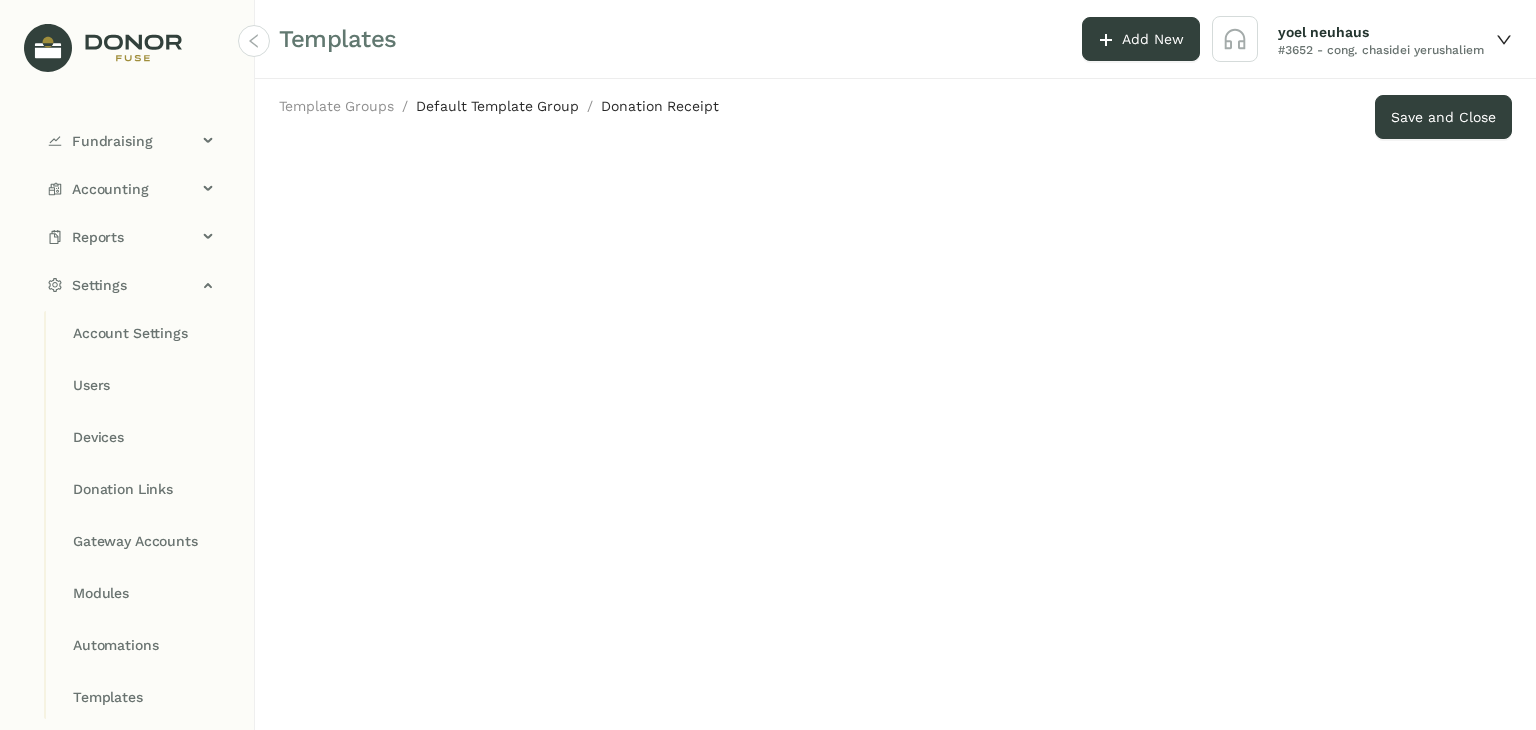 click on "Default Template Group" 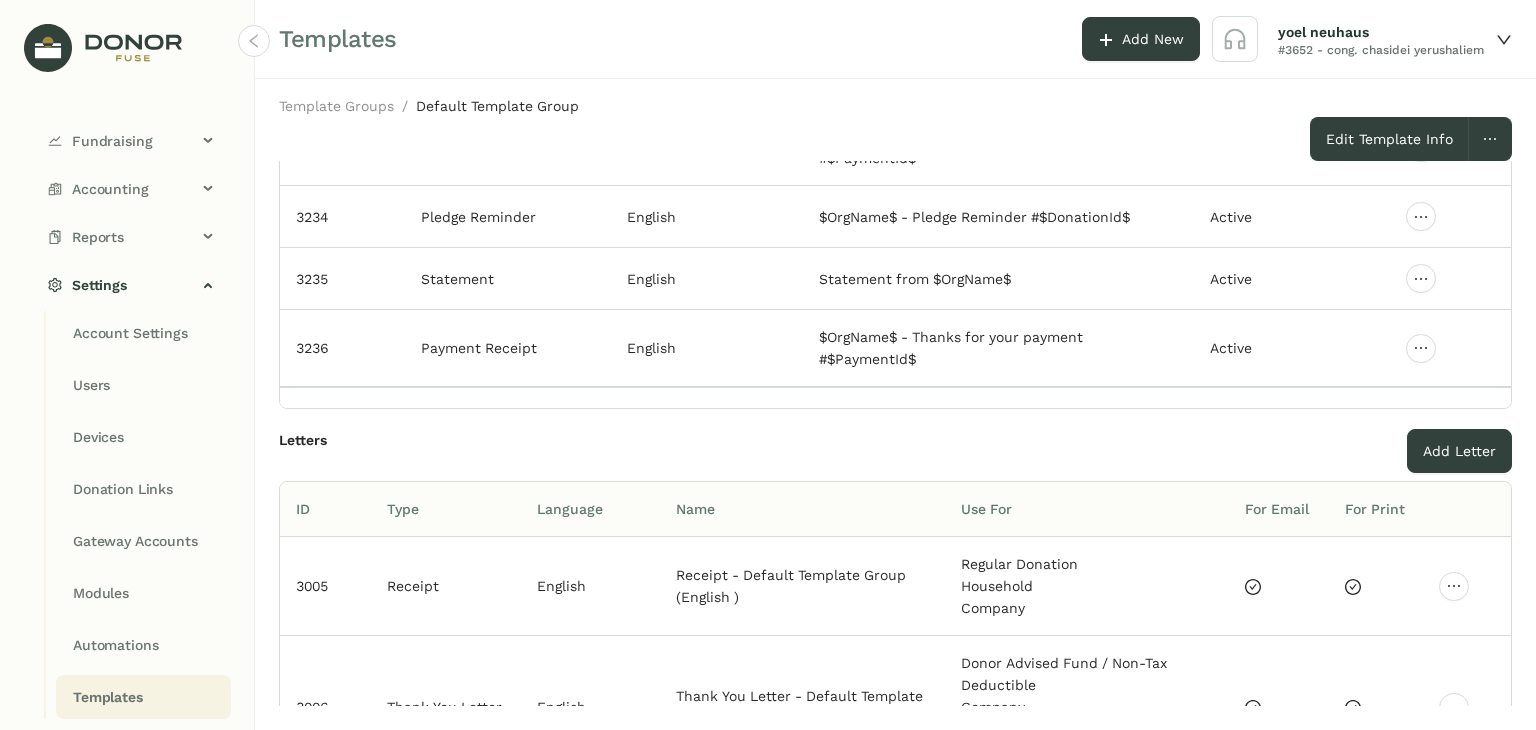 scroll, scrollTop: 0, scrollLeft: 0, axis: both 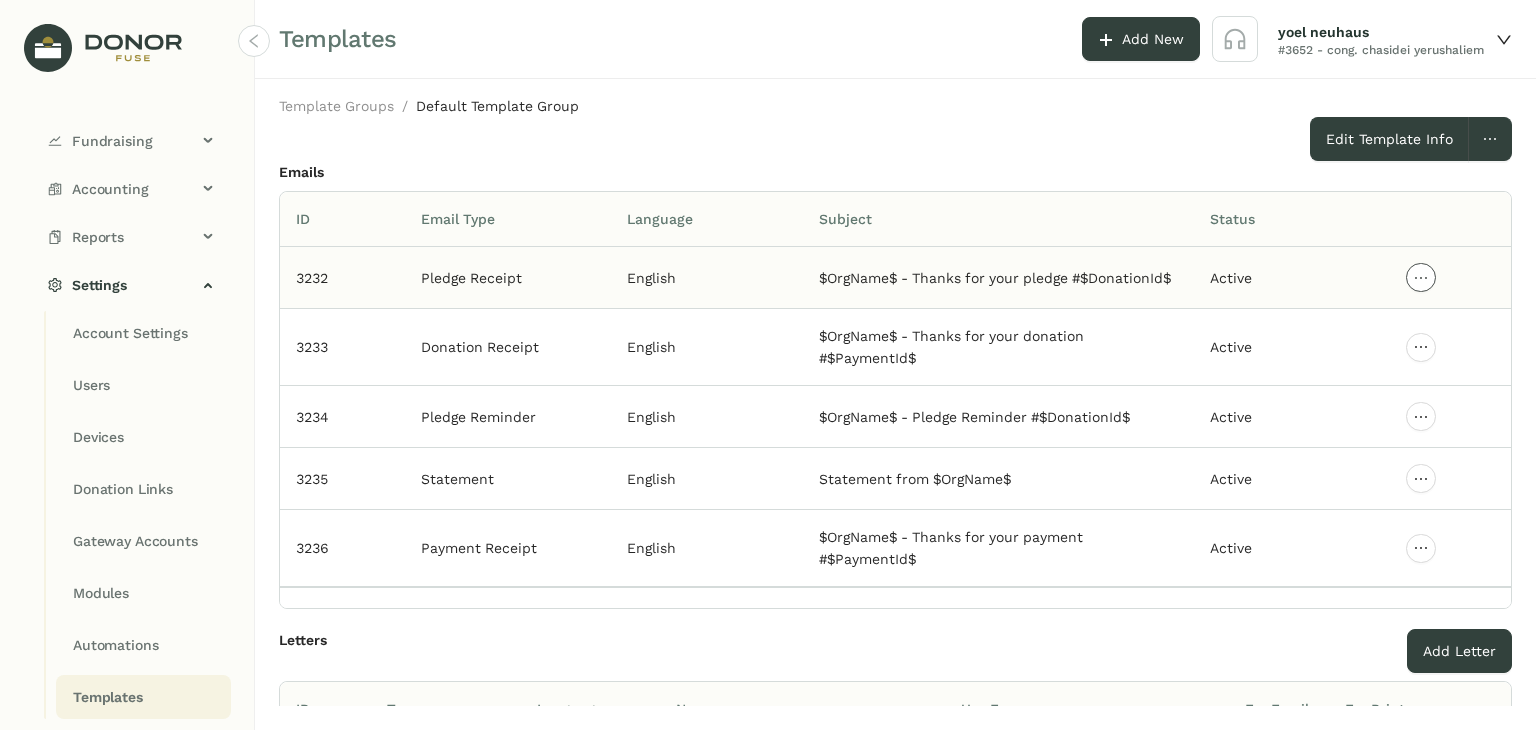 click 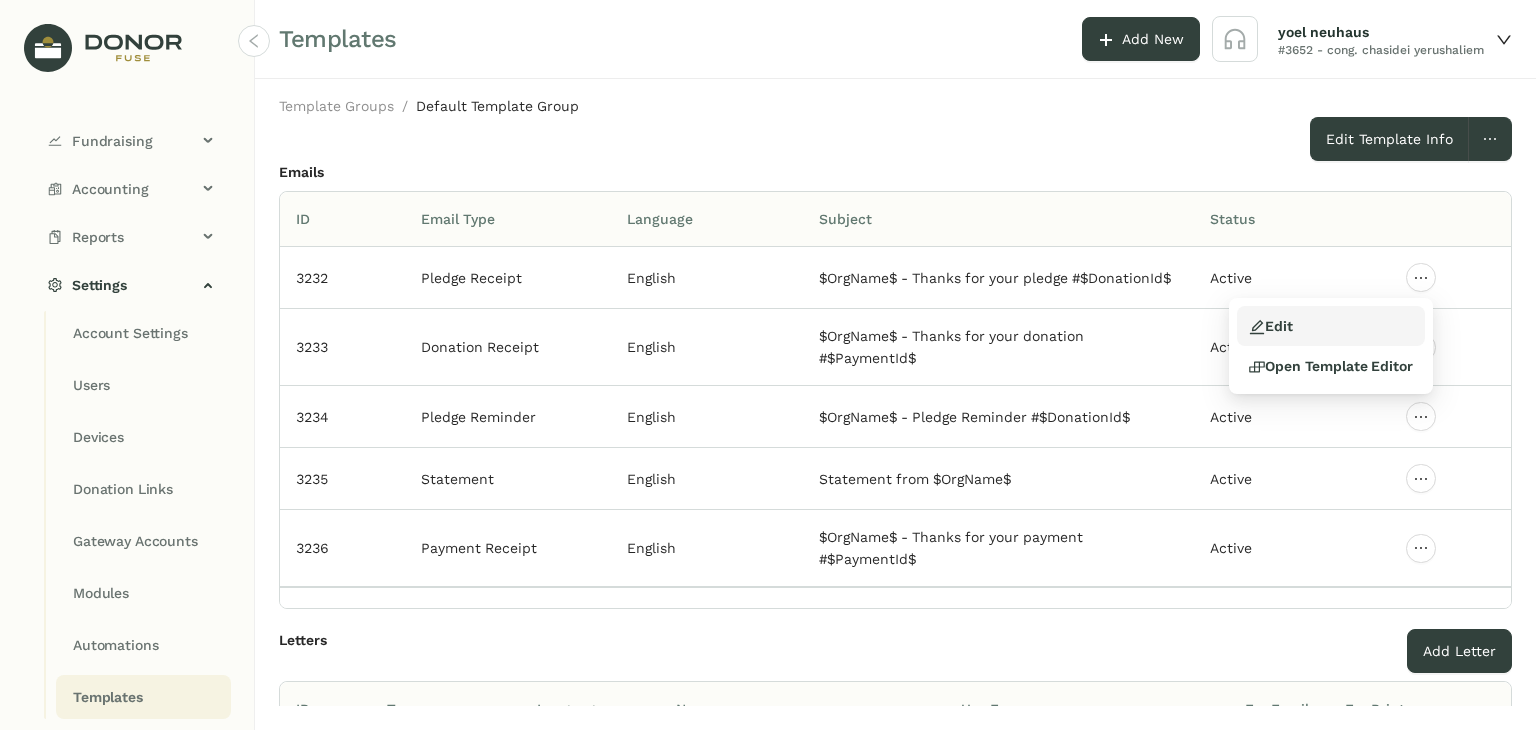 click on "Edit" at bounding box center [1330, 326] 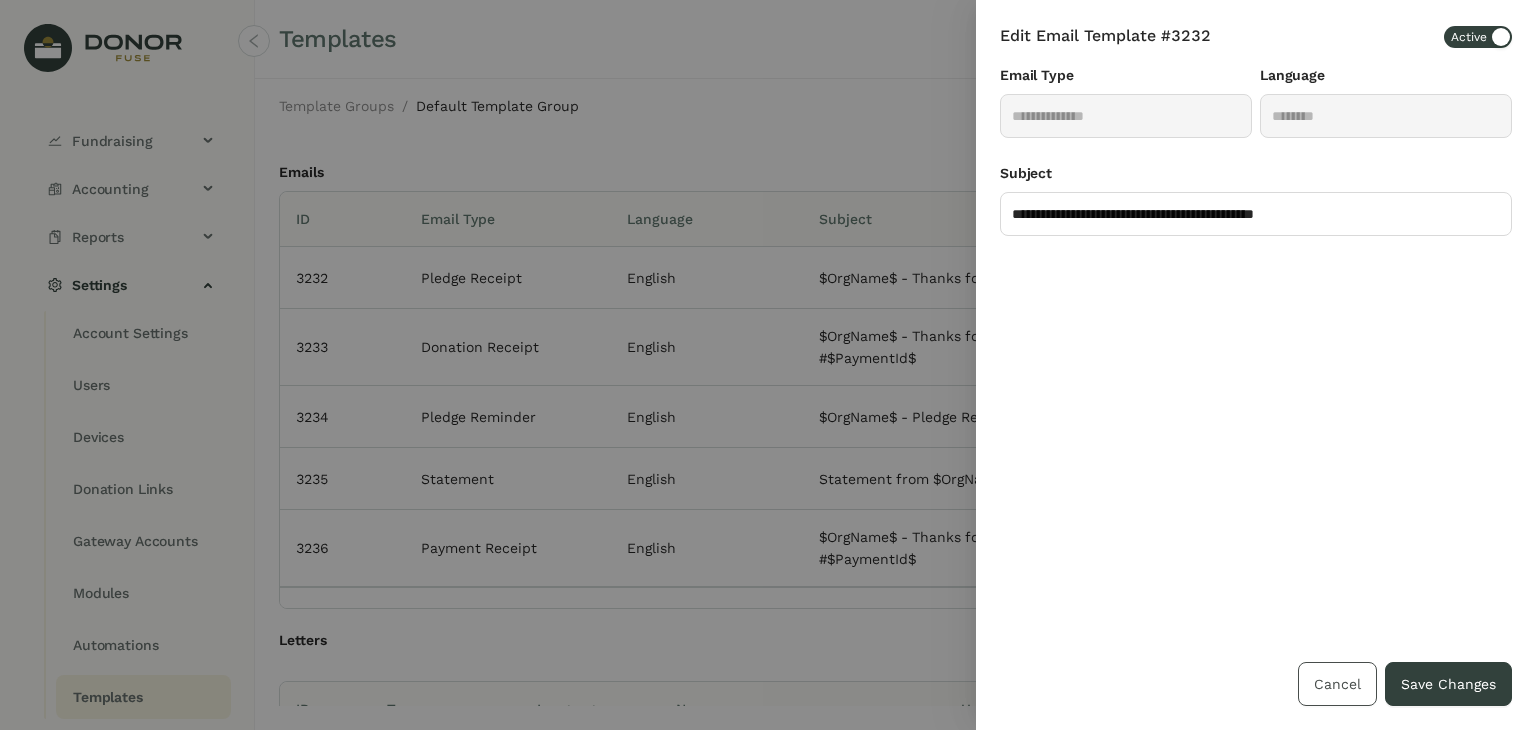 click on "Cancel" at bounding box center (1337, 684) 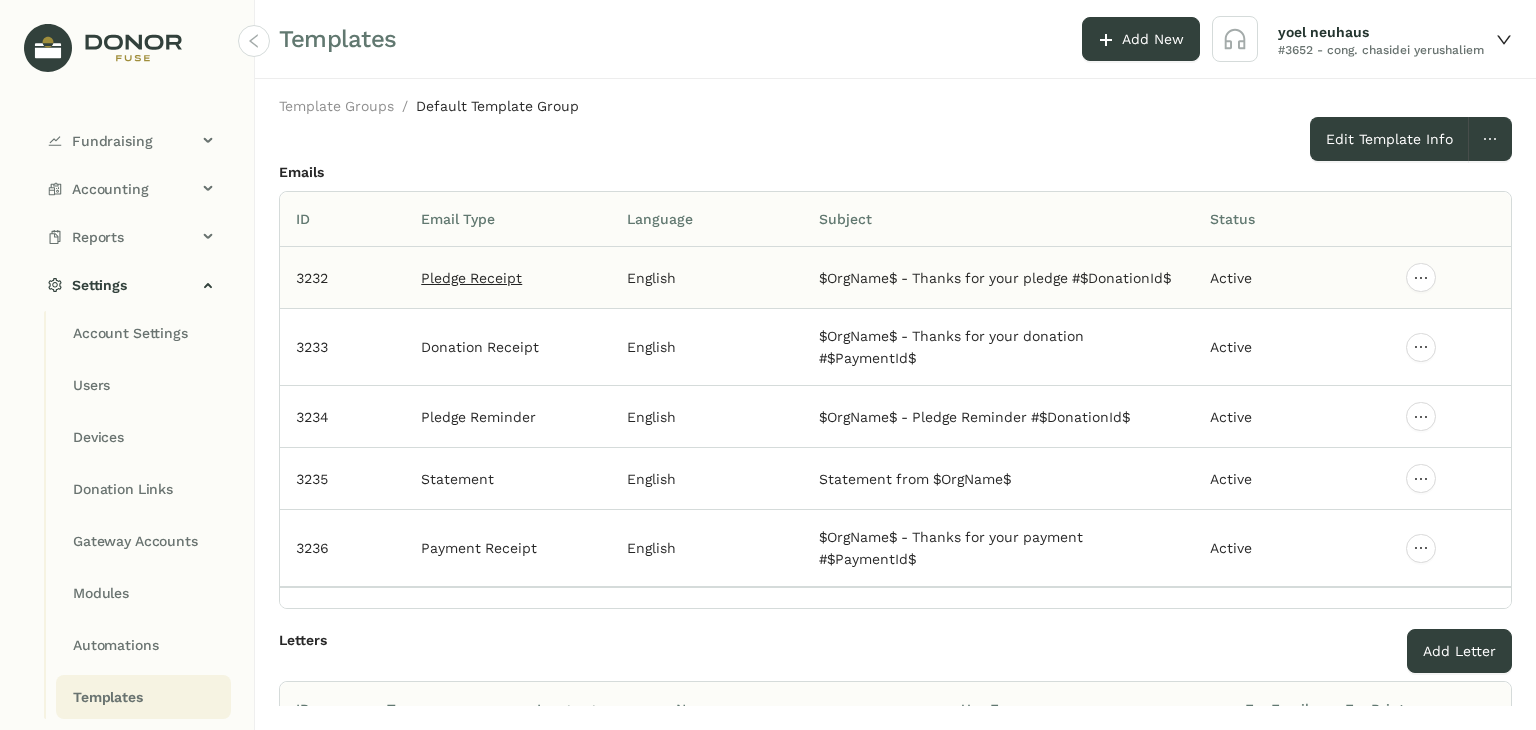 click on "Pledge Receipt" 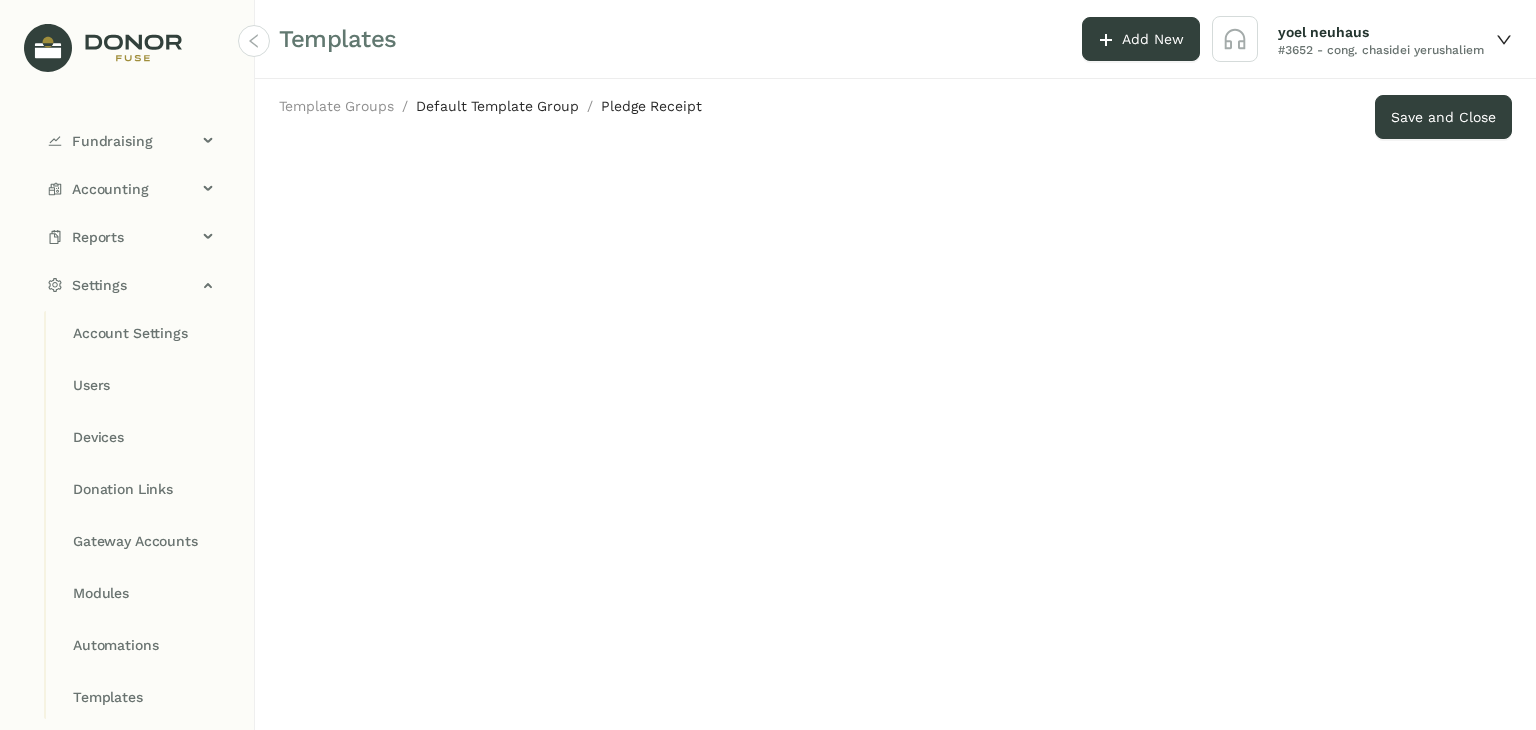click on "Default Template Group" 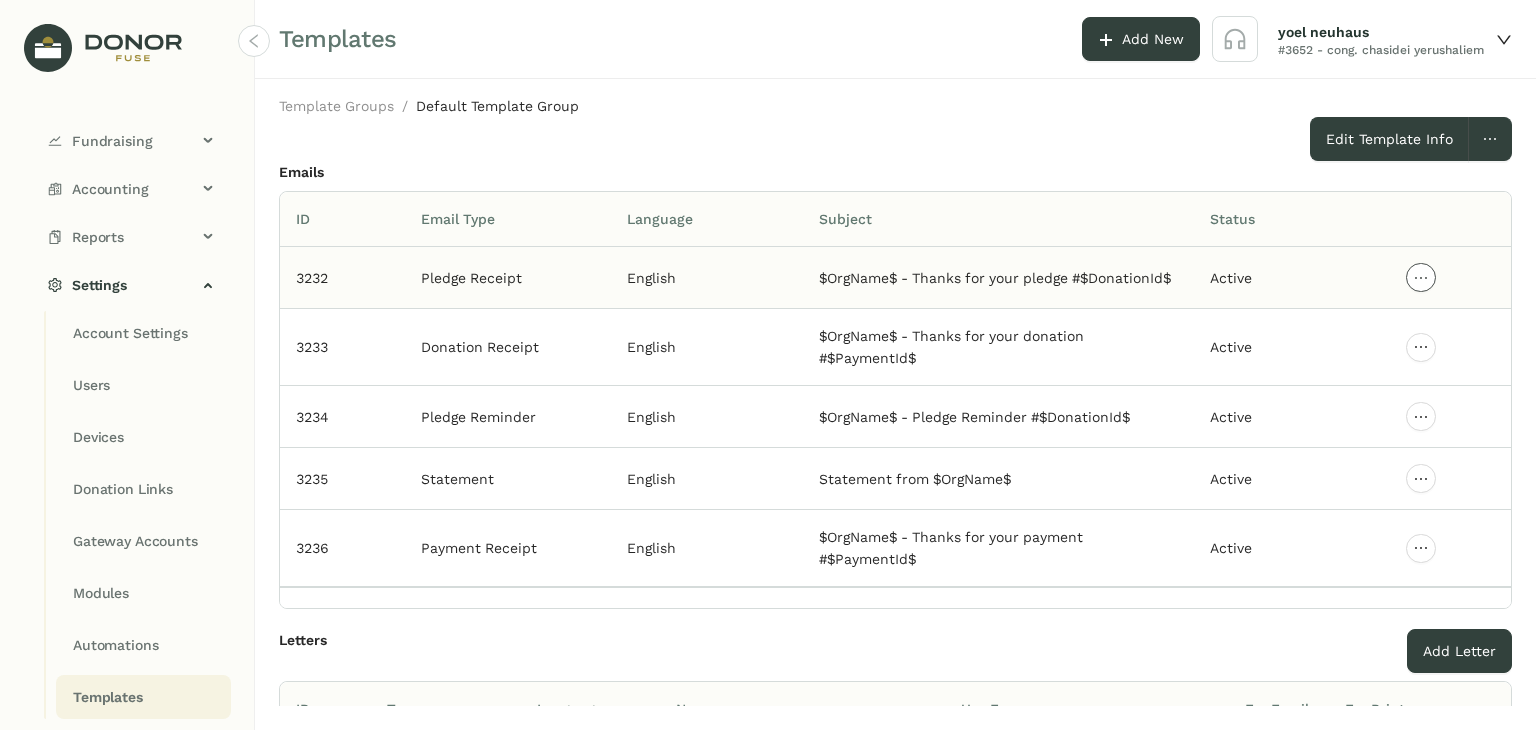 click 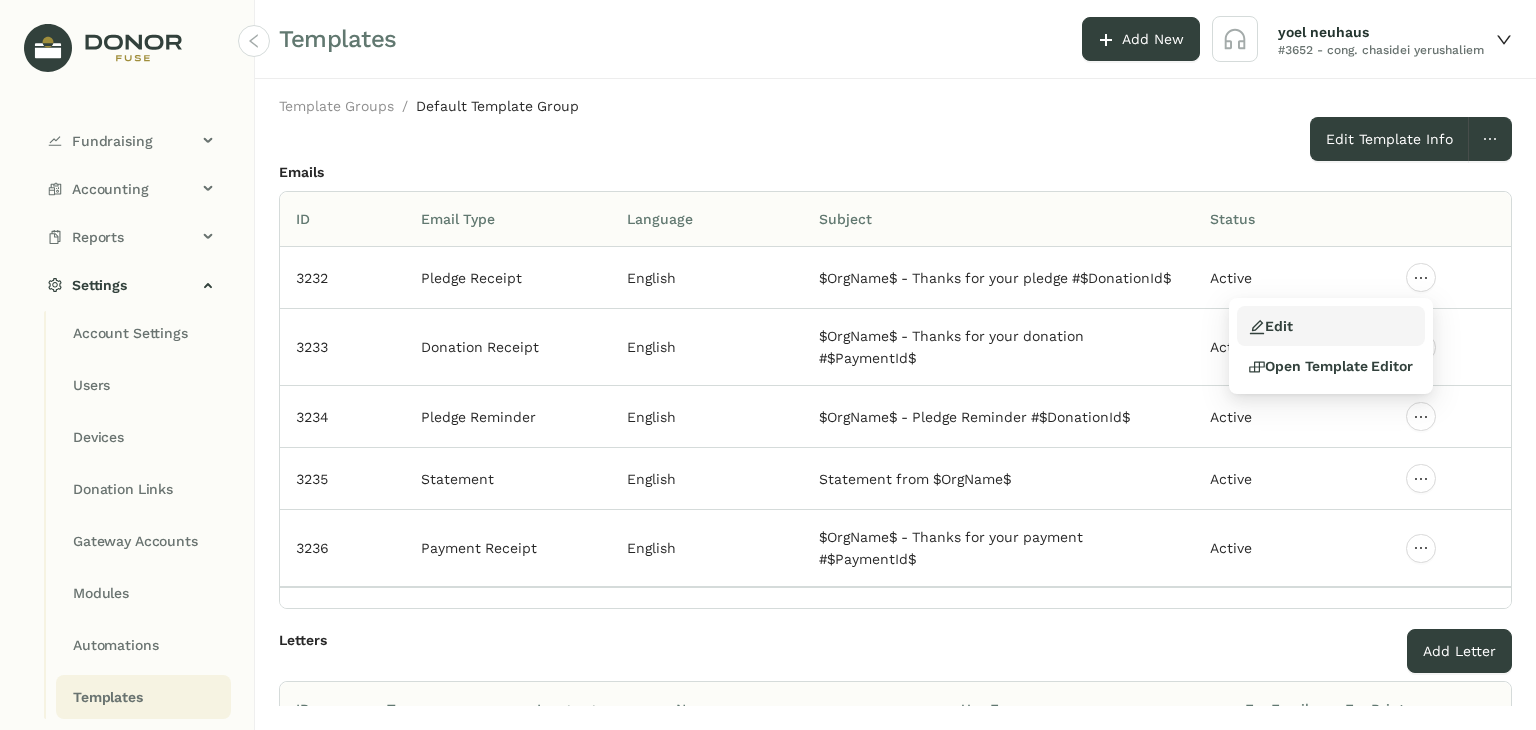 click on "Edit" at bounding box center [1270, 326] 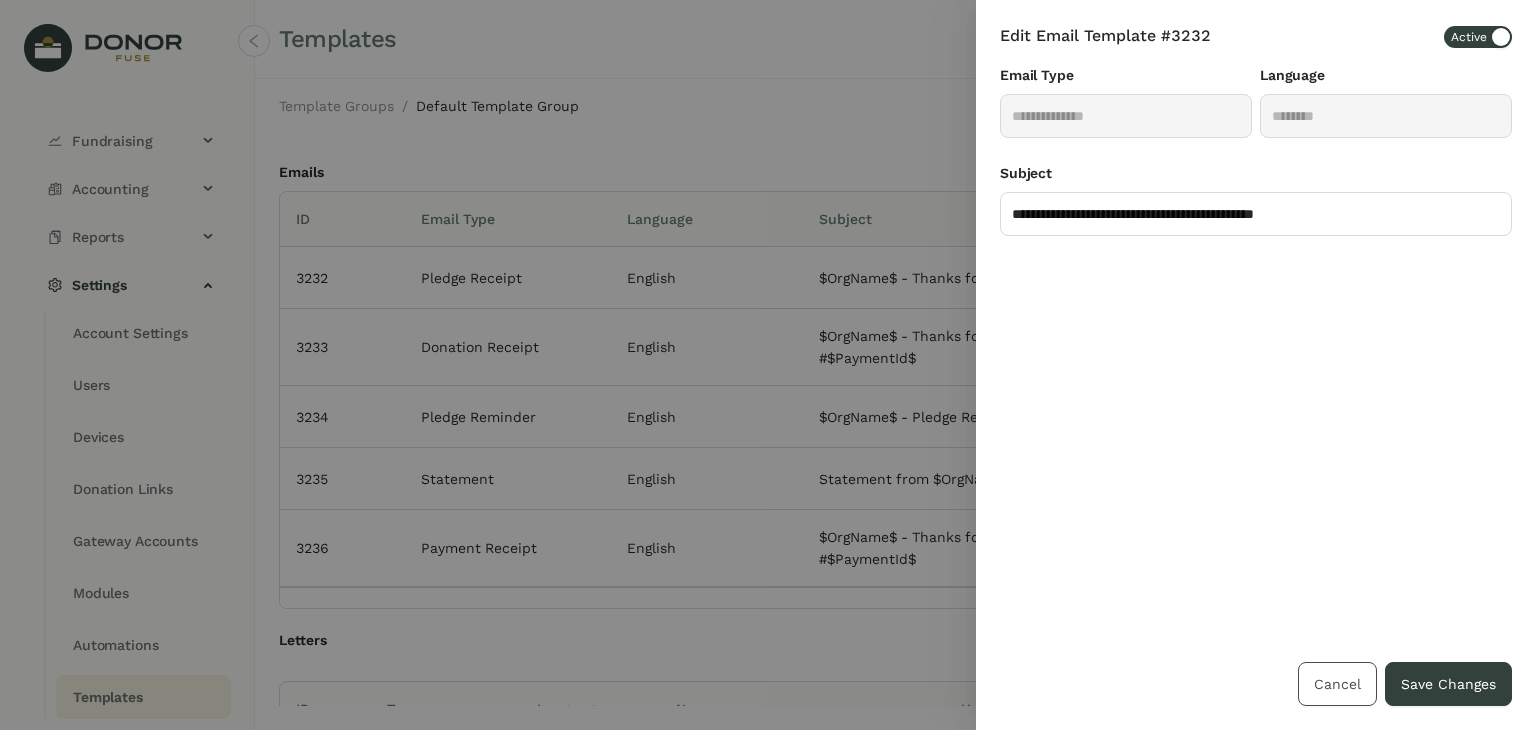click on "Cancel" at bounding box center [1337, 684] 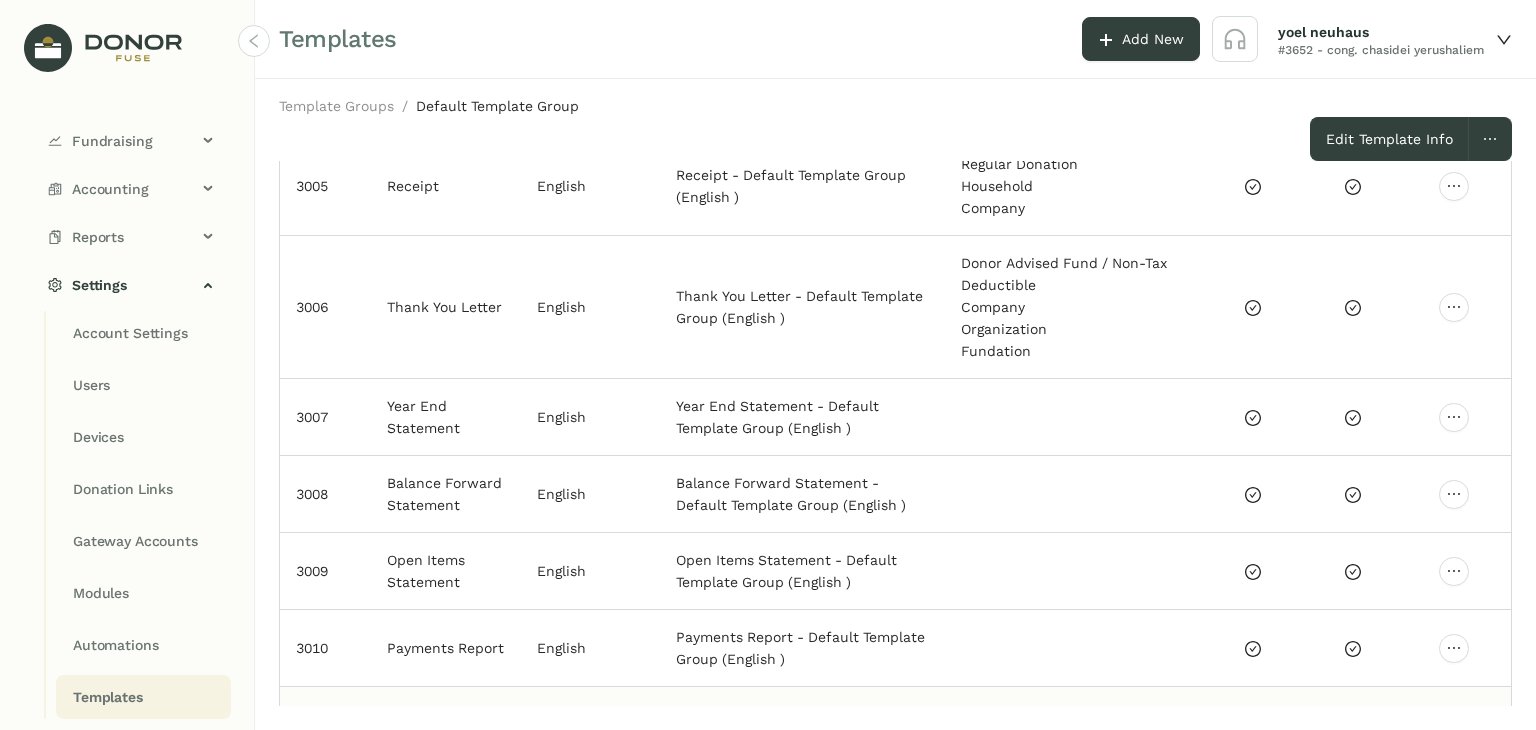 scroll, scrollTop: 676, scrollLeft: 0, axis: vertical 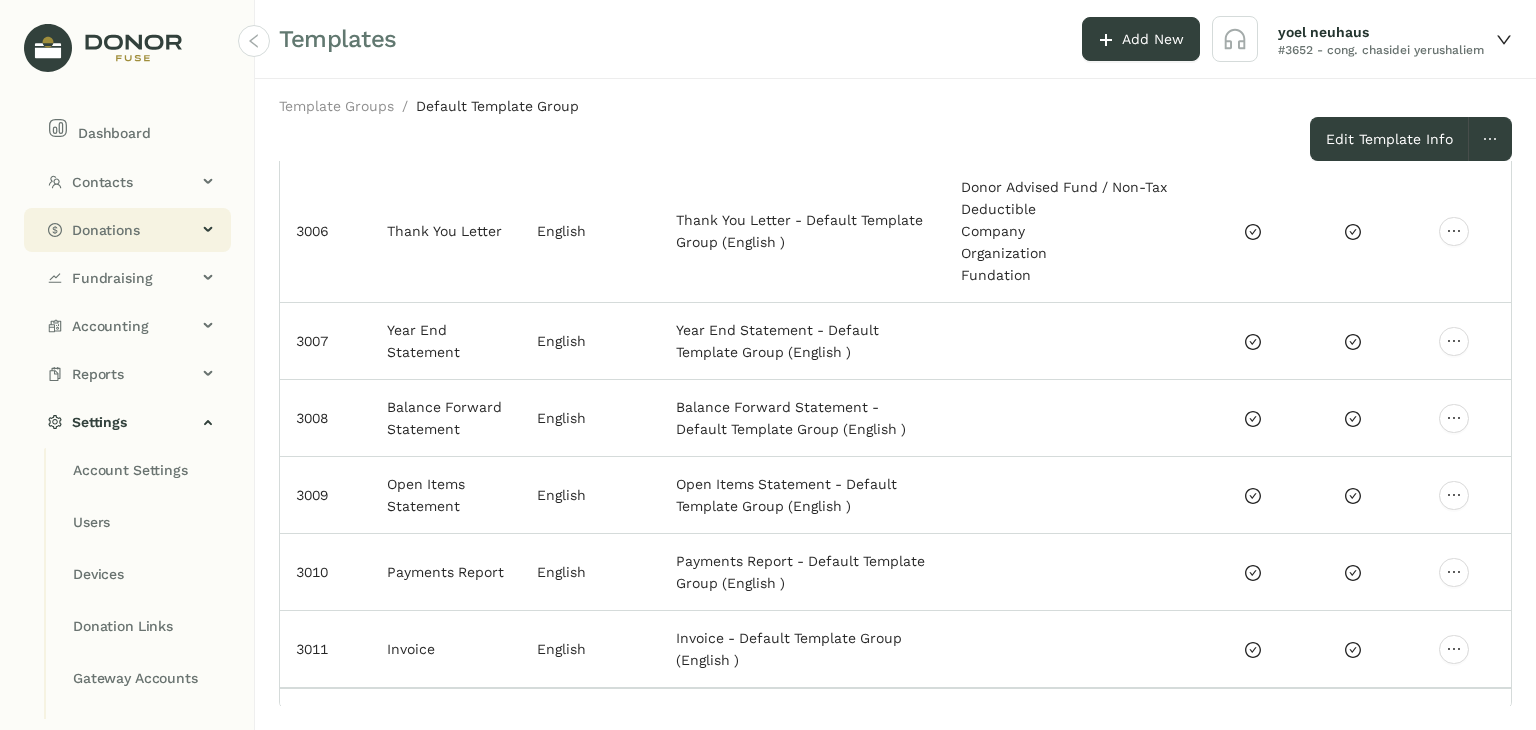 click on "Donations" 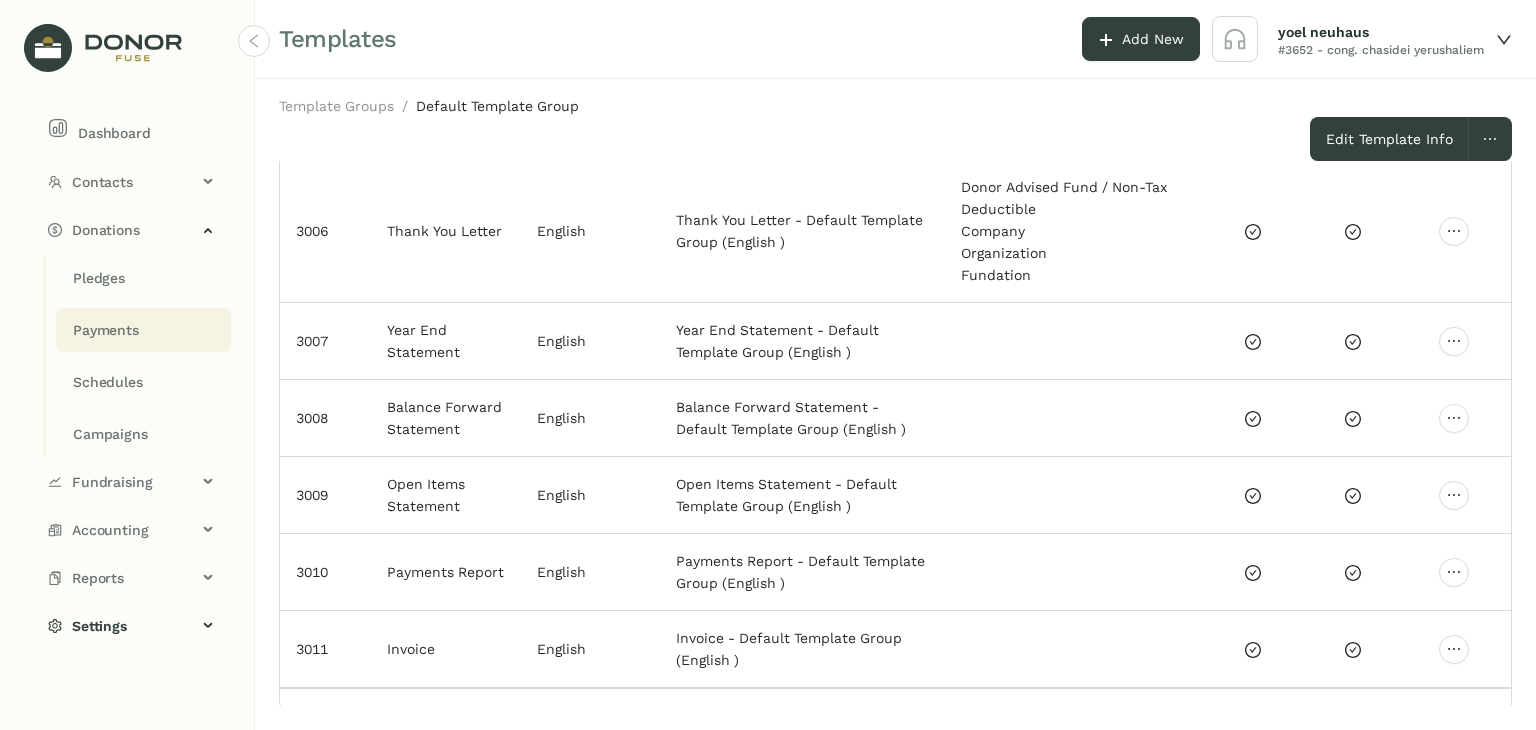 click on "Payments" 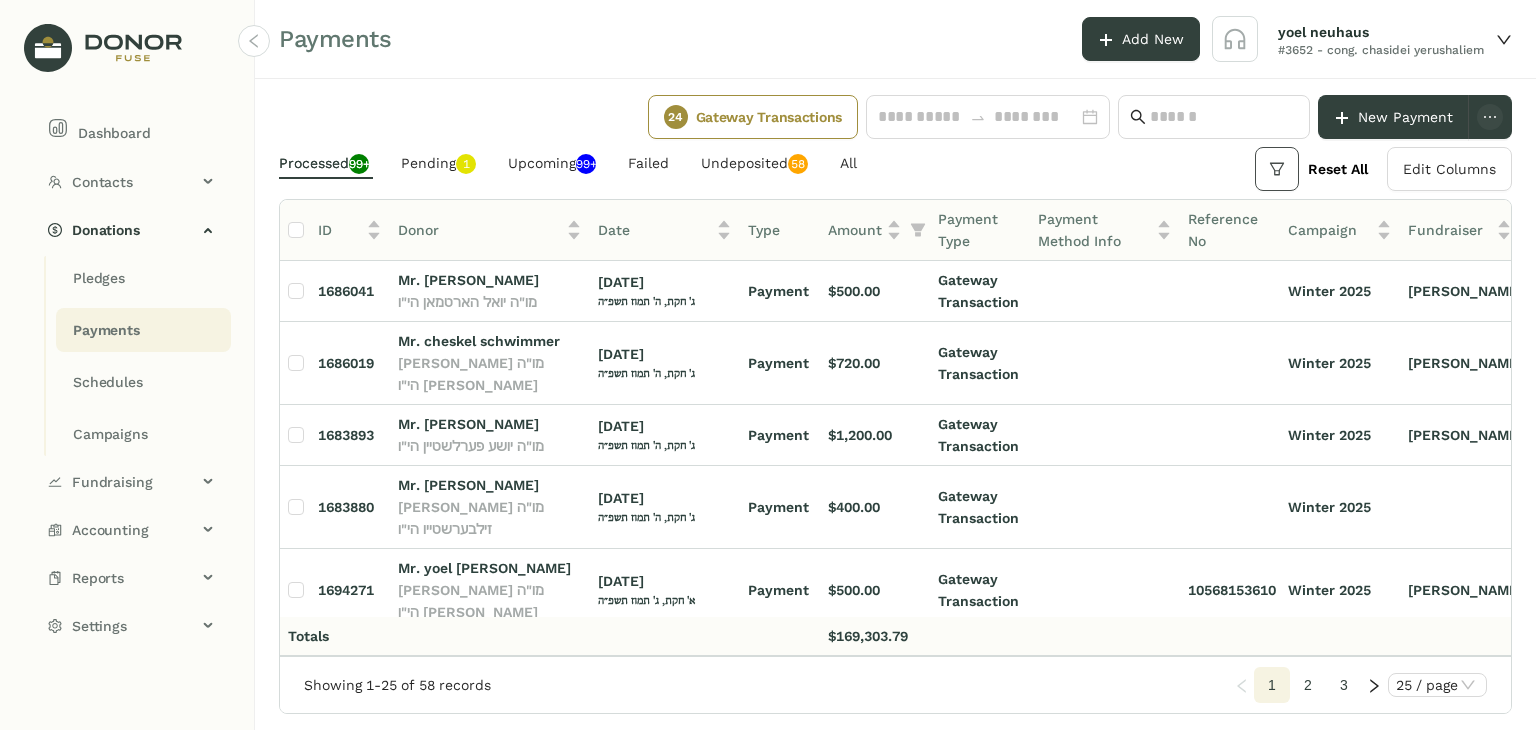 click 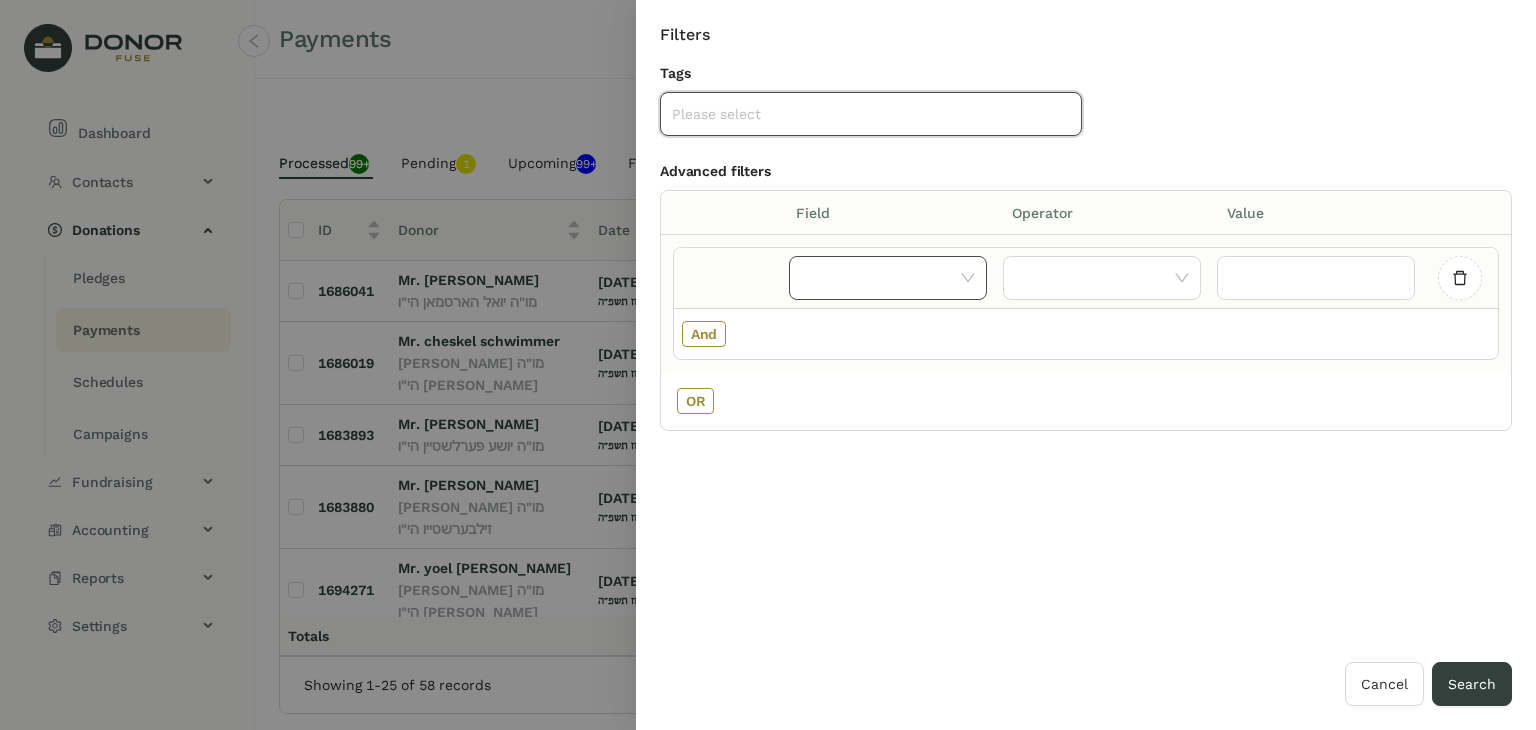 click 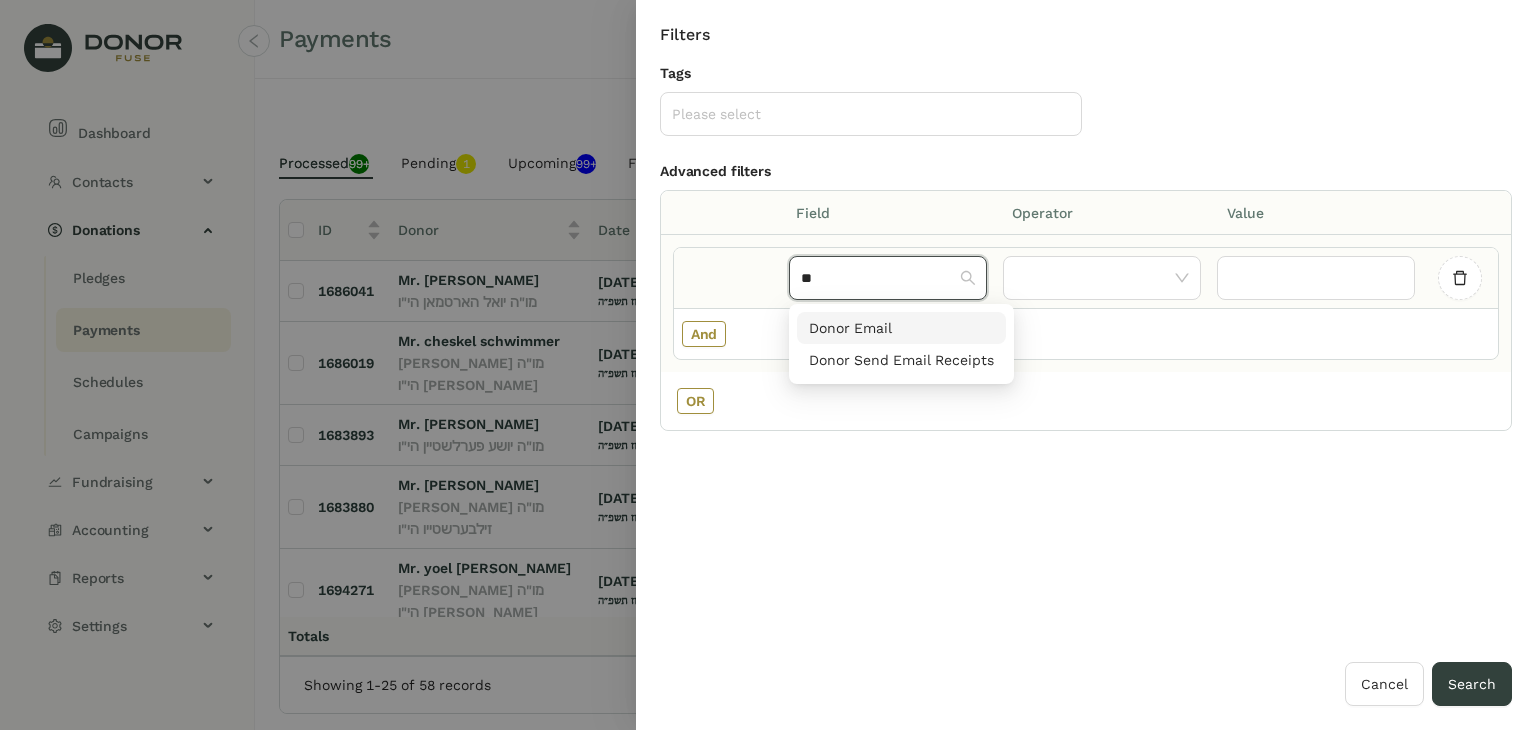type on "*" 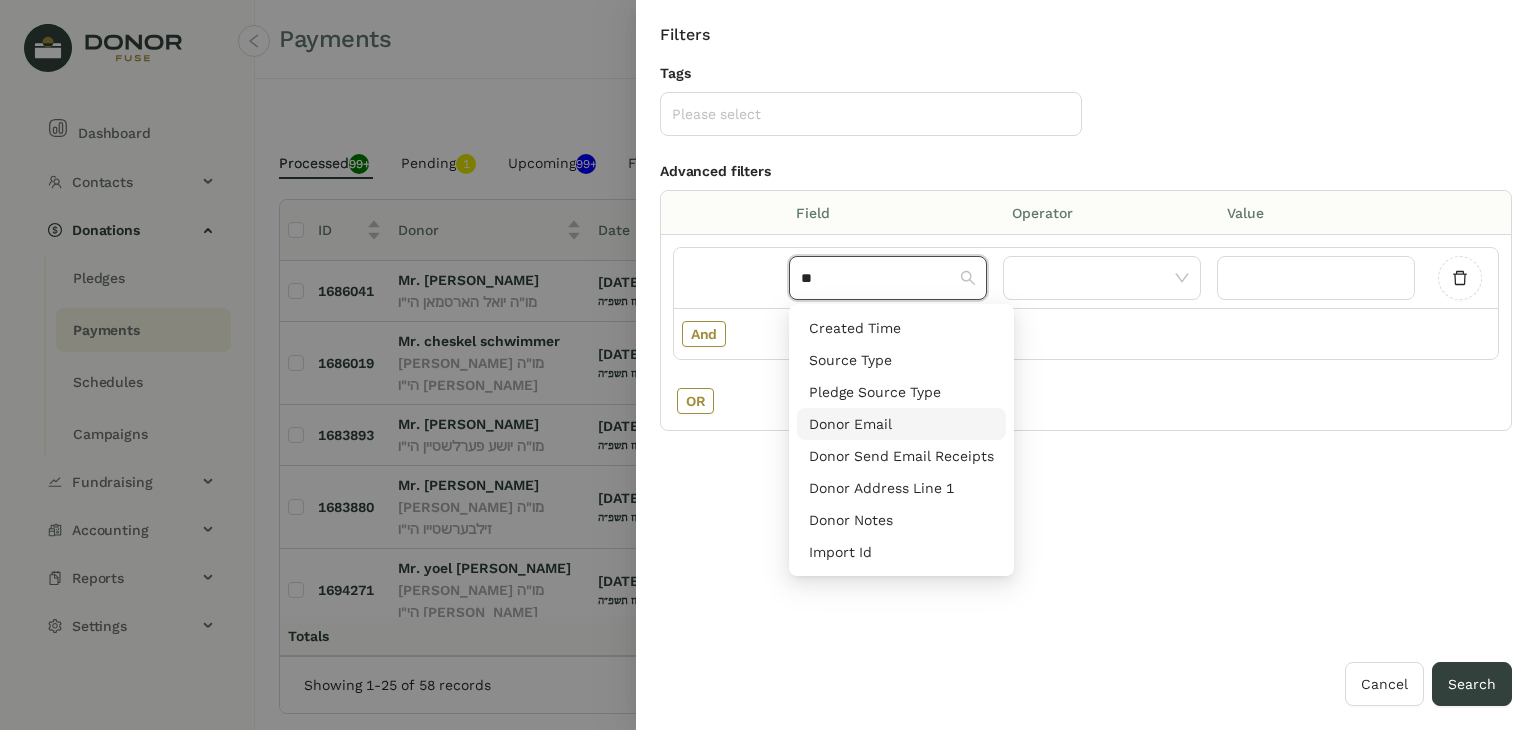 scroll, scrollTop: 0, scrollLeft: 0, axis: both 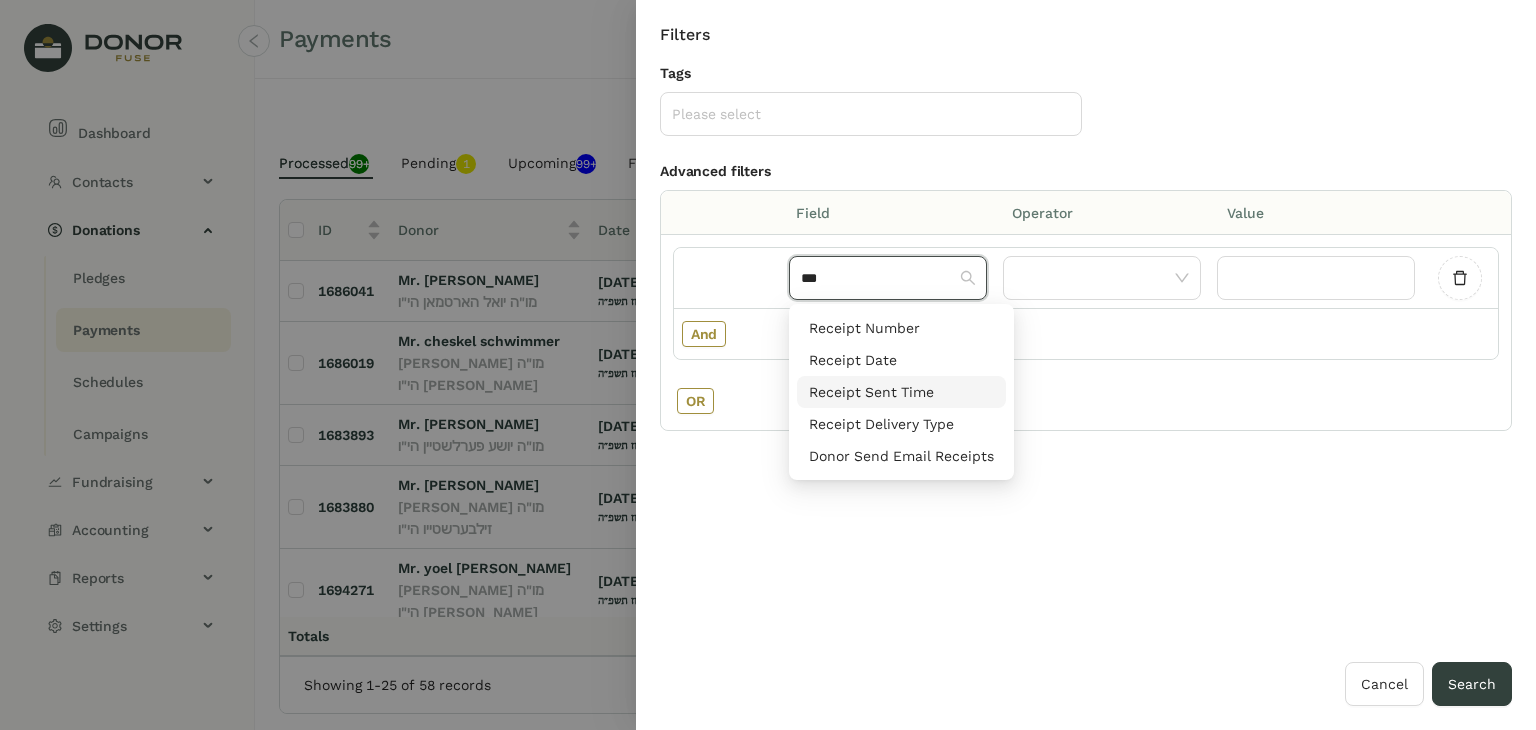 type on "***" 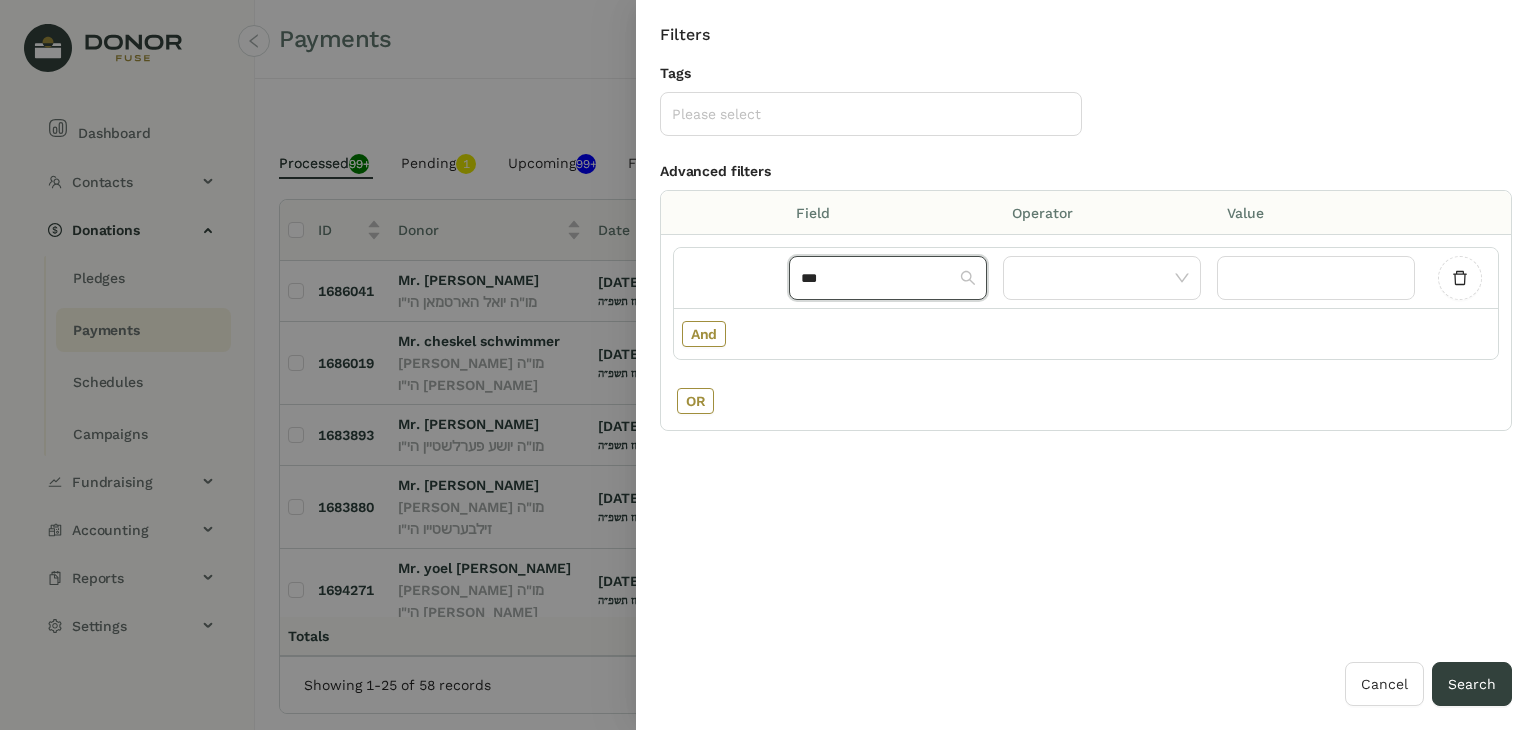 type 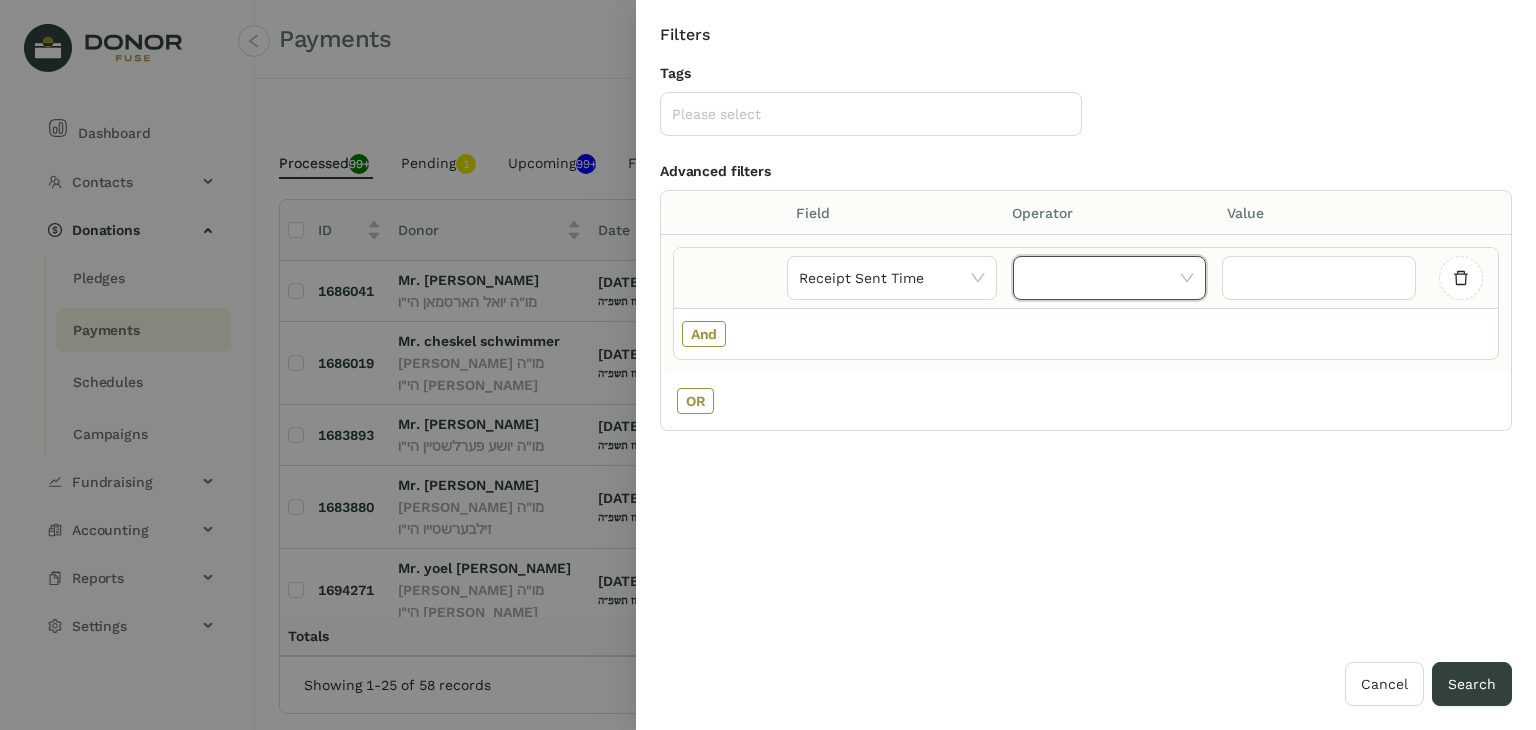 click 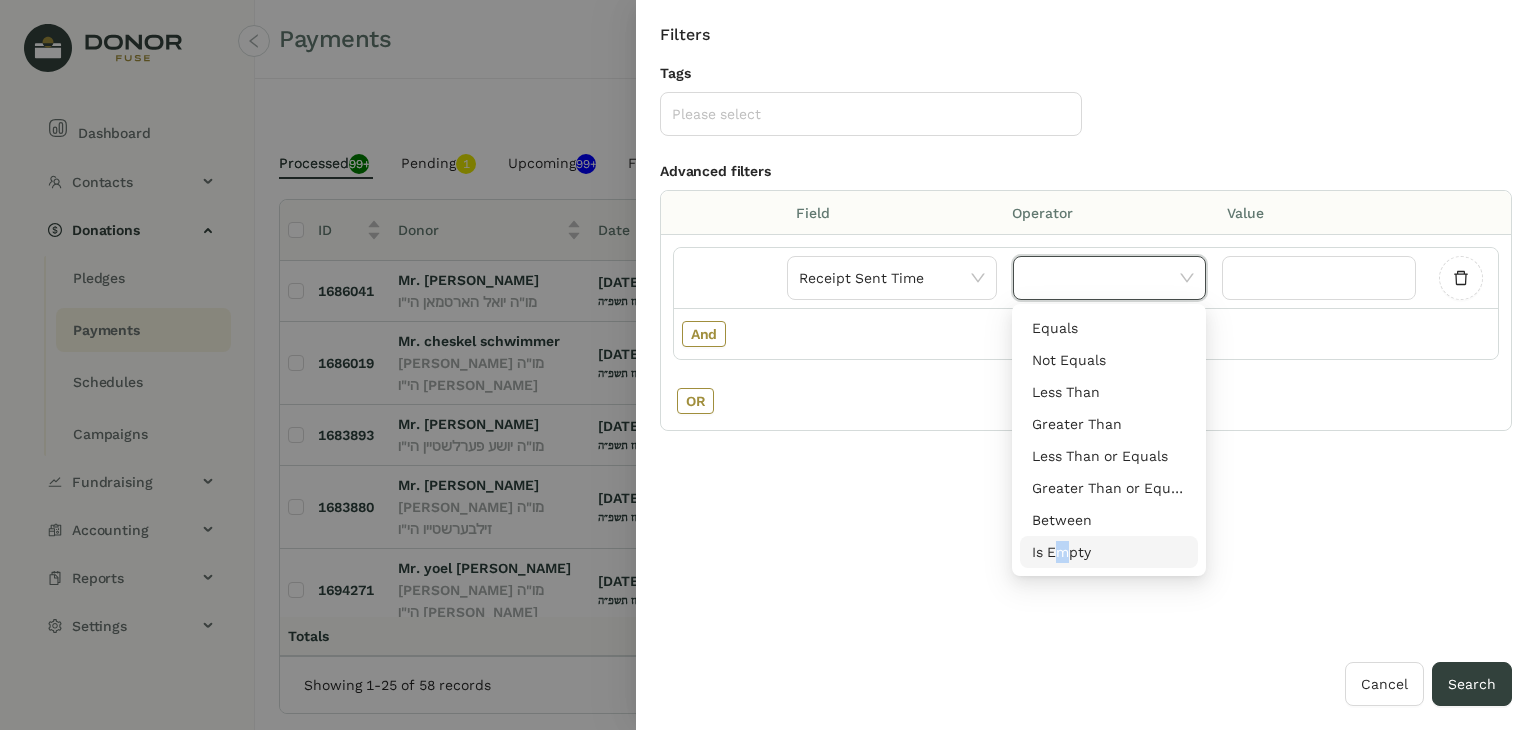 click on "Is Empty" at bounding box center (1109, 552) 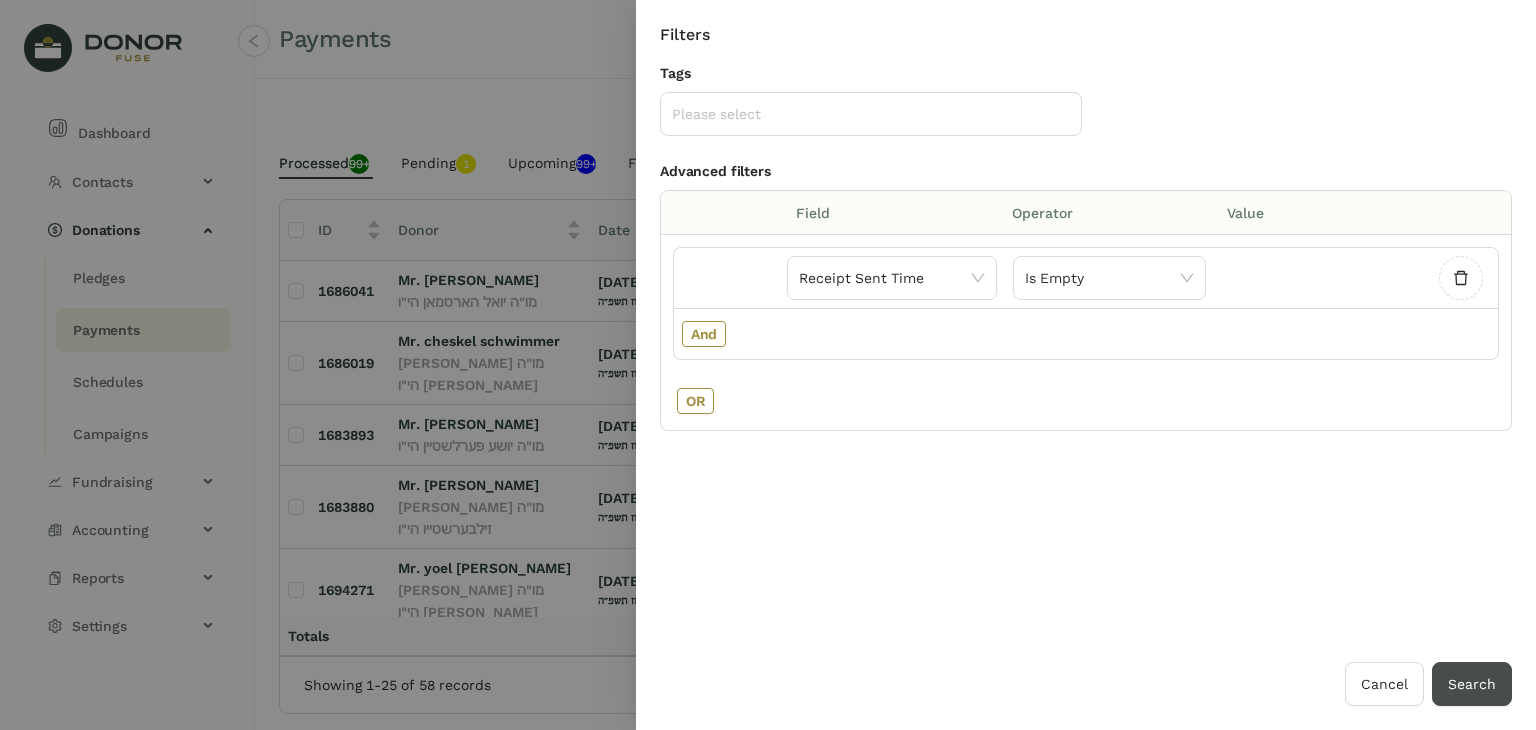 click on "Search" at bounding box center [1472, 684] 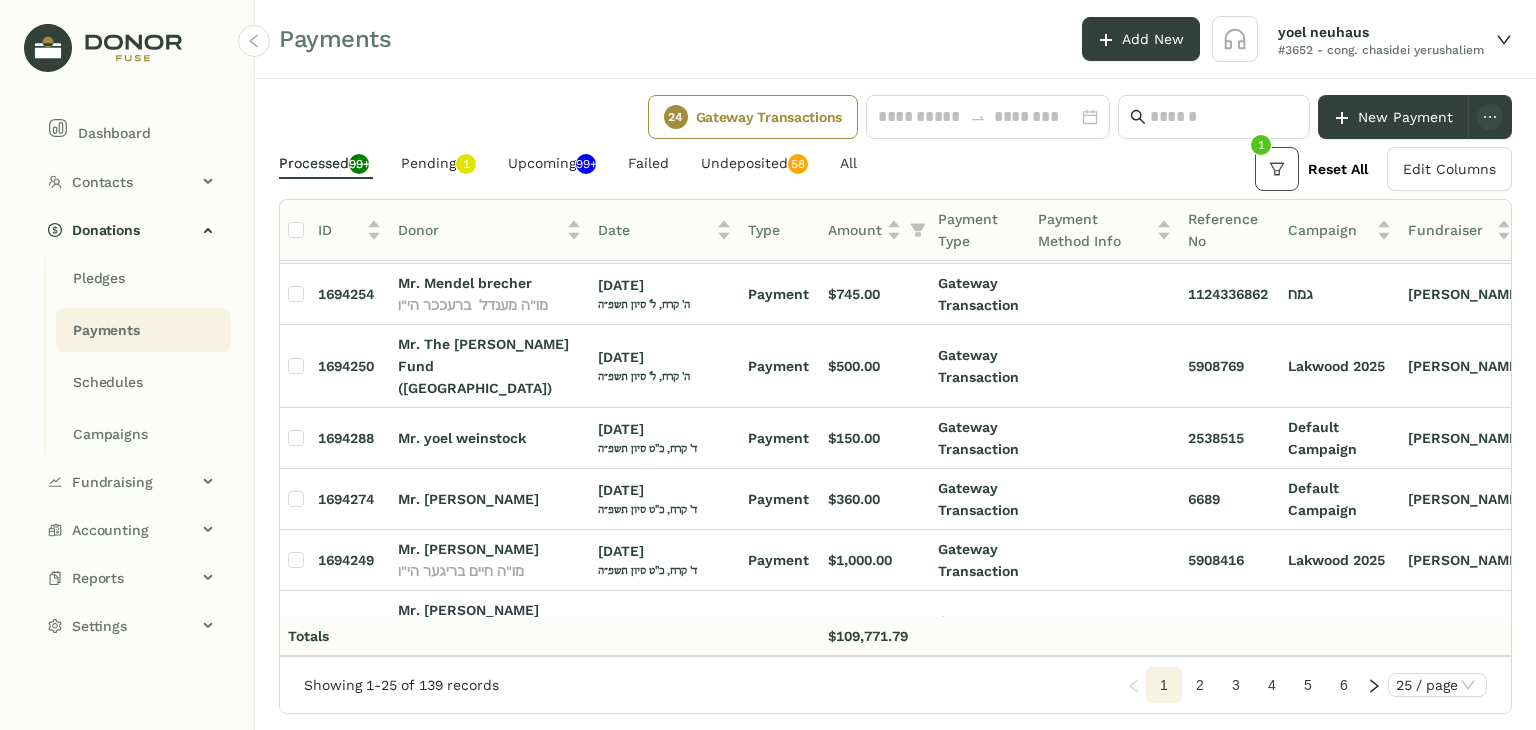 scroll, scrollTop: 800, scrollLeft: 0, axis: vertical 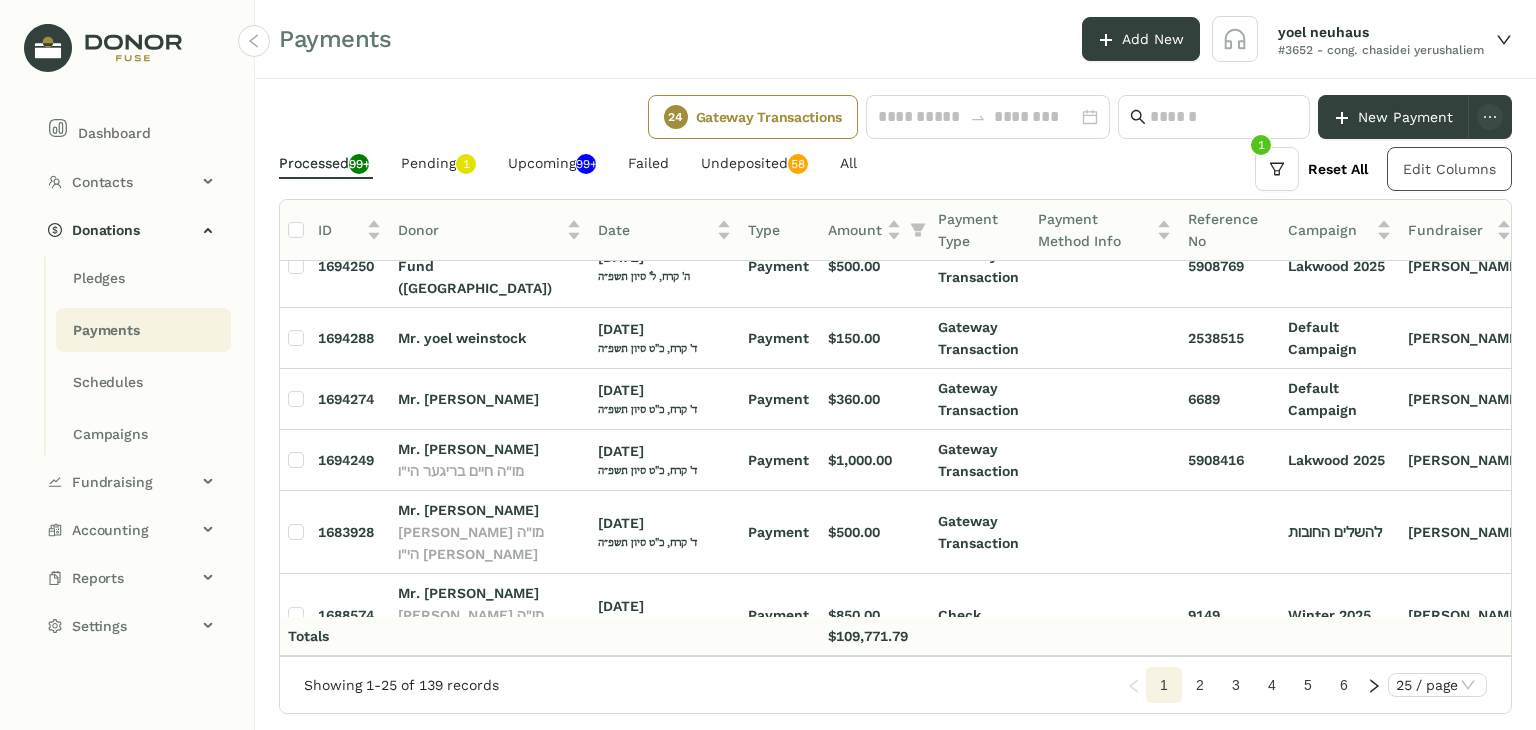 click on "Edit Columns" 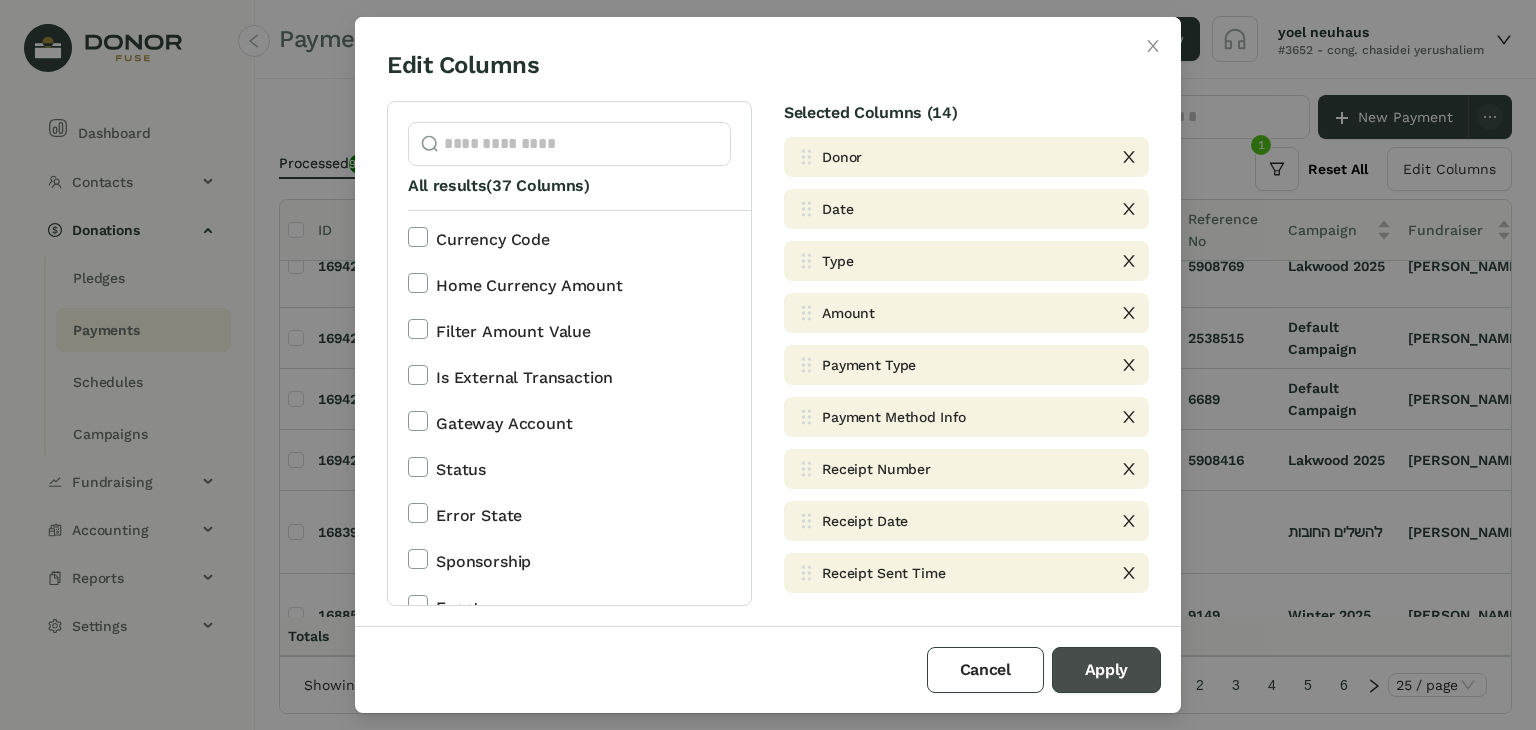 click on "Apply" at bounding box center [1106, 670] 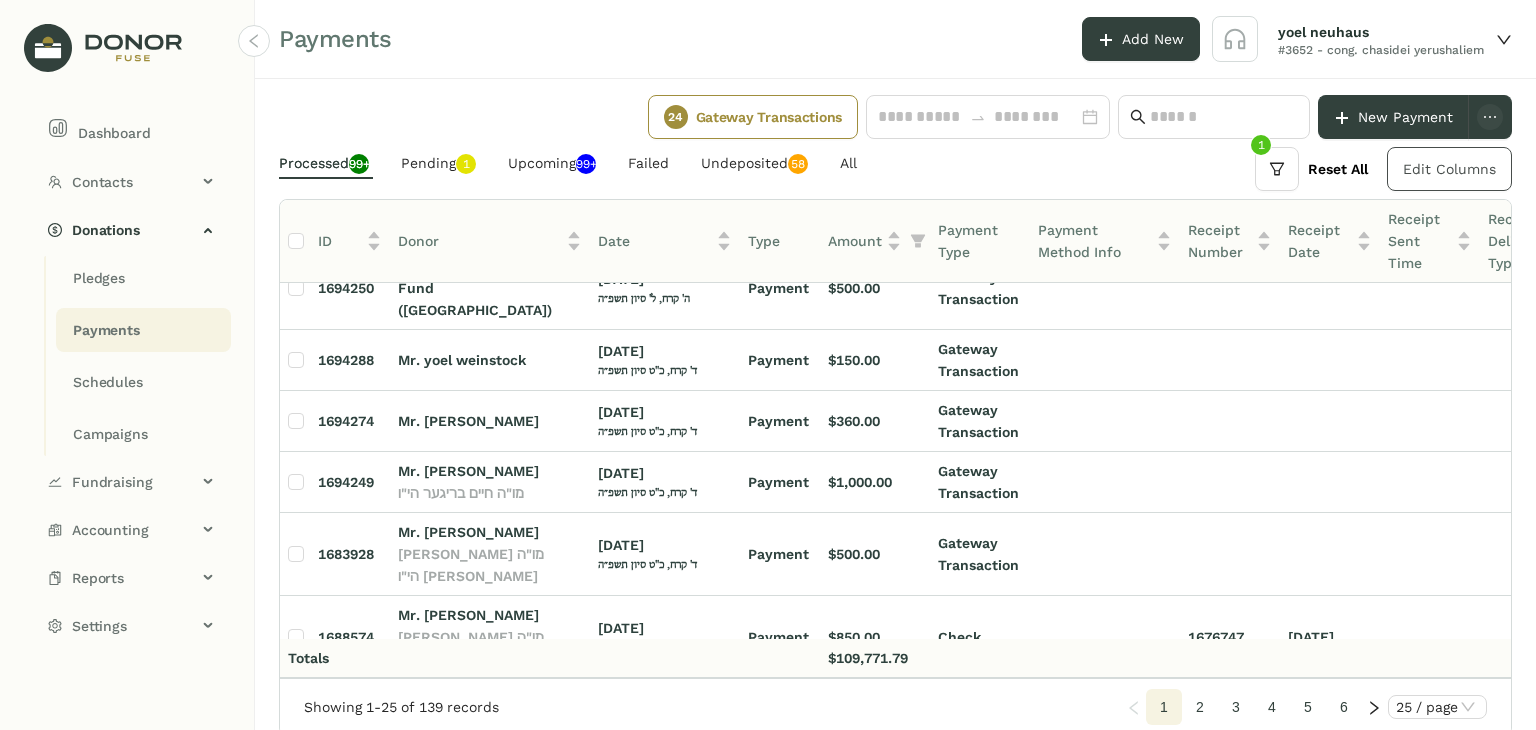scroll, scrollTop: 800, scrollLeft: 92, axis: both 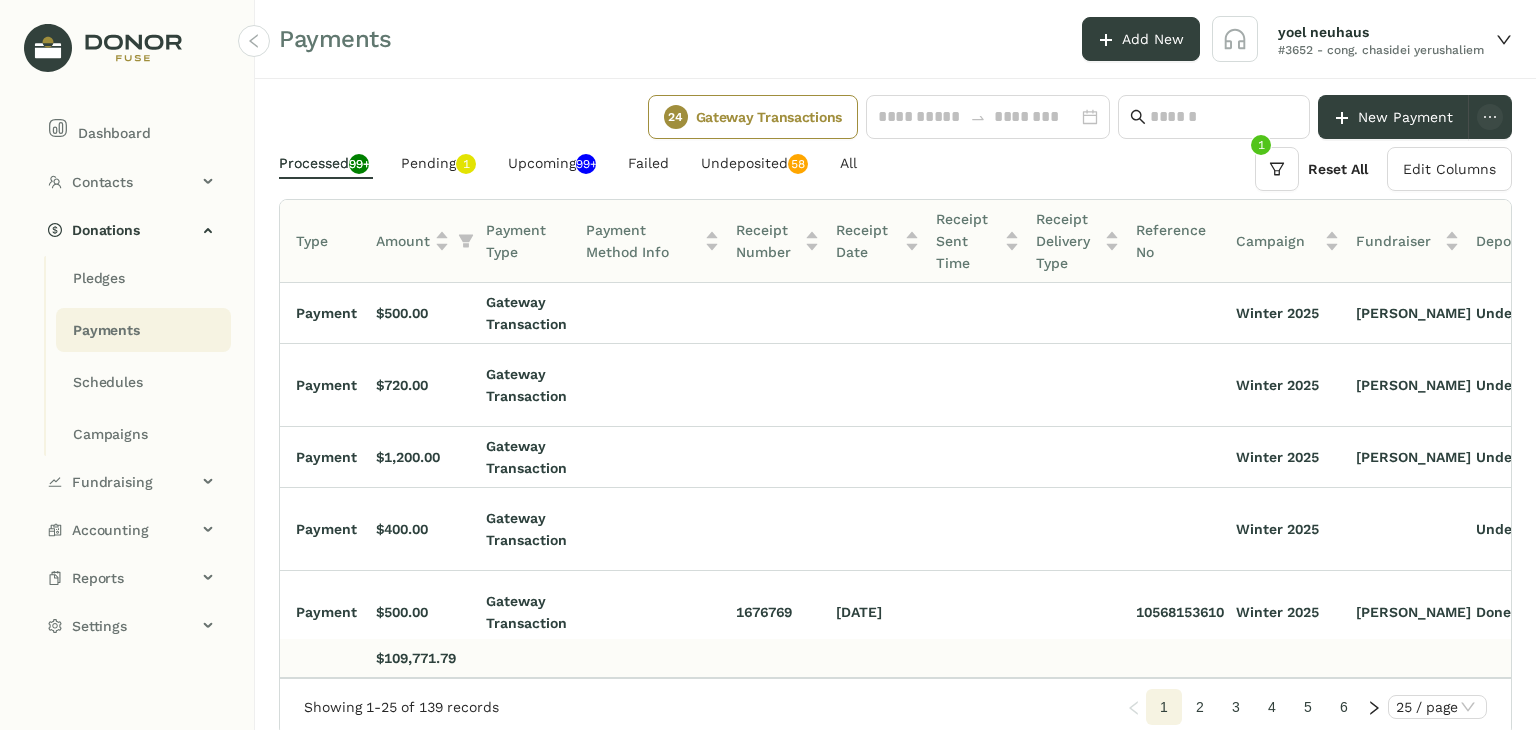 click on "Reset All" 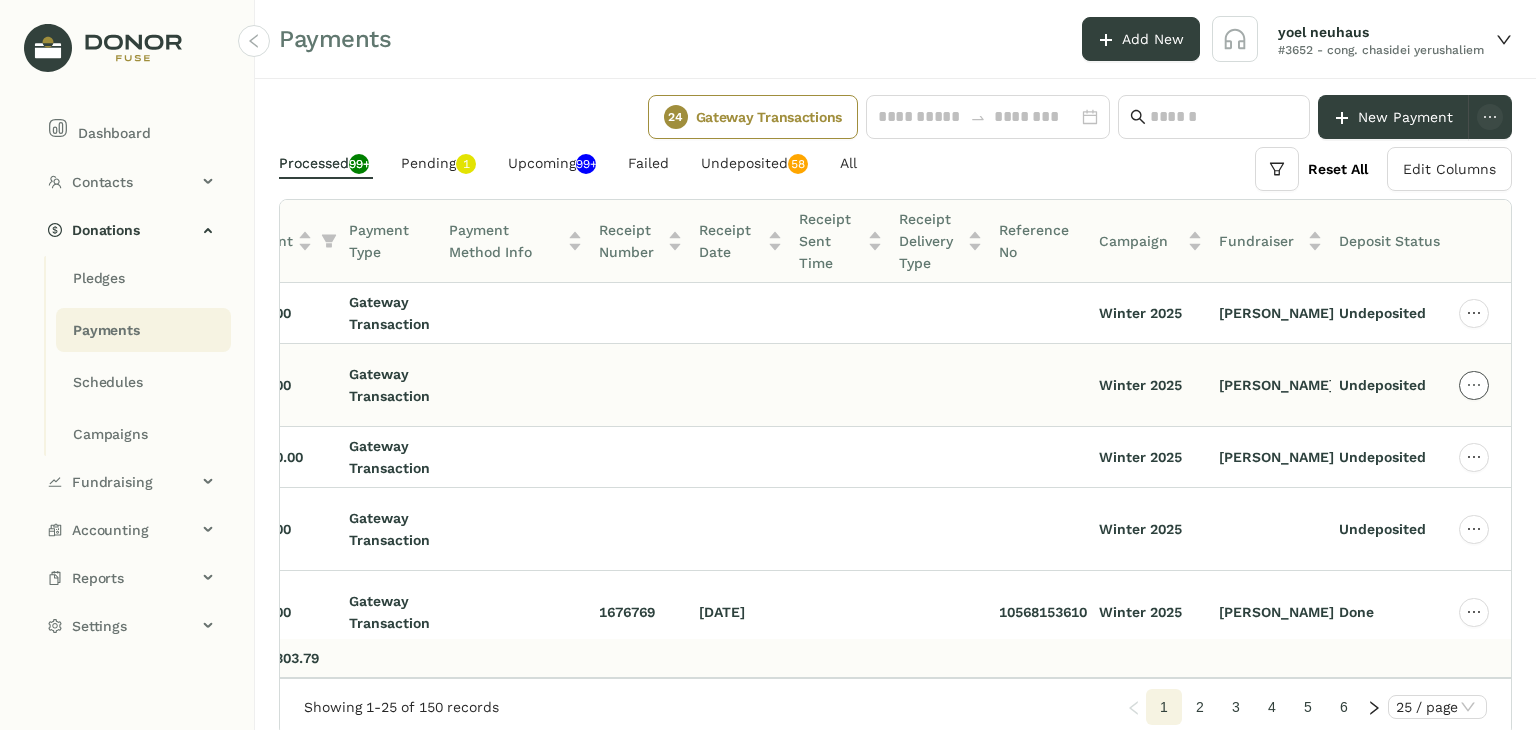 click 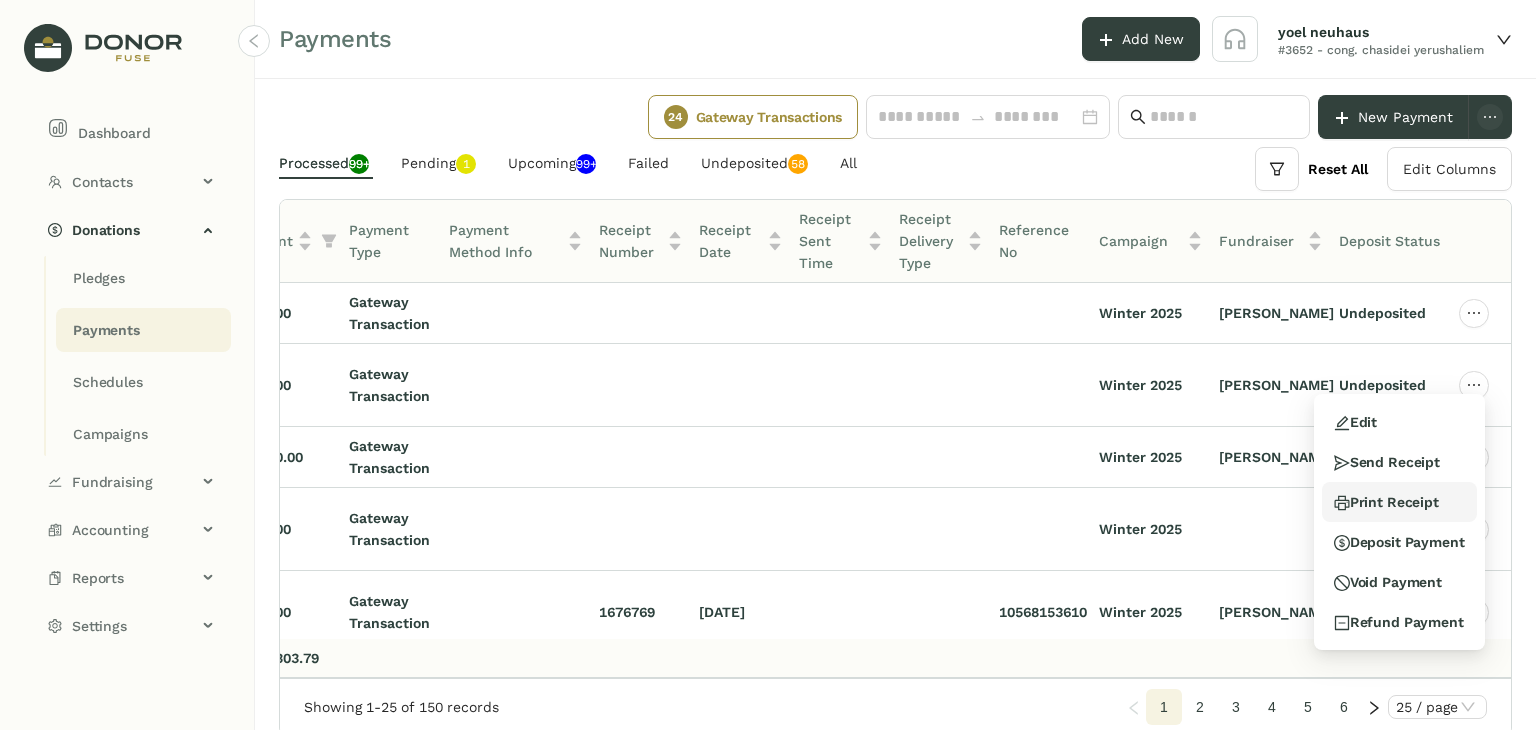 click on "Print Receipt" at bounding box center [1386, 502] 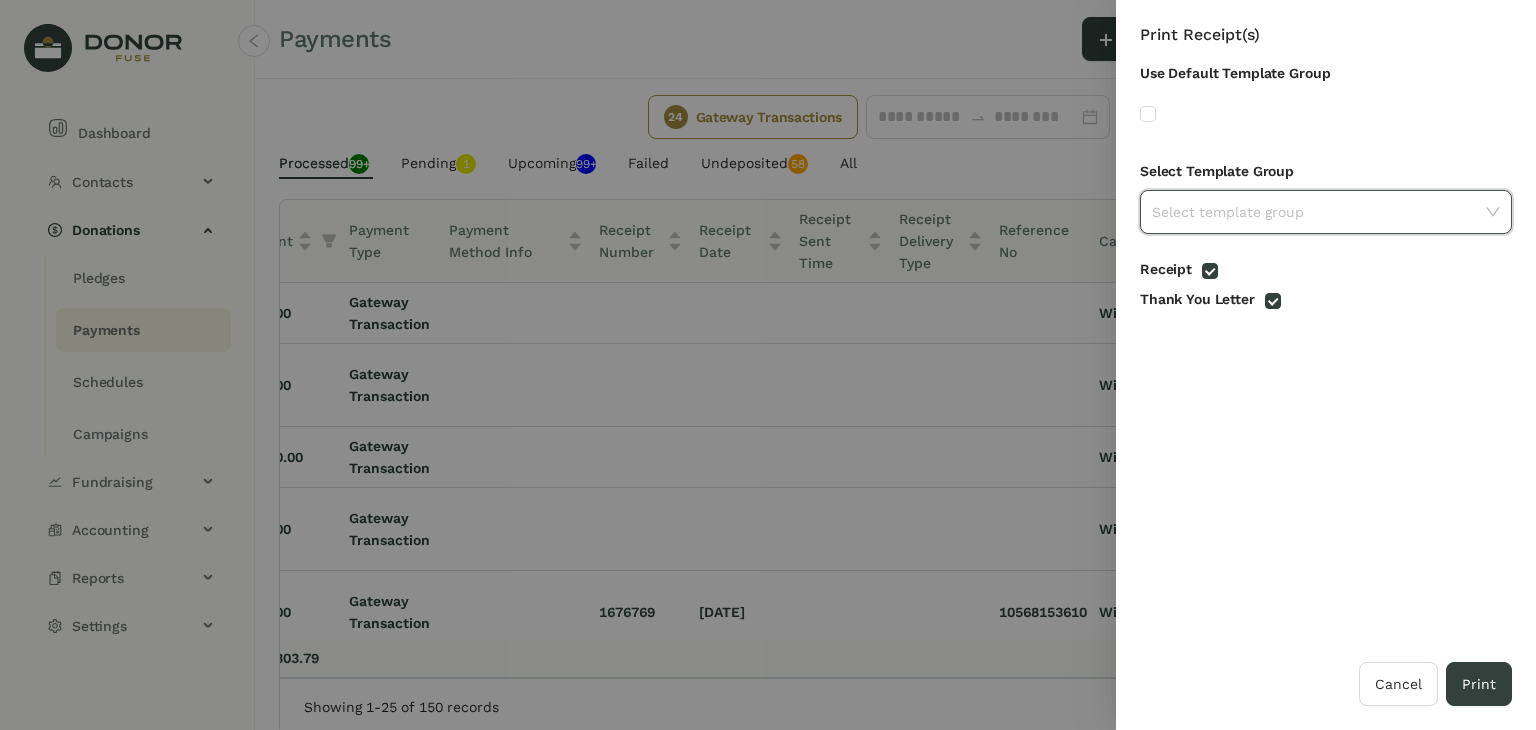 click 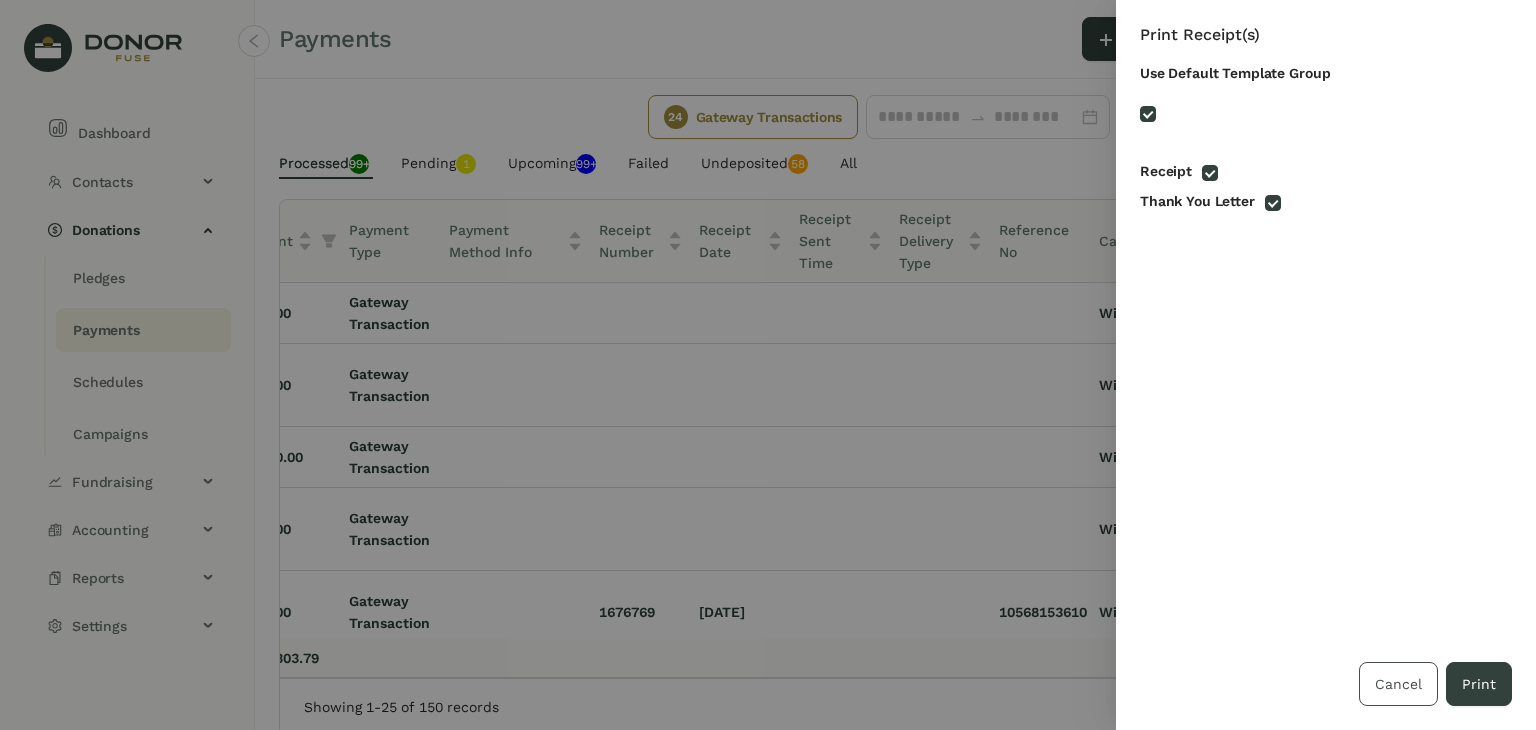 click on "Cancel" at bounding box center [1398, 684] 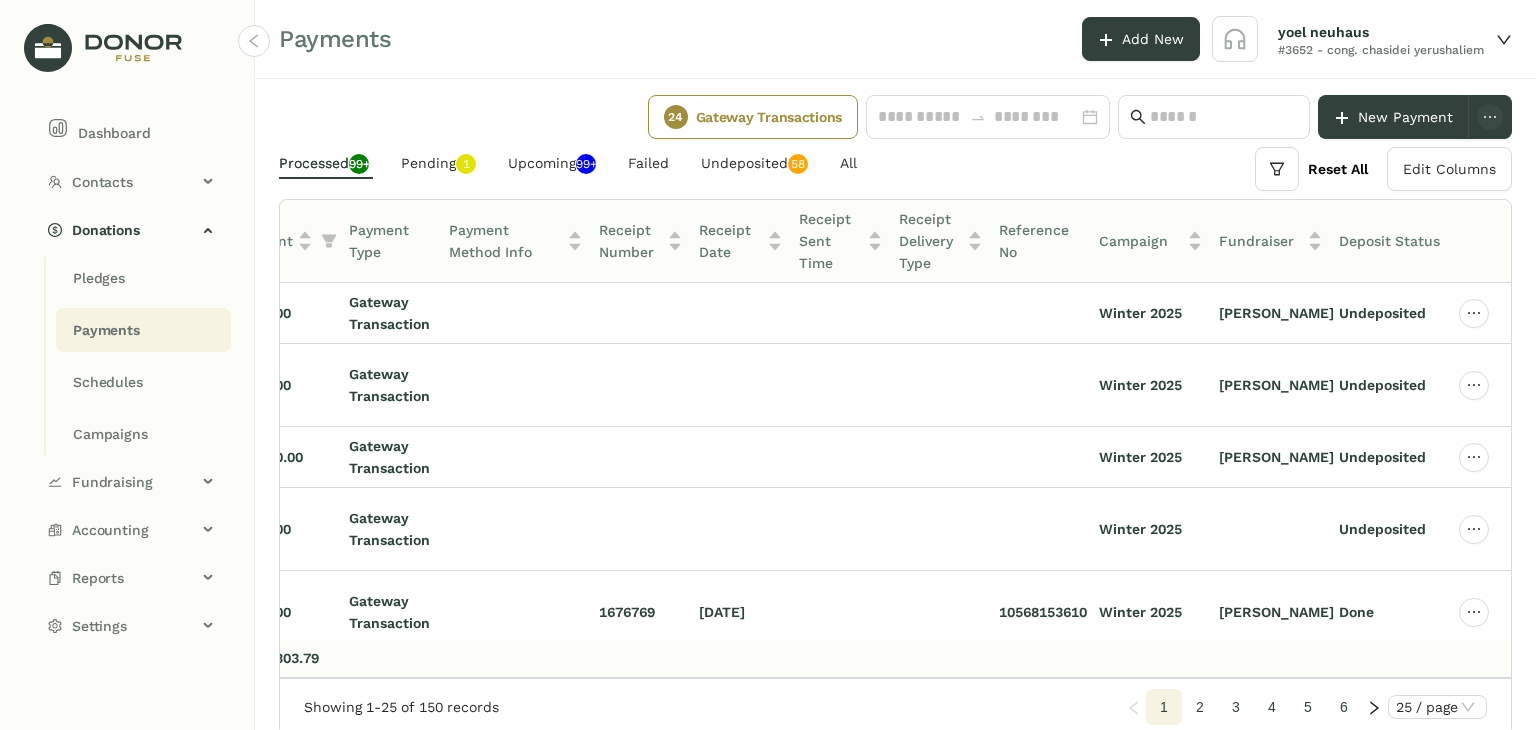 scroll, scrollTop: 0, scrollLeft: 489, axis: horizontal 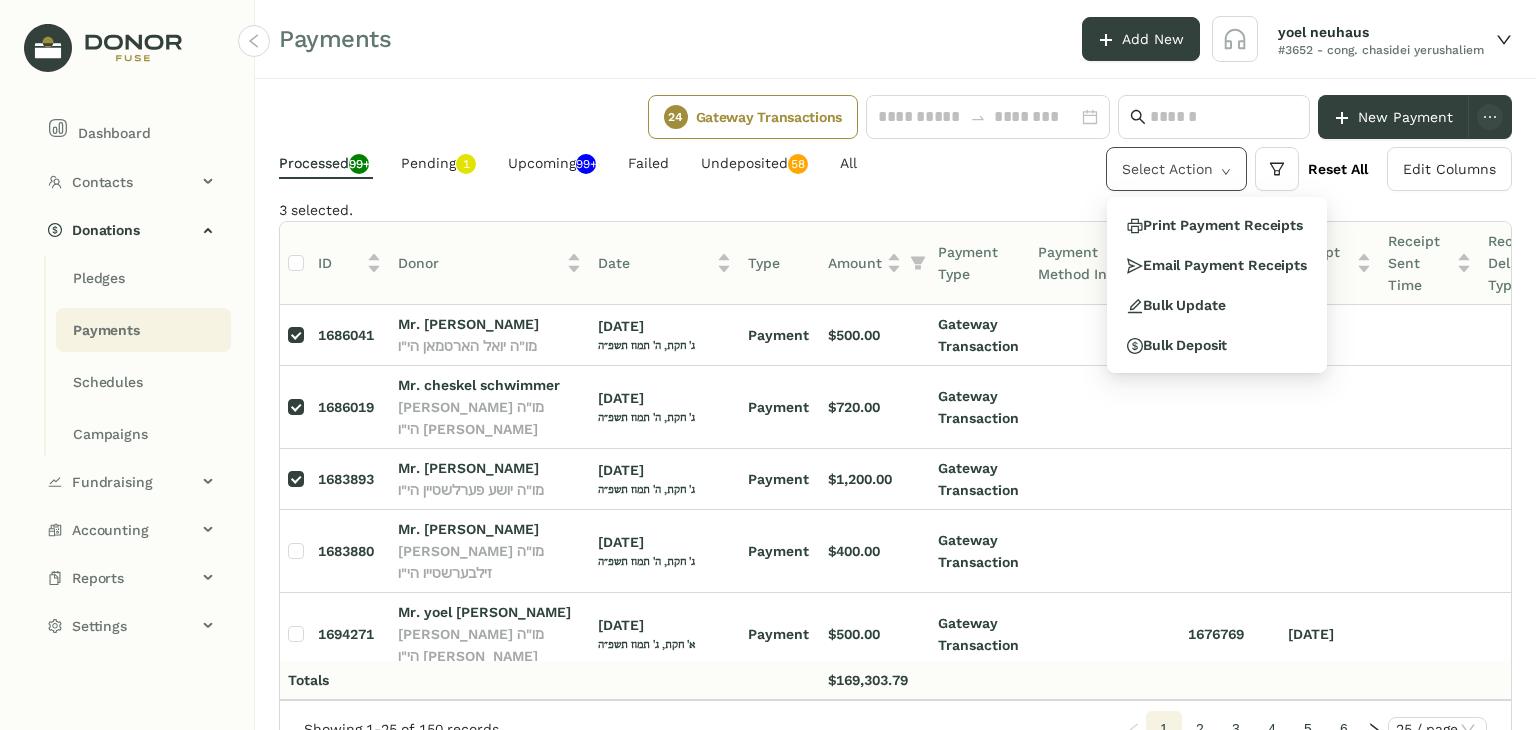 click on "Select Action" 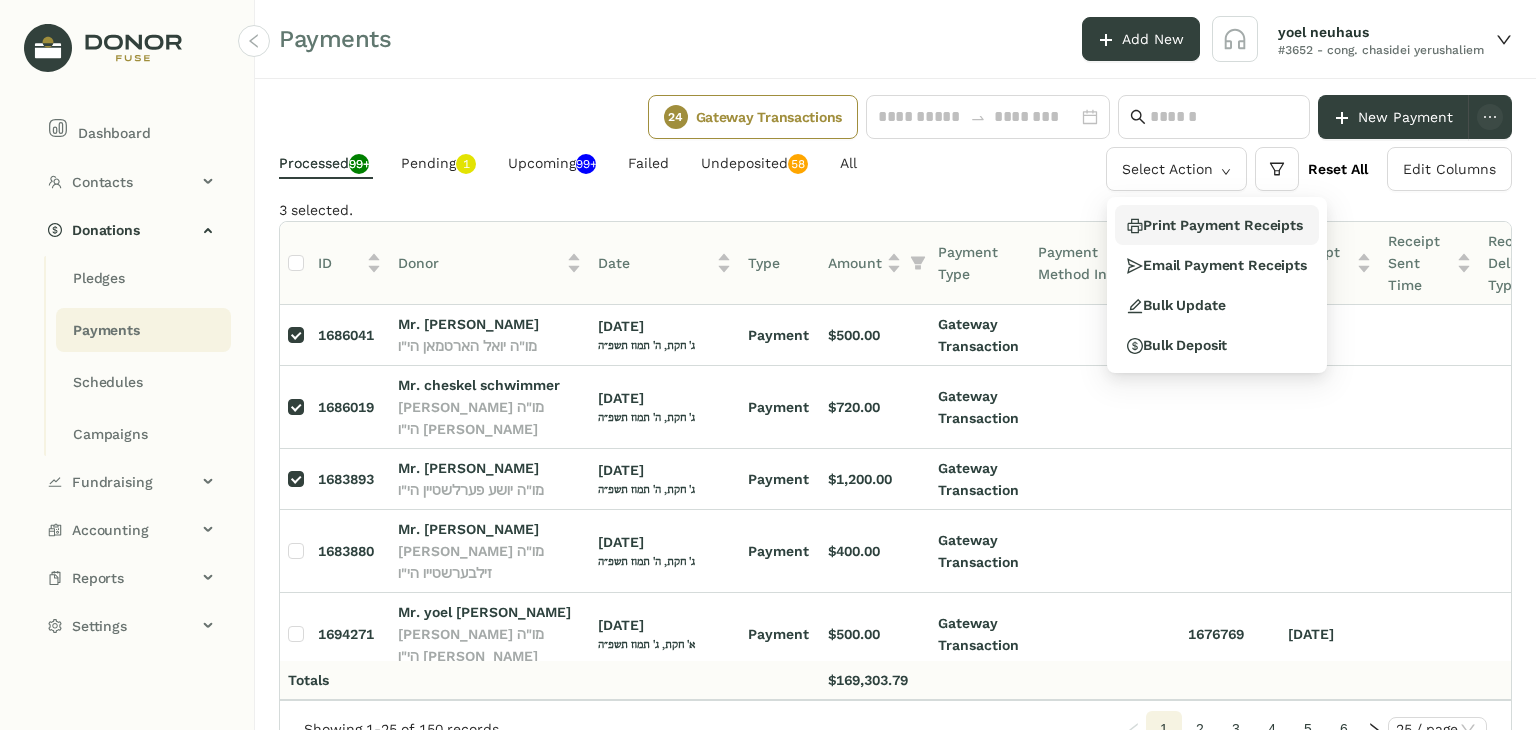 click on "Print Payment Receipts" at bounding box center (1215, 225) 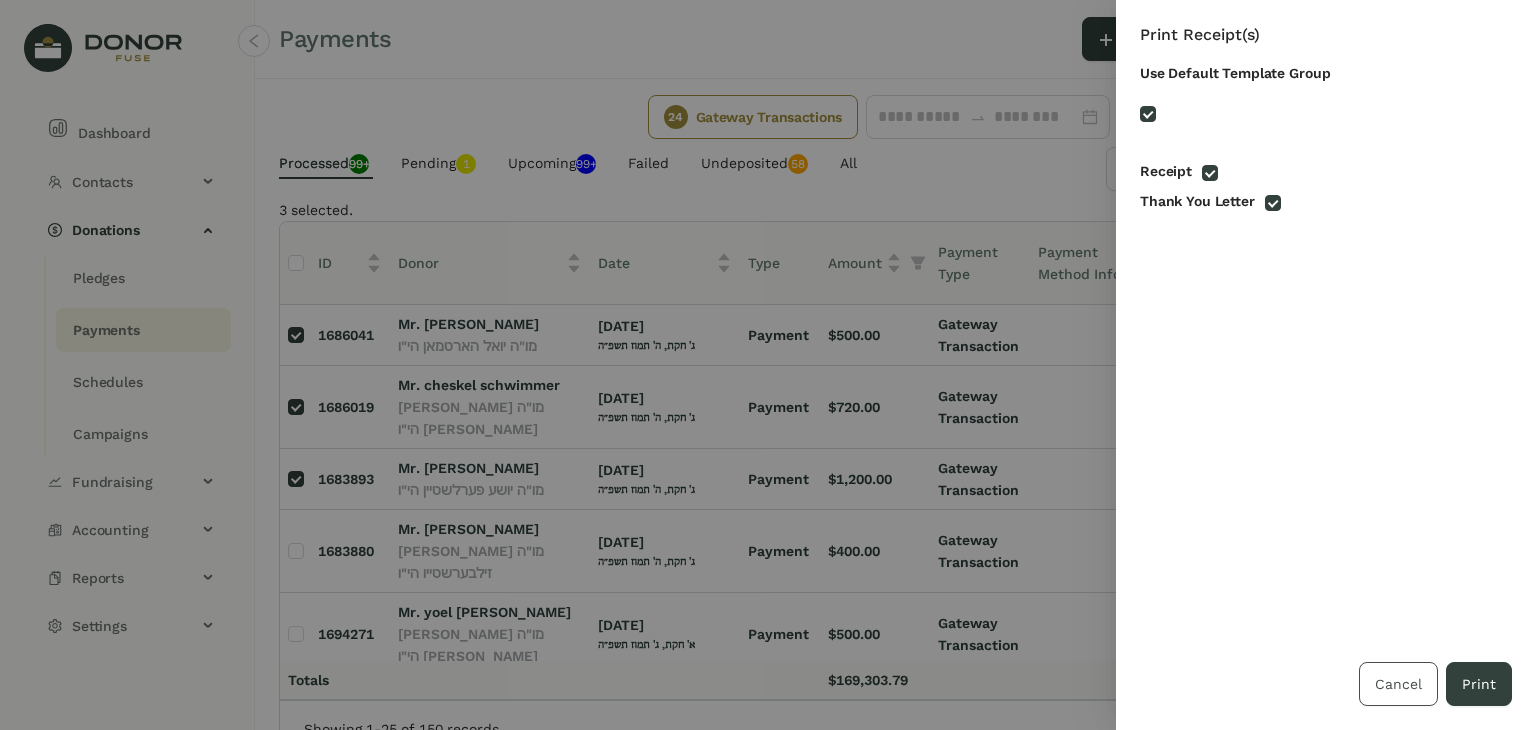 click on "Cancel" at bounding box center (1398, 684) 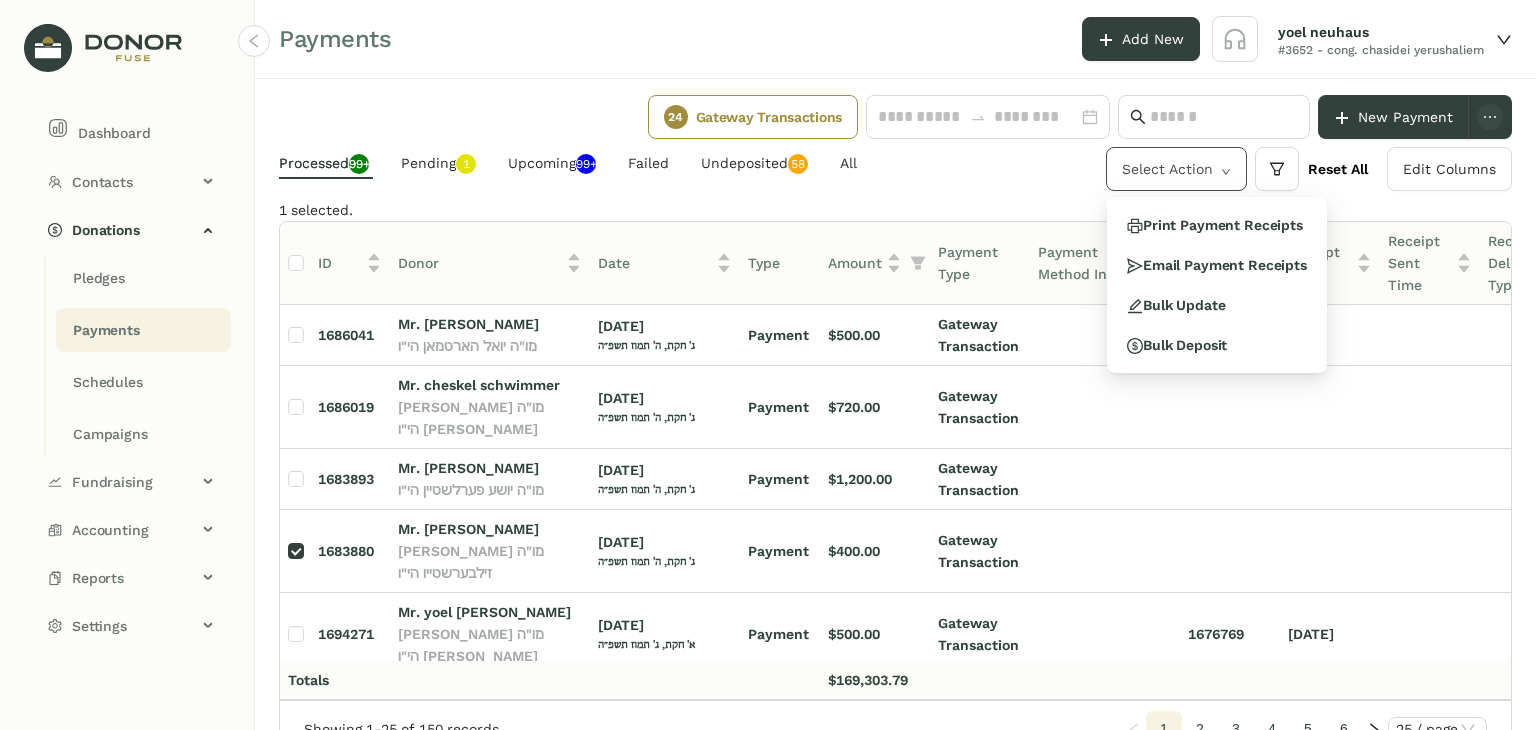 click on "Select Action" 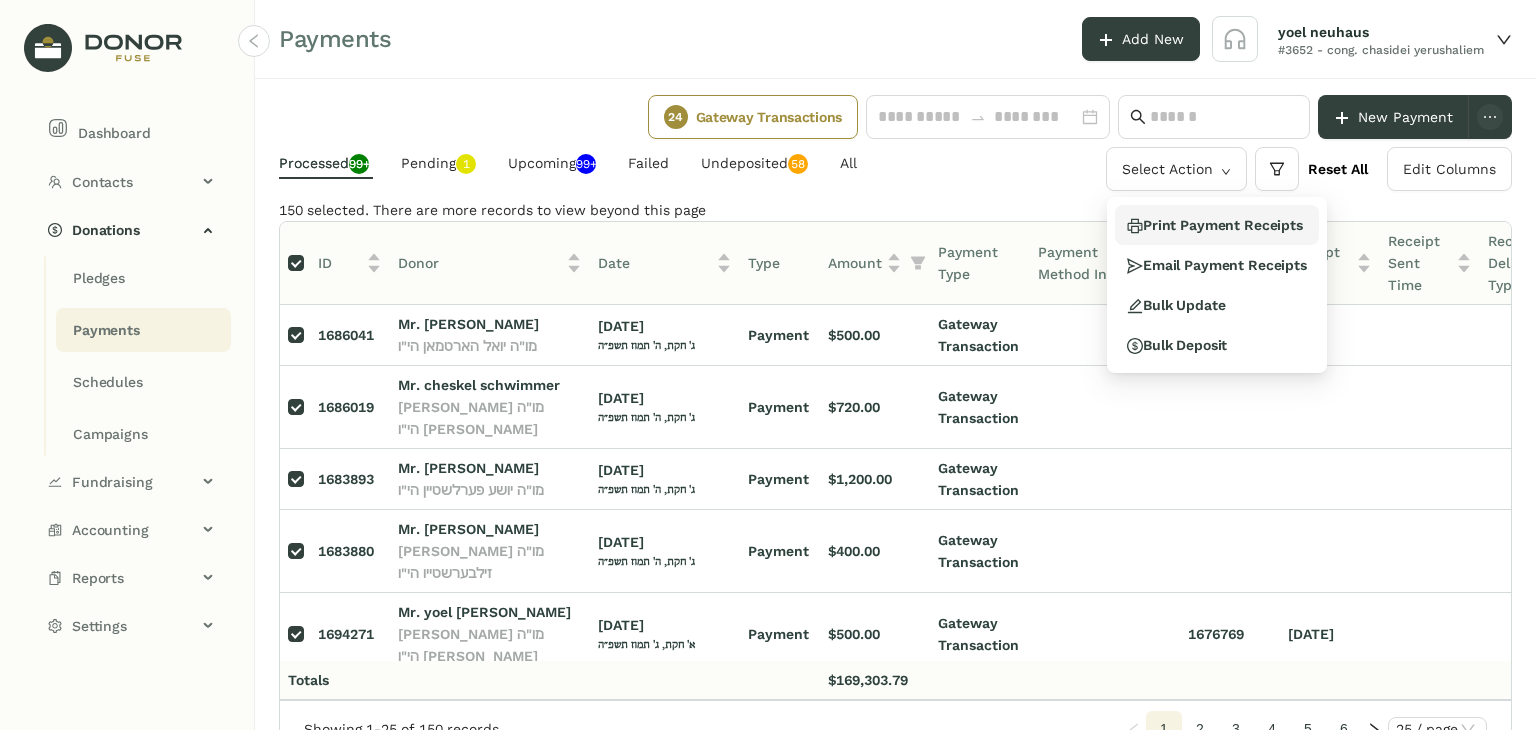 click on "Print Payment Receipts" at bounding box center [1215, 225] 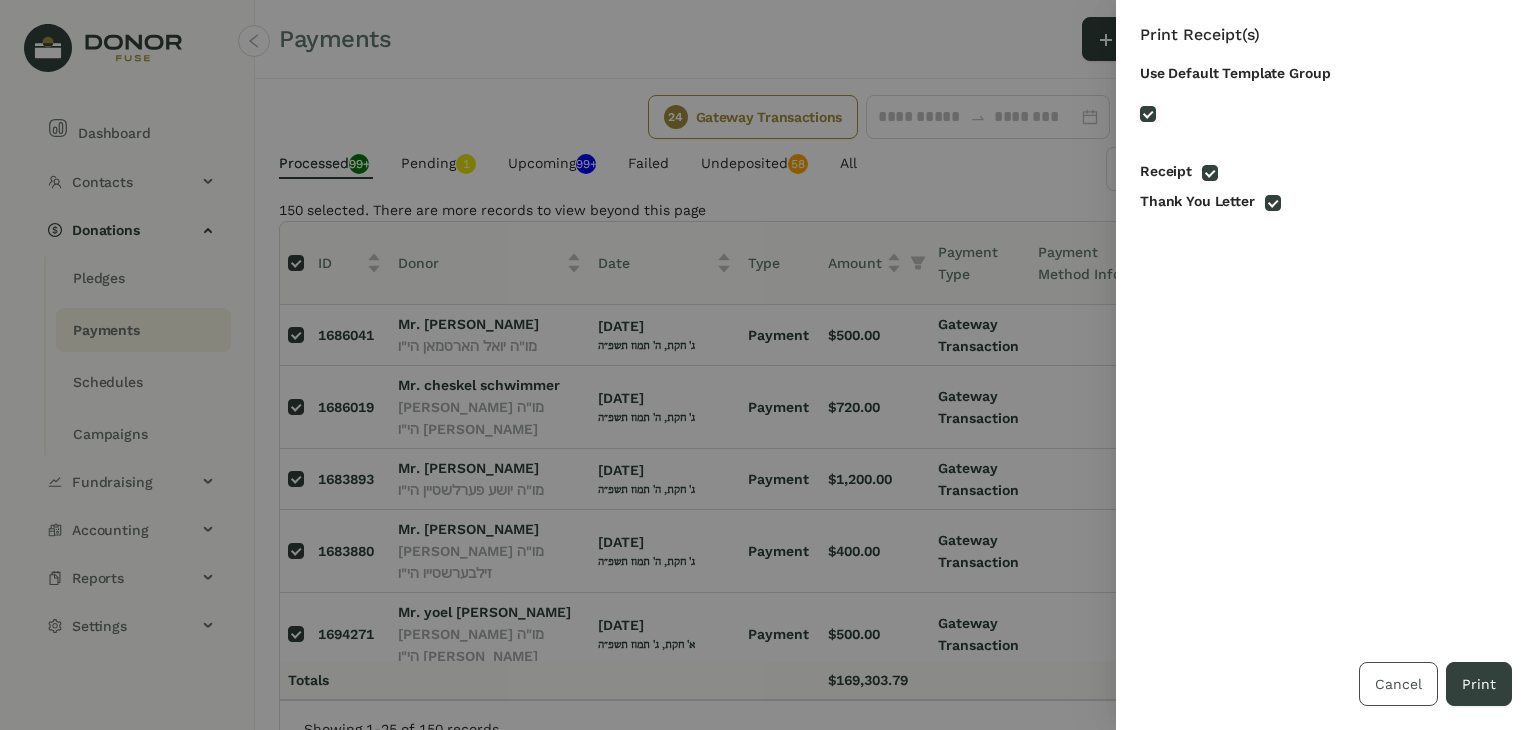 click on "Cancel" at bounding box center (1398, 684) 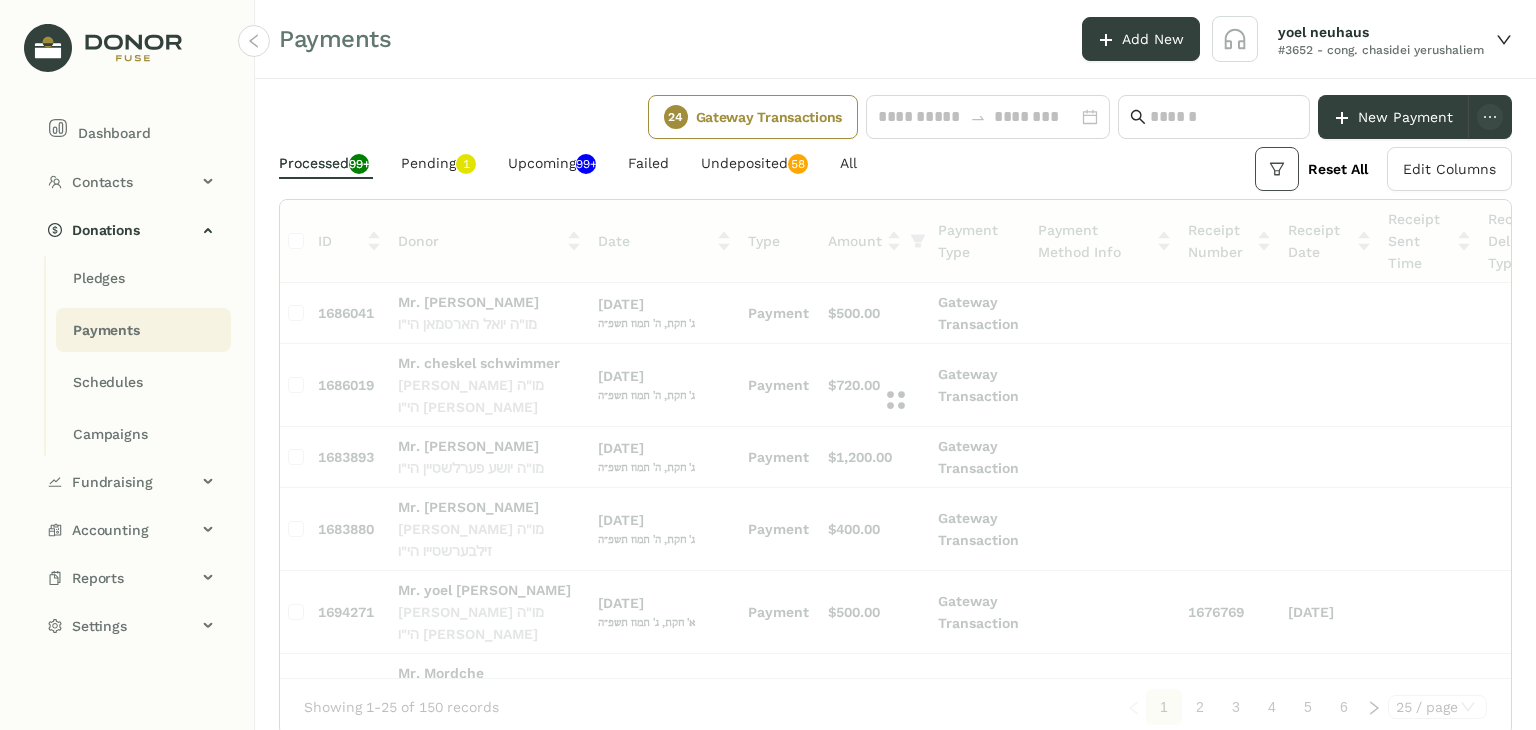 click 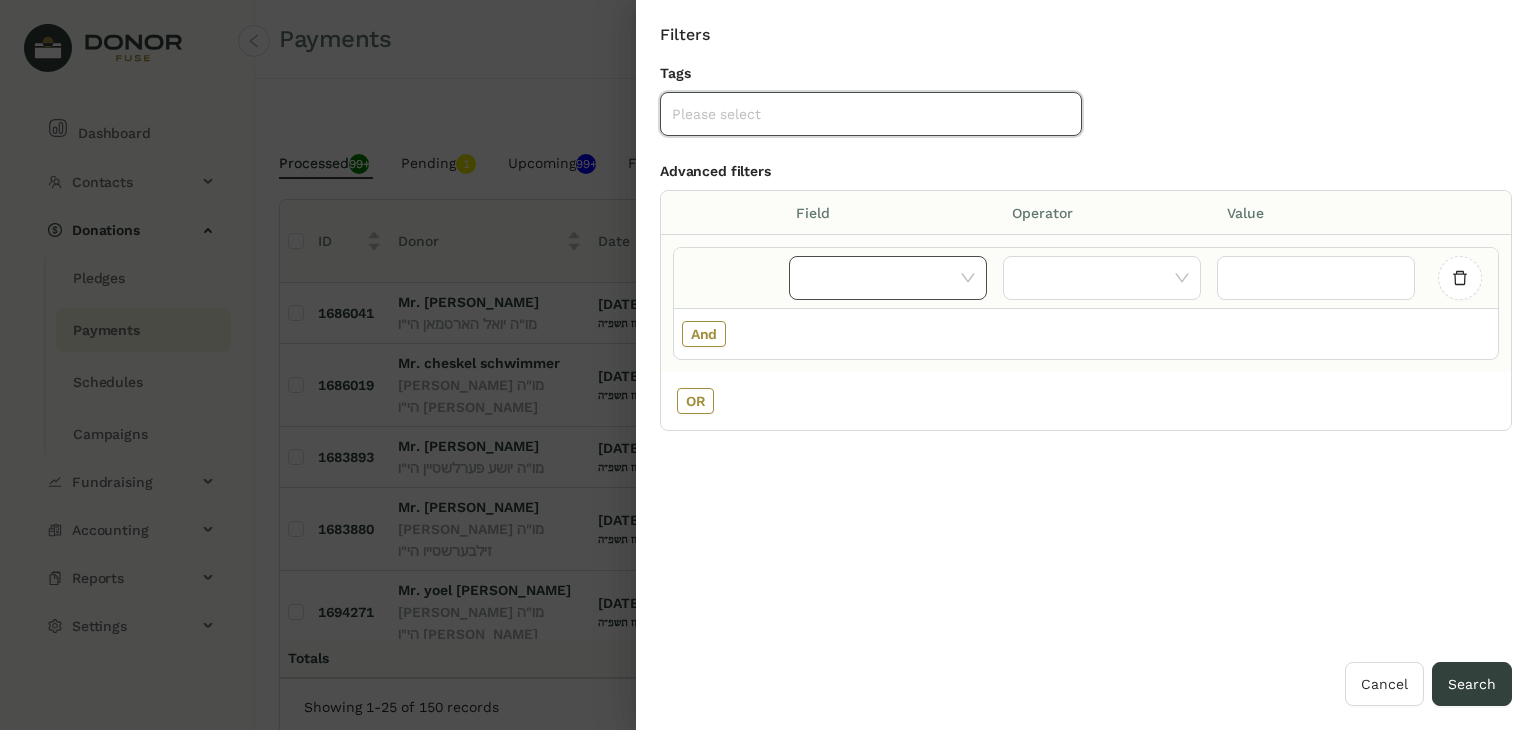 click 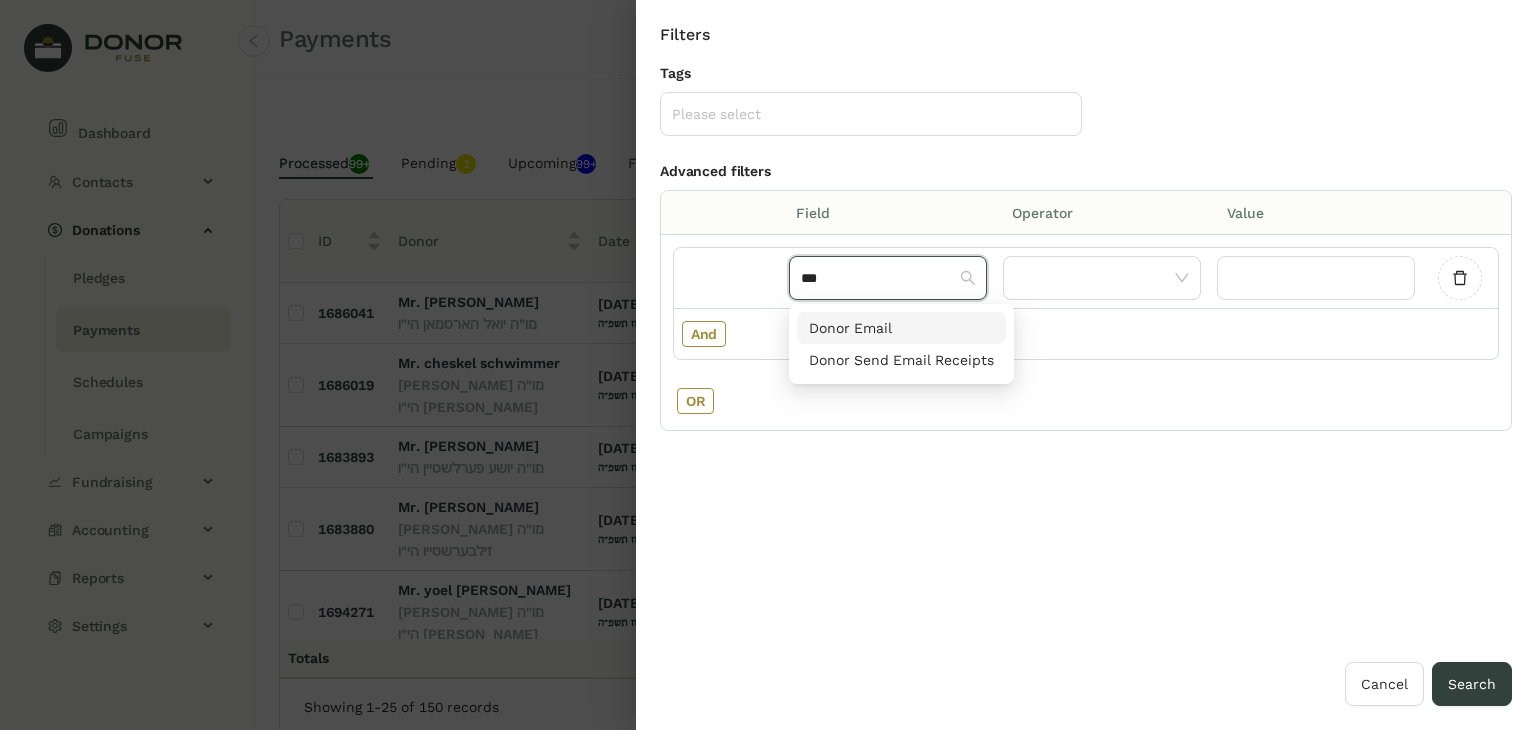 type on "***" 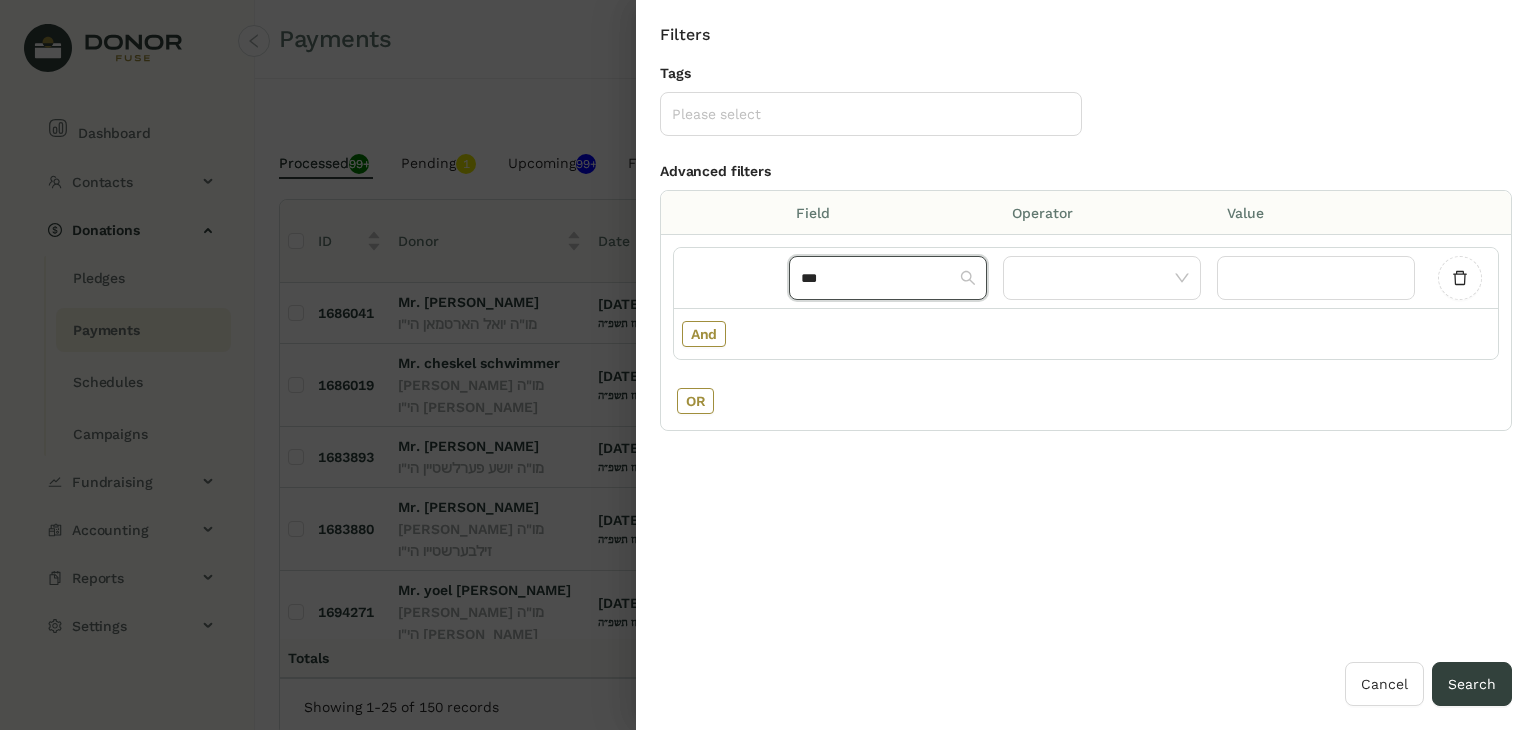 type 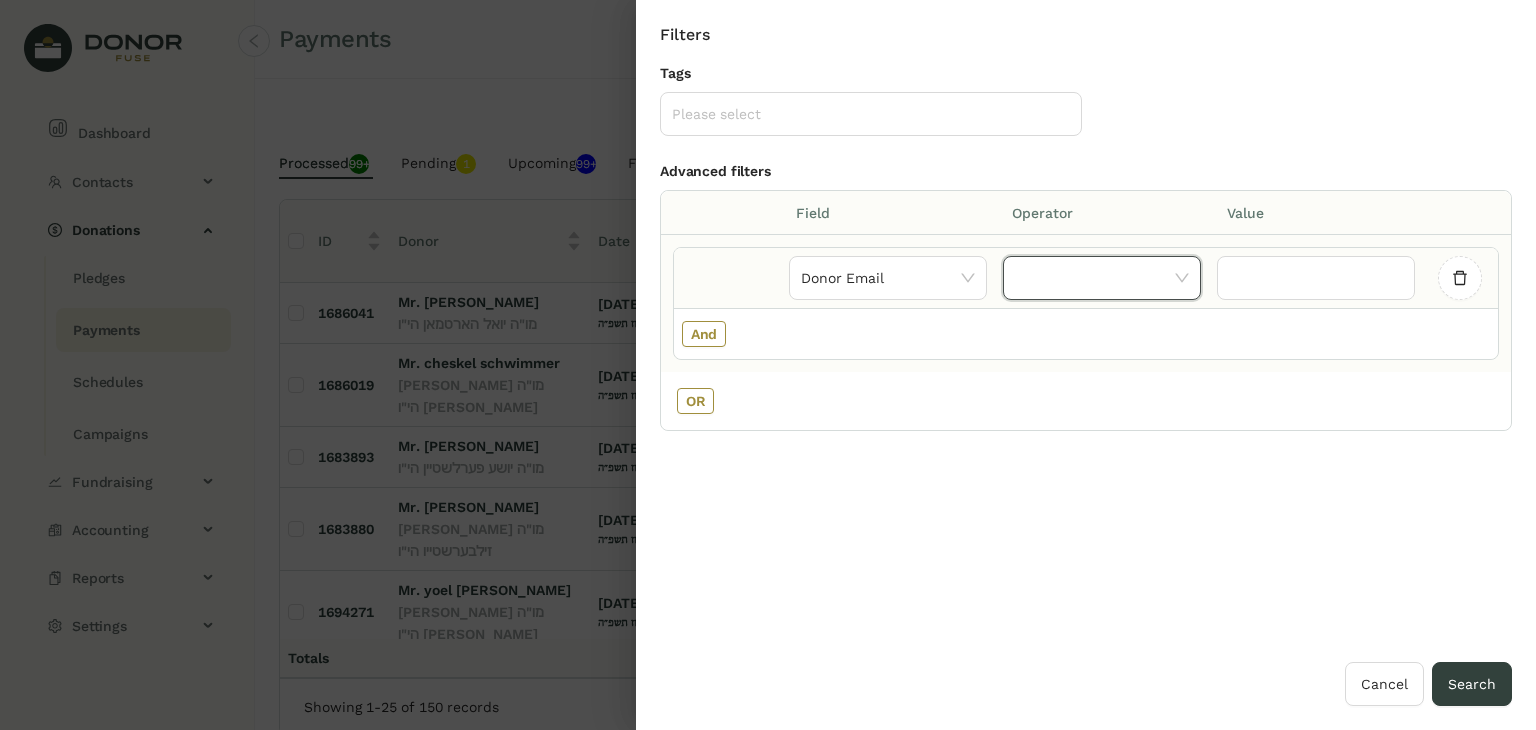 click 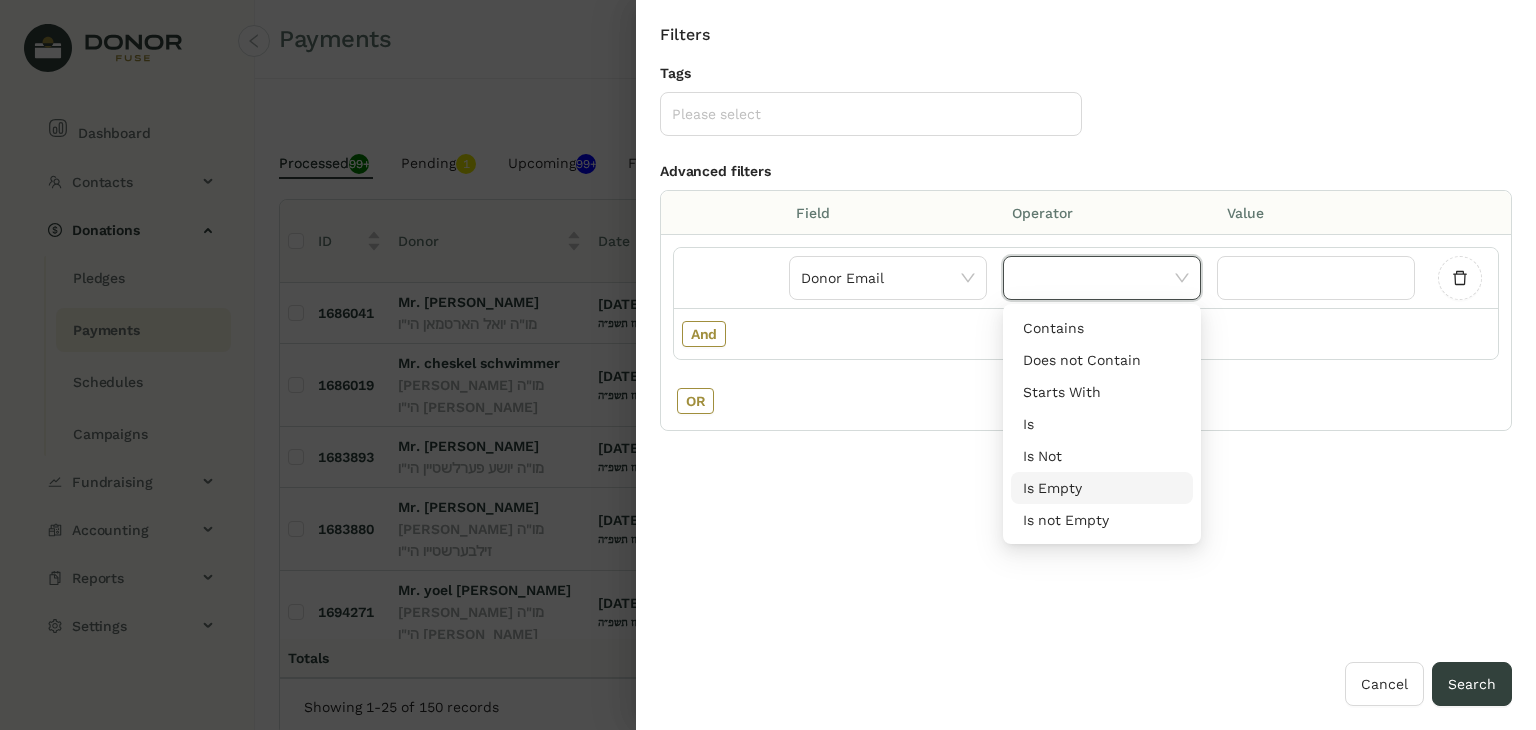 click on "Is Empty" at bounding box center [1102, 488] 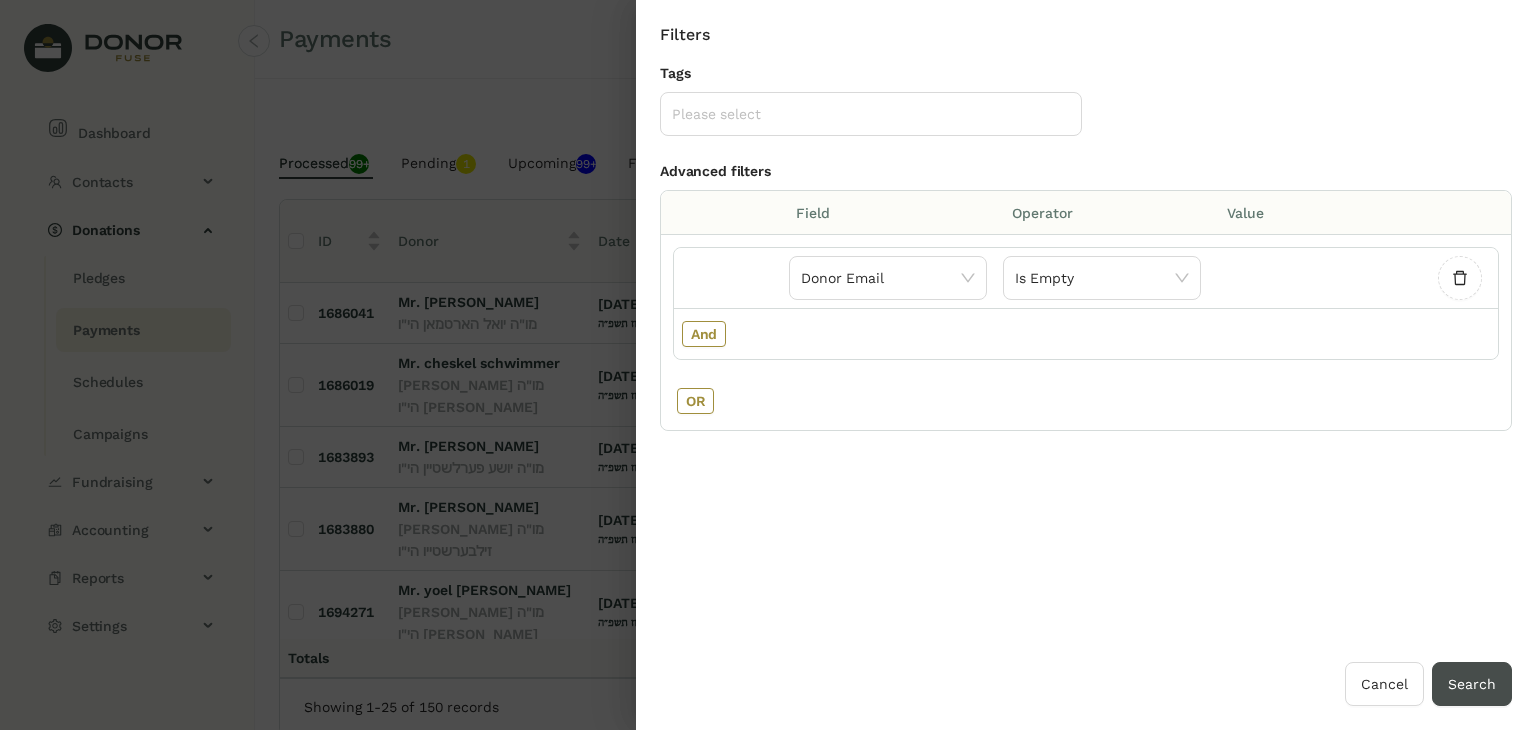 click on "Search" at bounding box center (1472, 684) 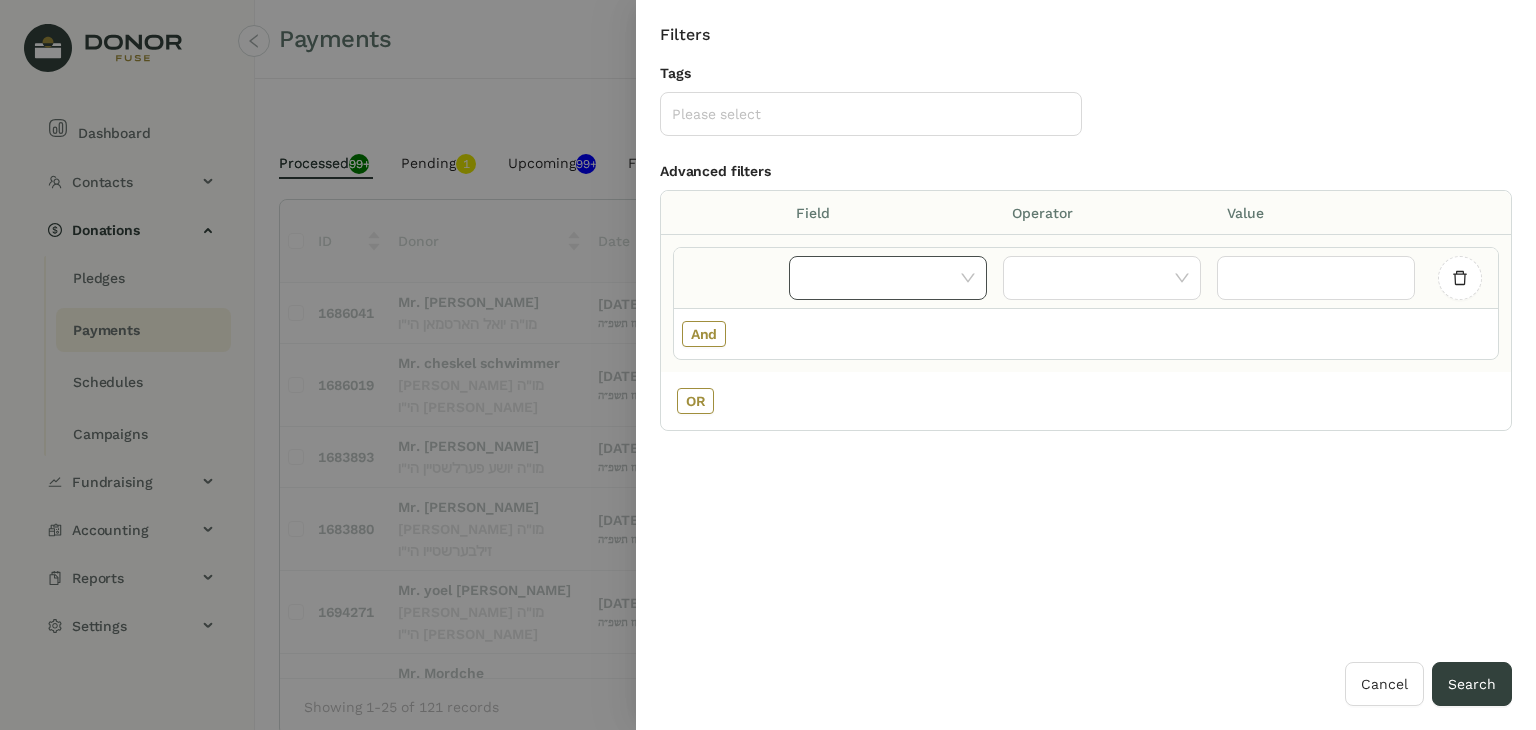 click 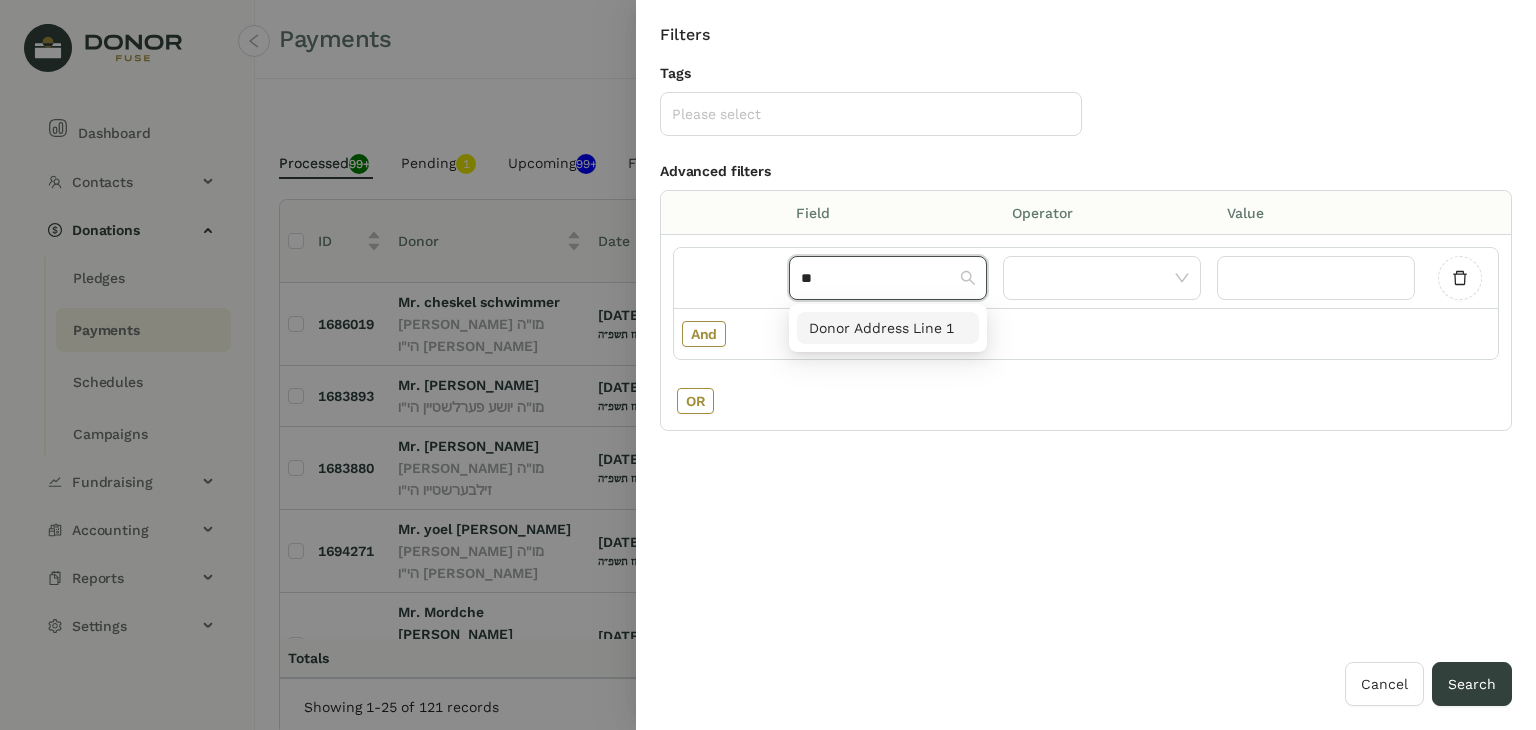 type on "**" 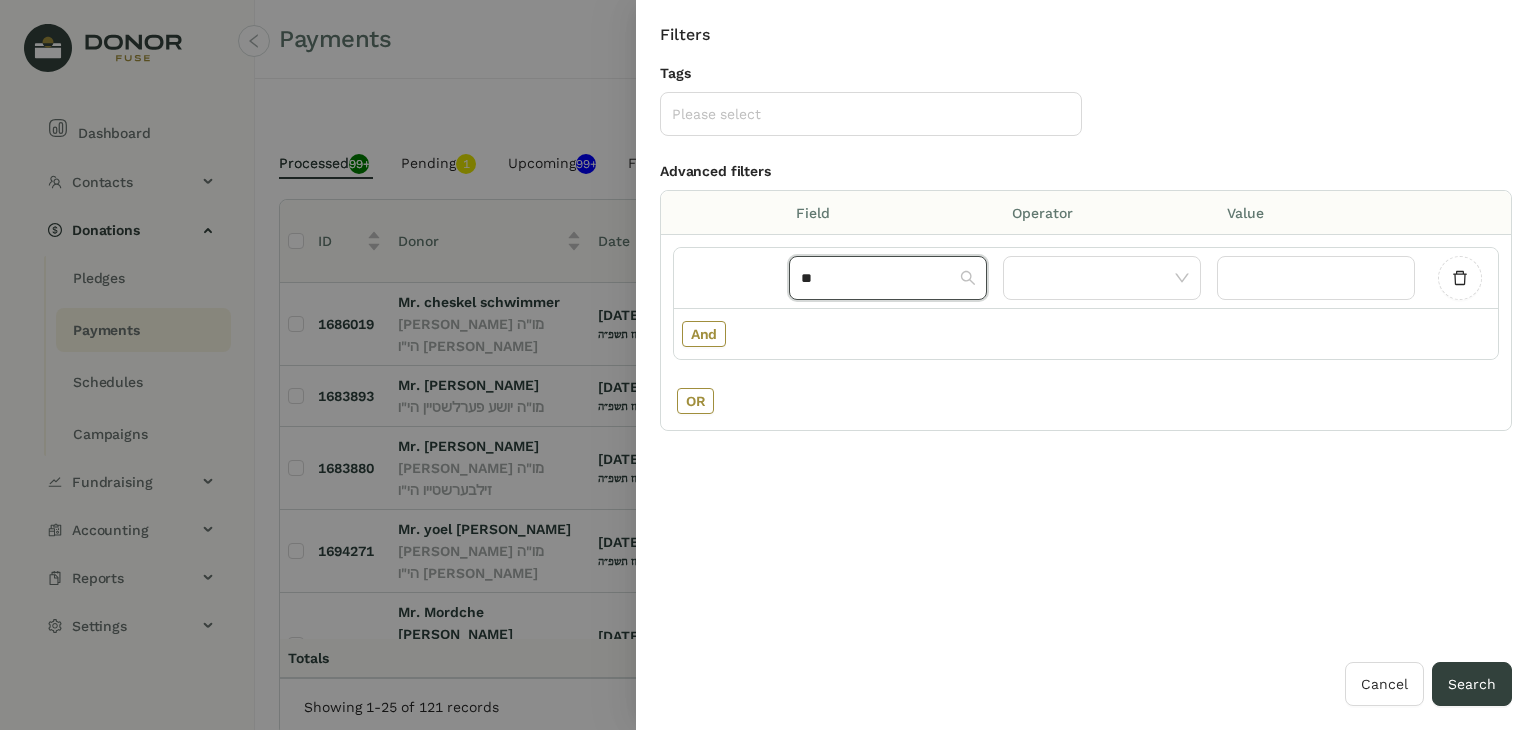 type 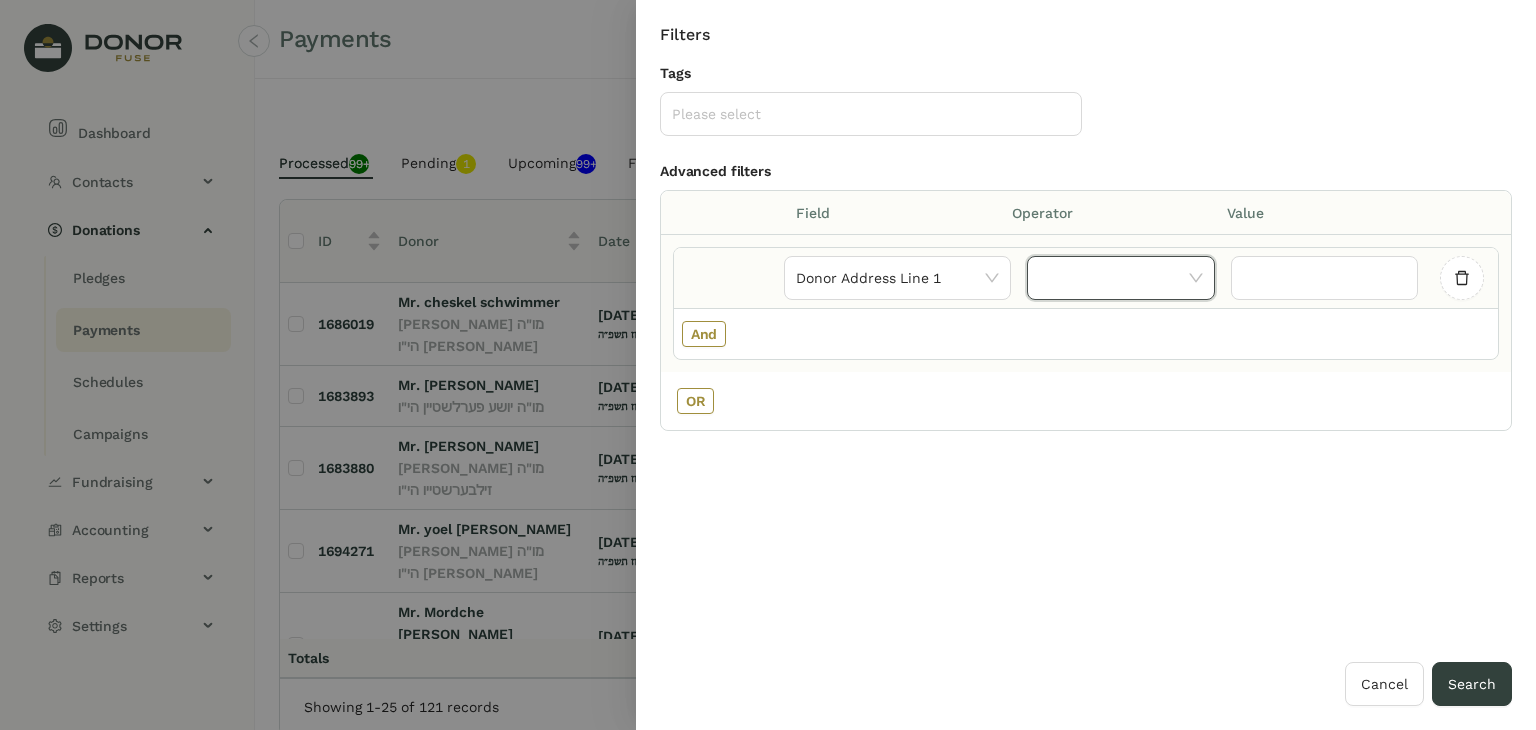 click 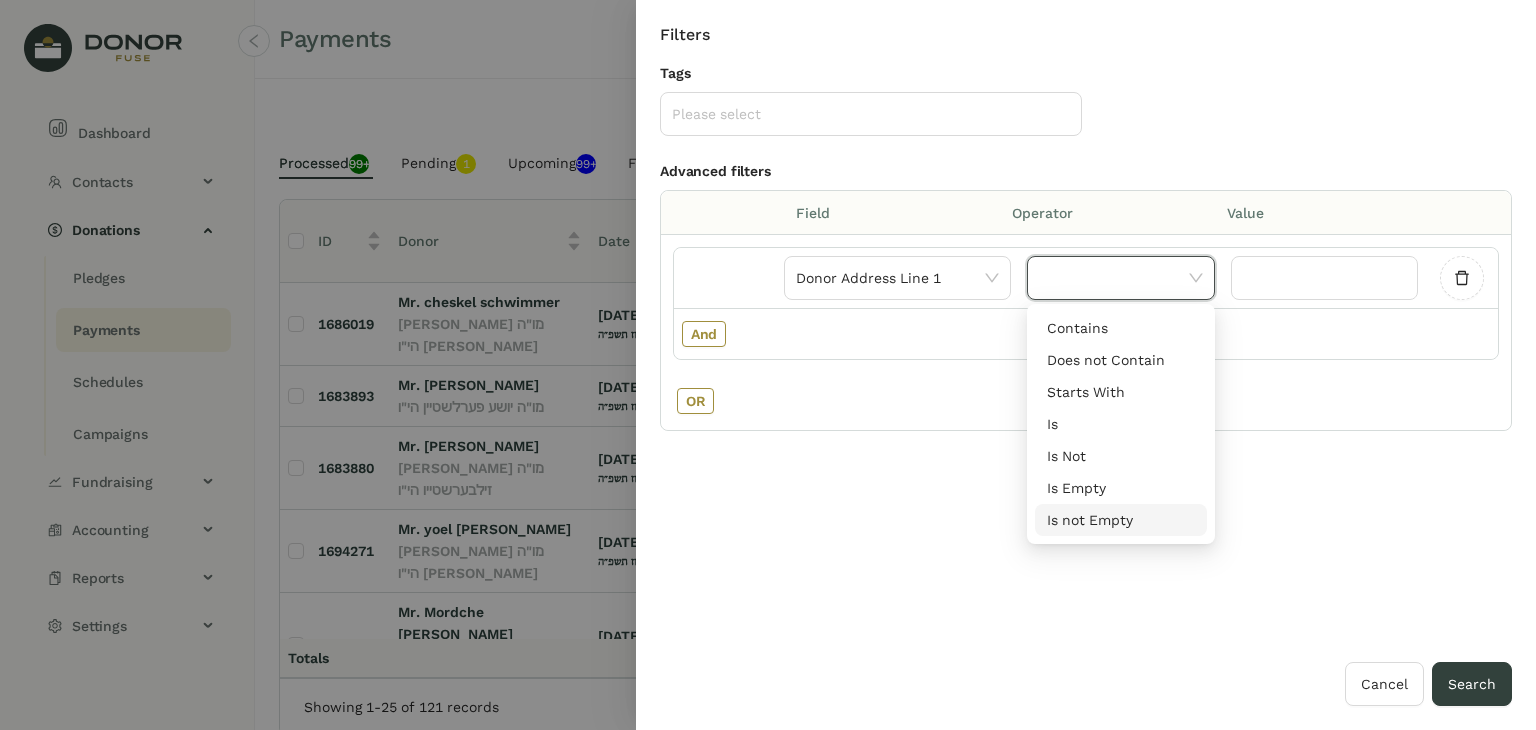 click on "Is not Empty" at bounding box center [1121, 520] 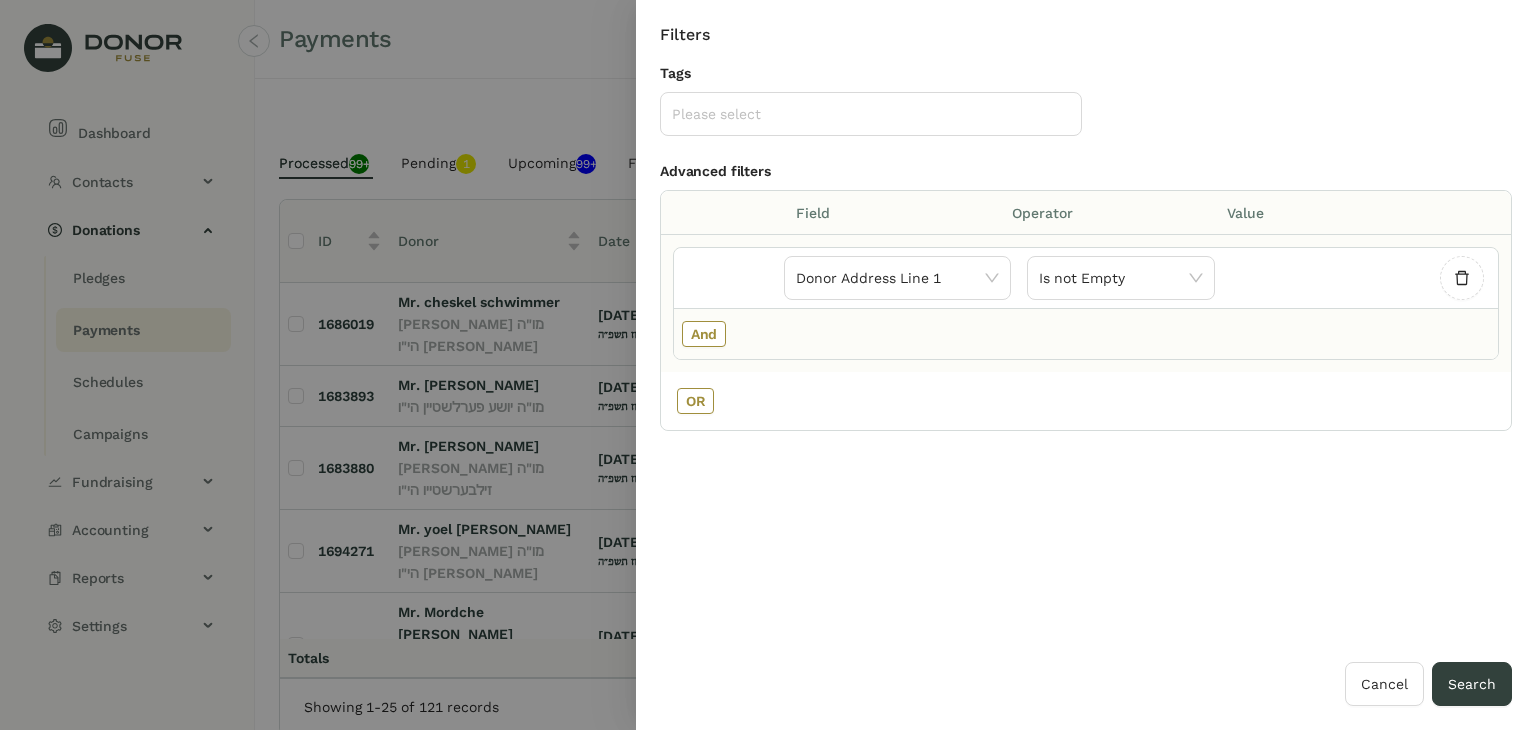 click on "And" 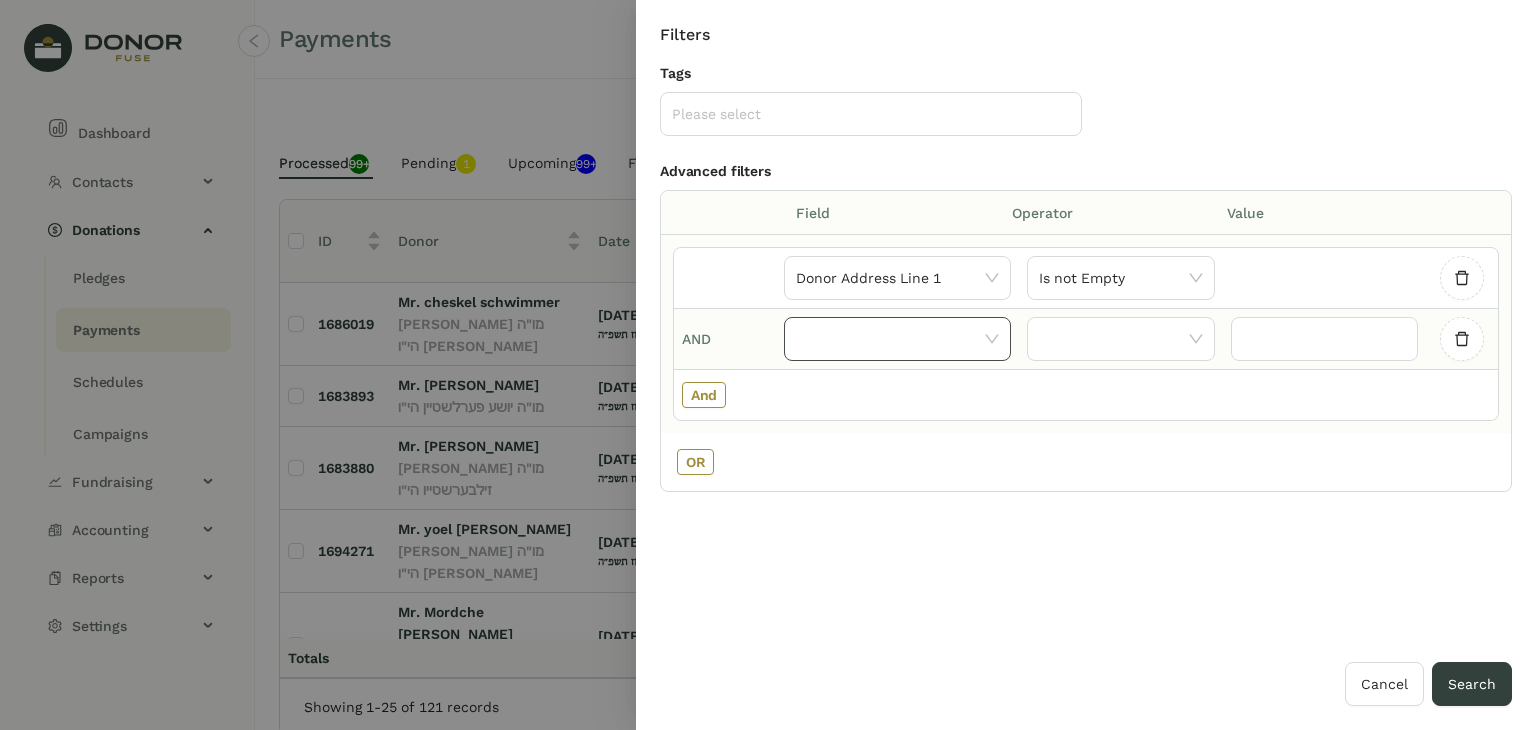 click 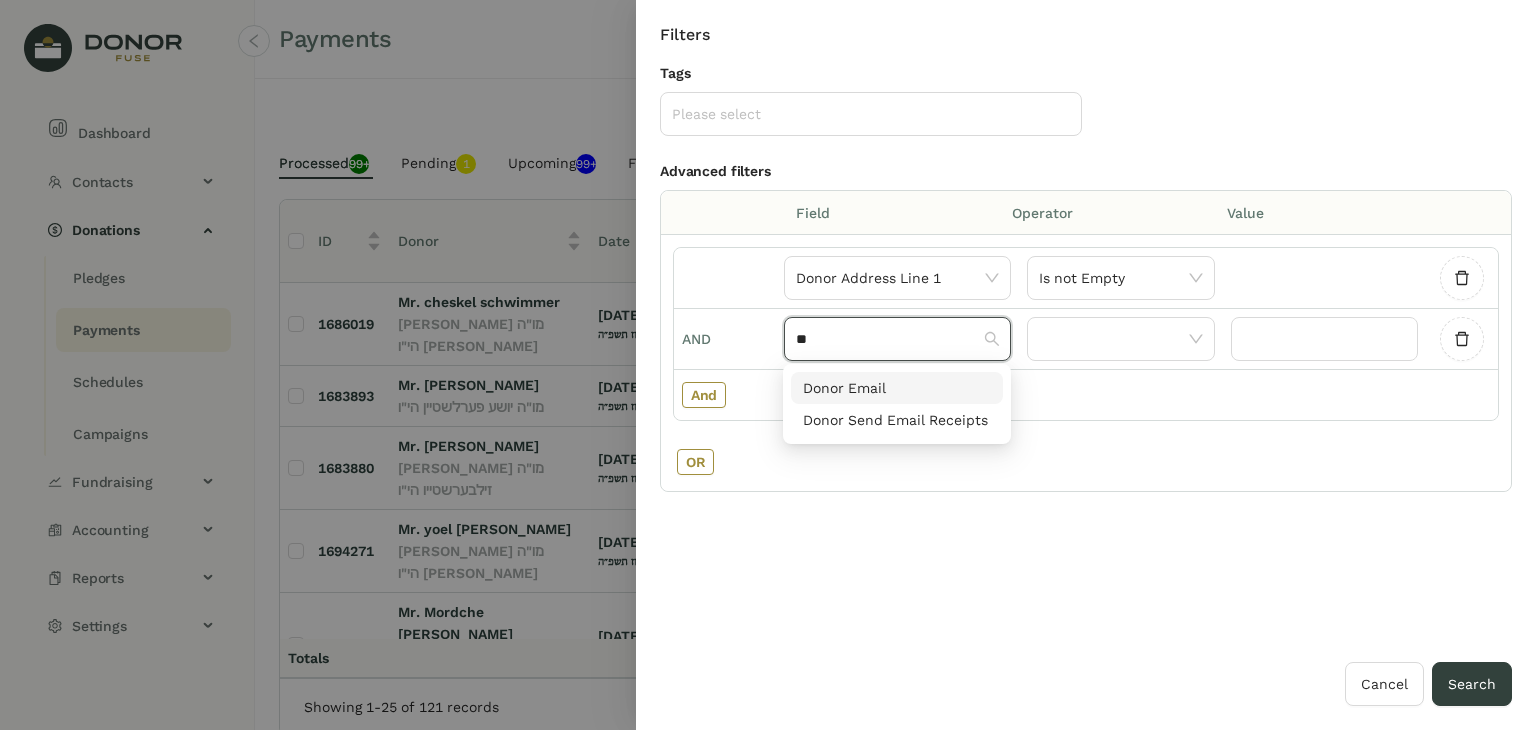 type on "**" 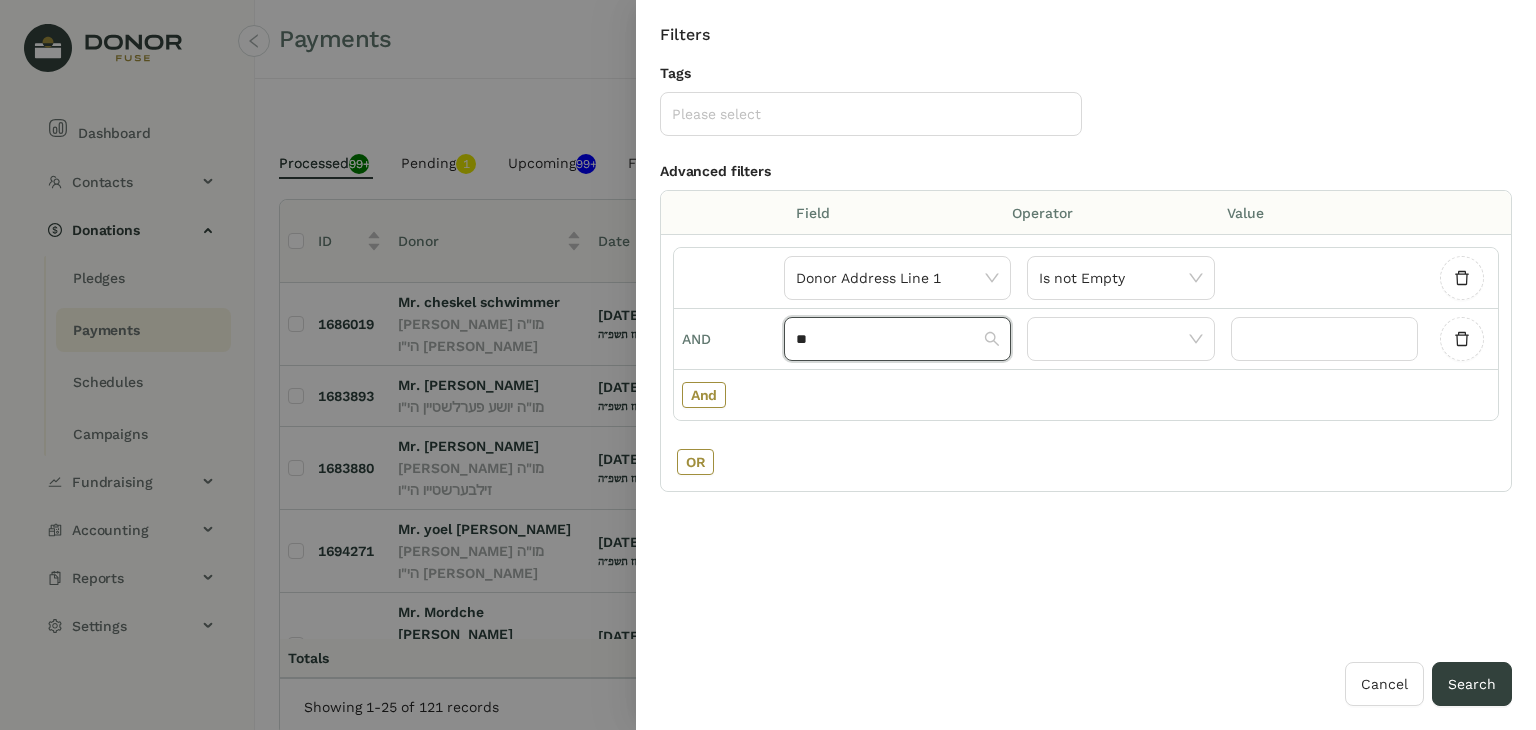 type 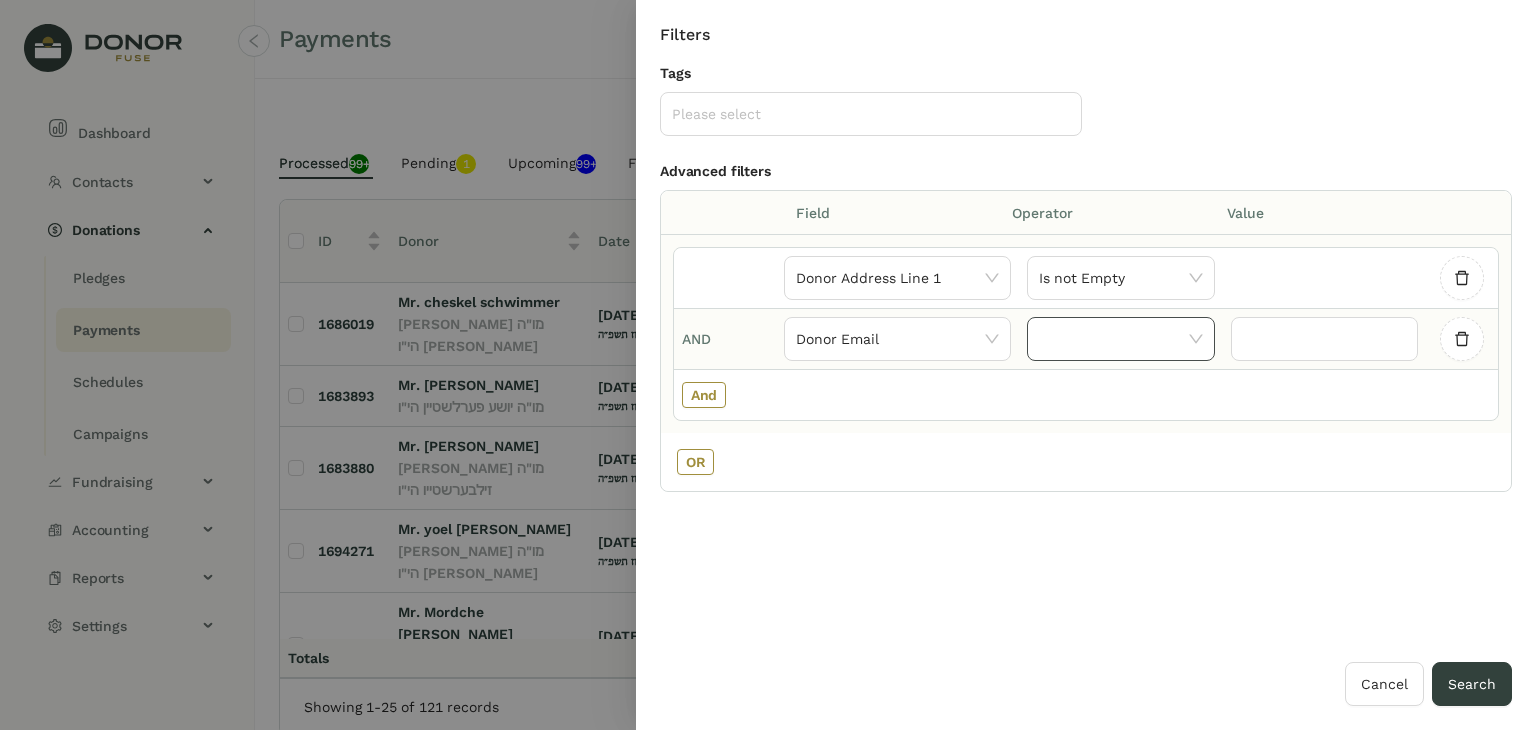 click 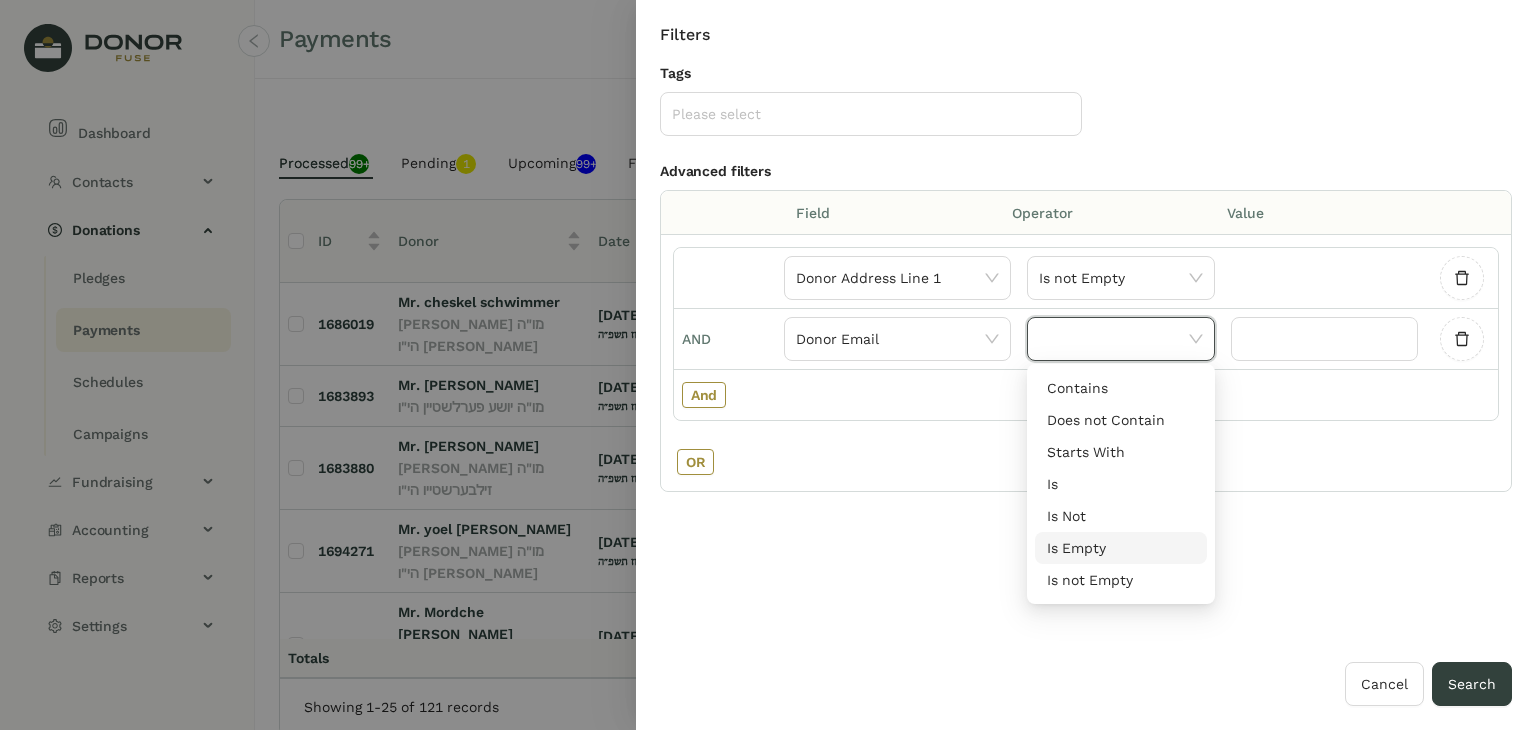 click on "Is Empty" at bounding box center (1121, 548) 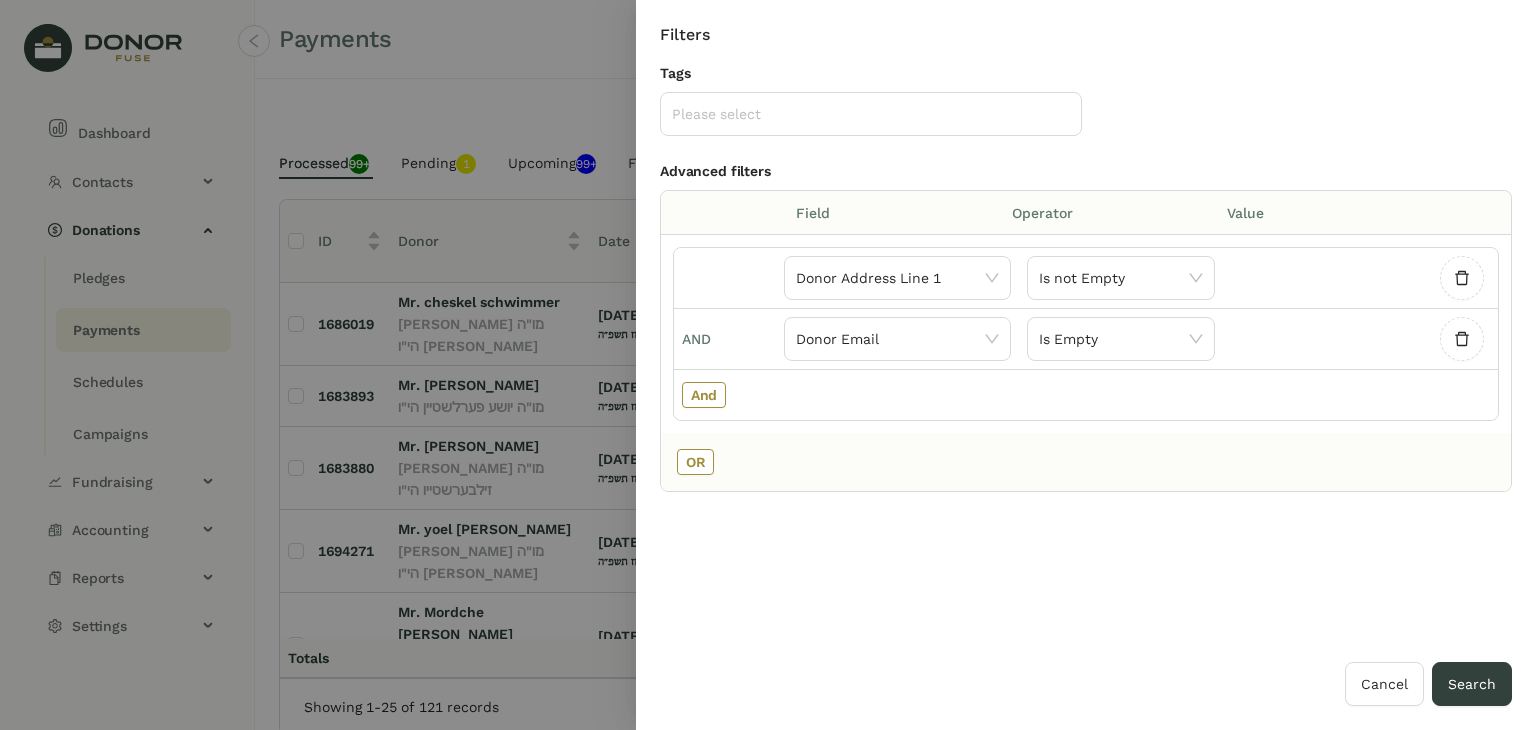 click on "OR" 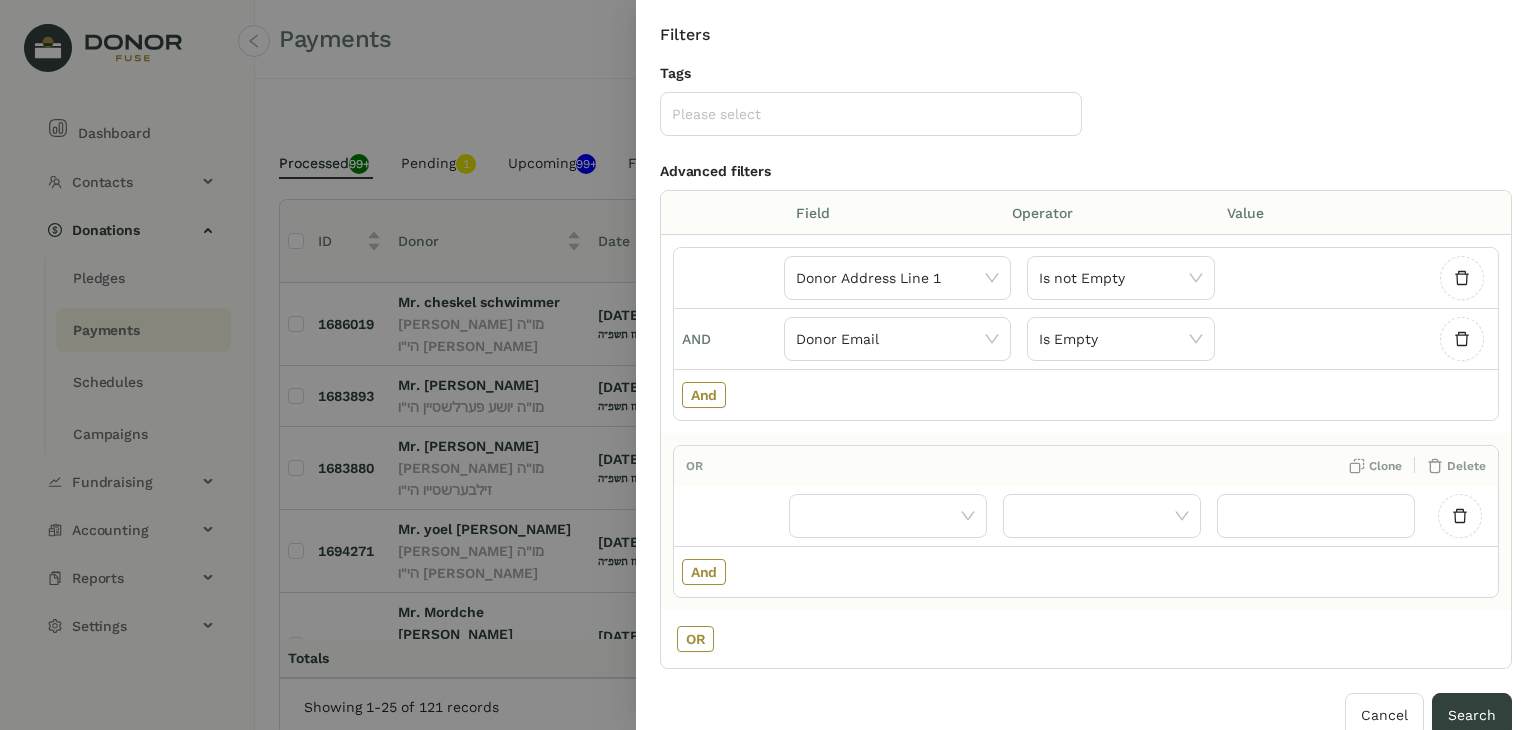 click on "Clone Delete" 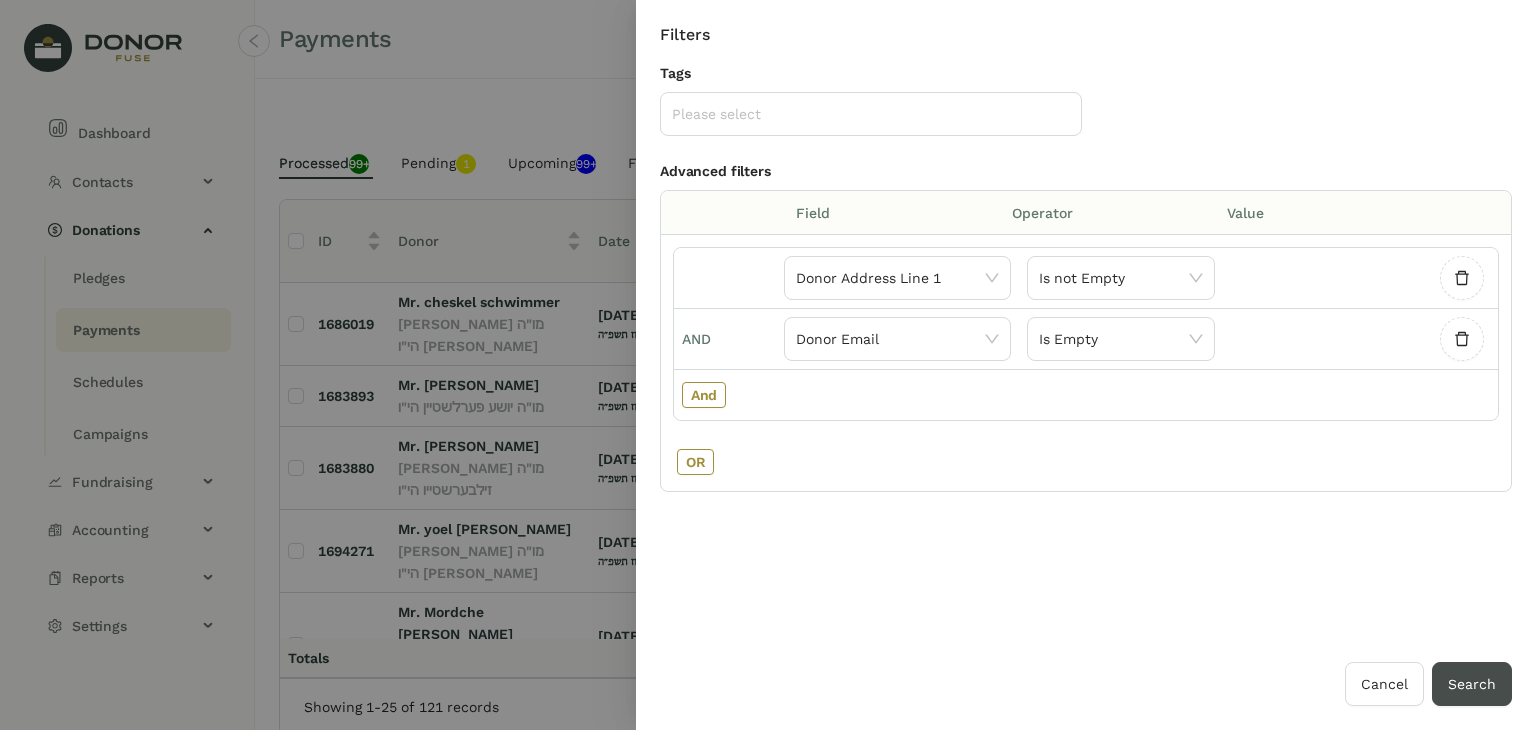 click on "Search" at bounding box center [1472, 684] 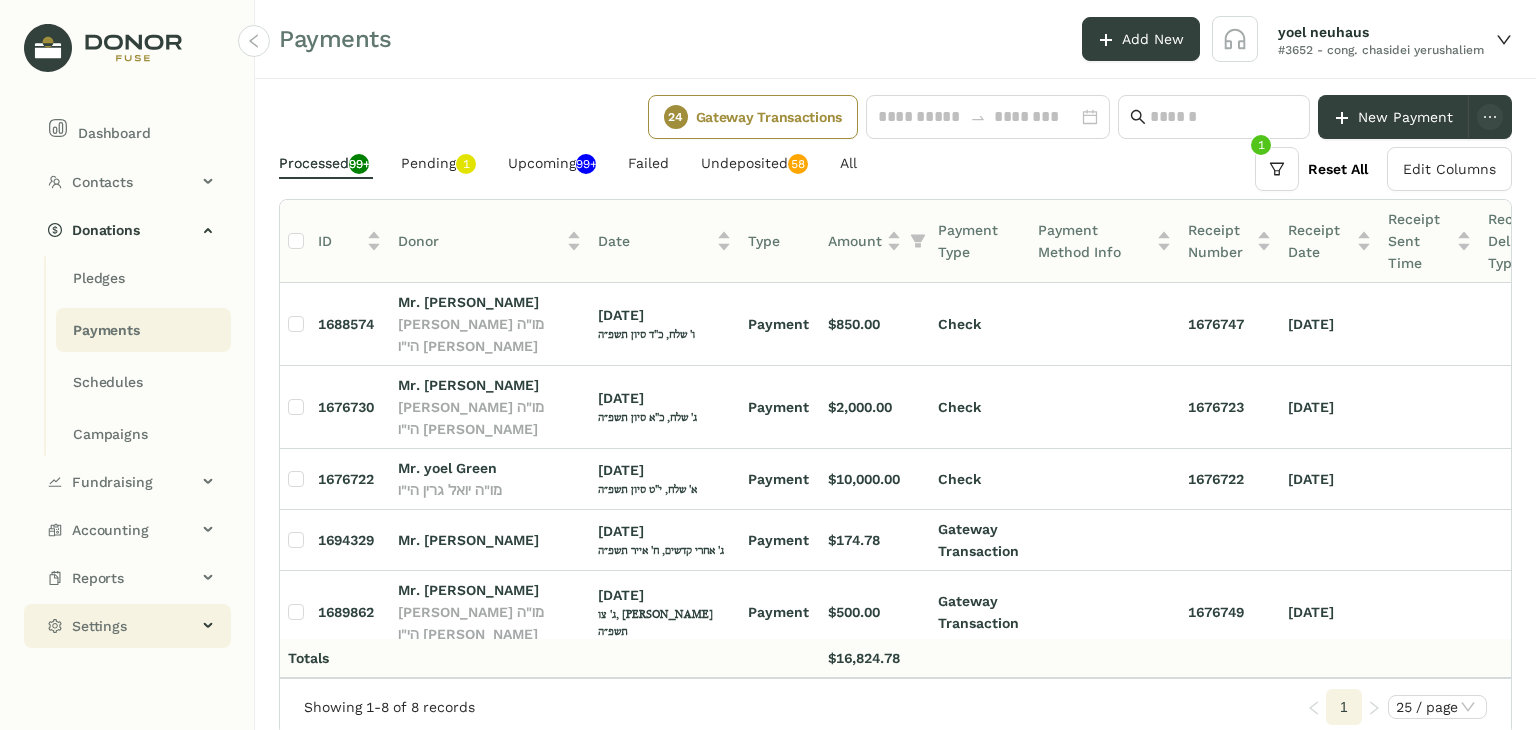 click on "Settings" 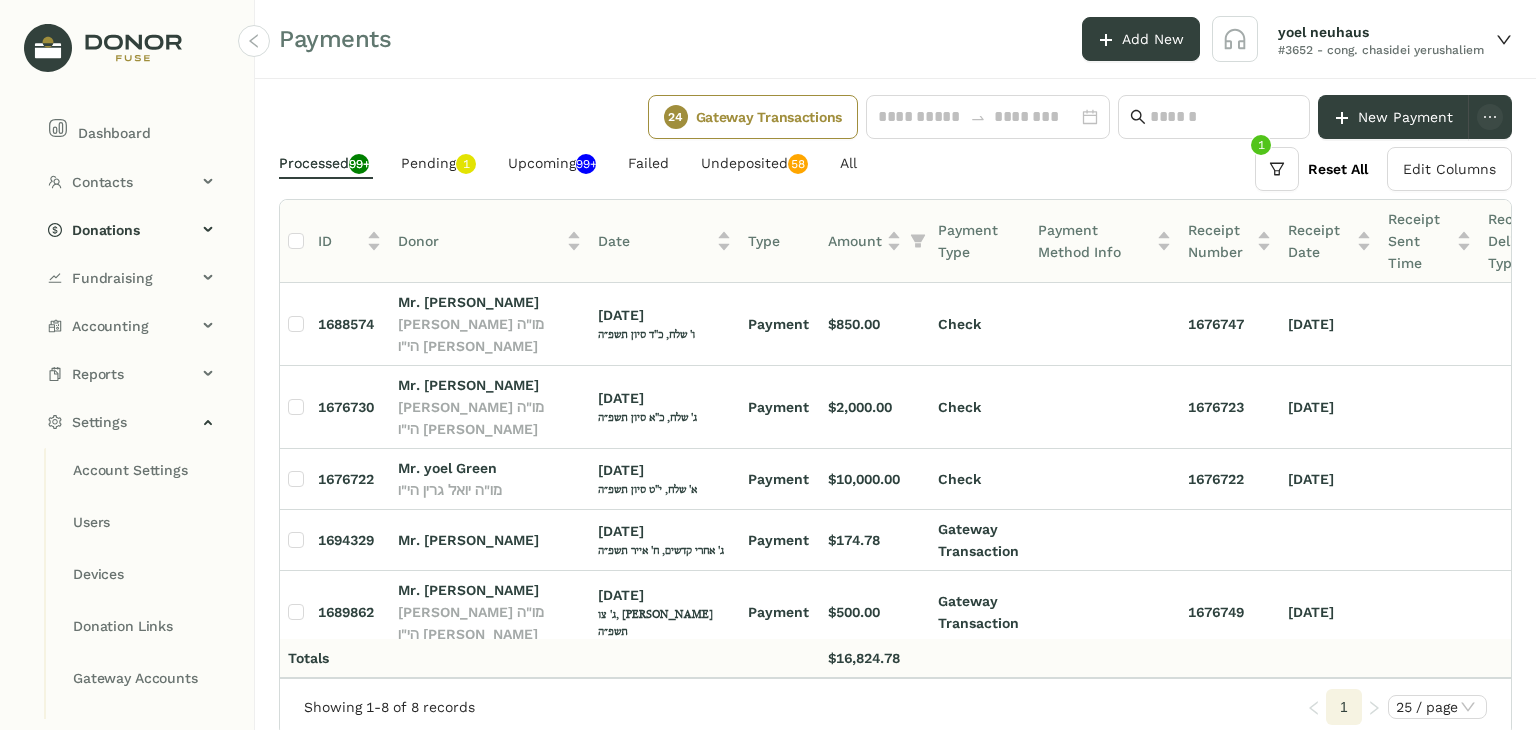 scroll, scrollTop: 137, scrollLeft: 0, axis: vertical 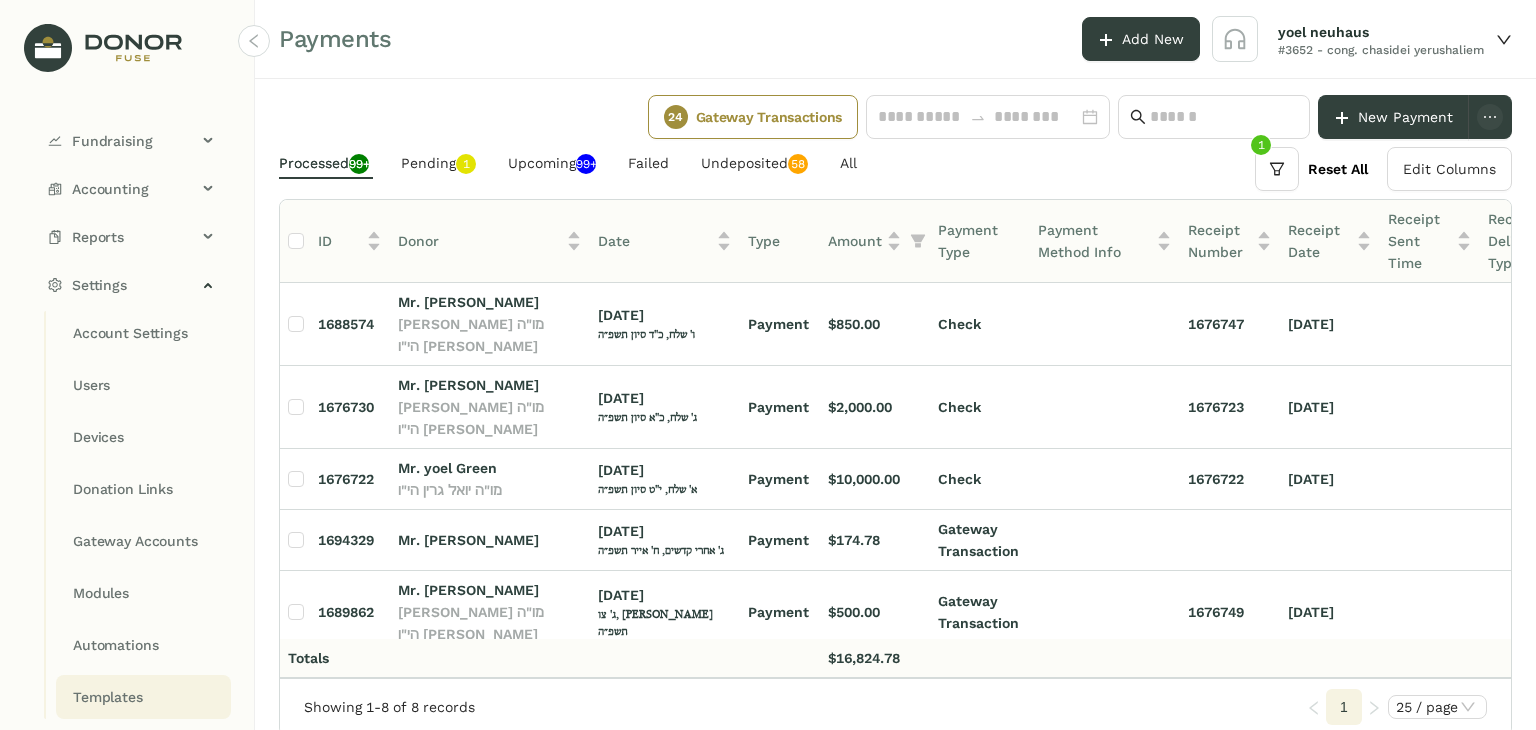 click on "Templates" 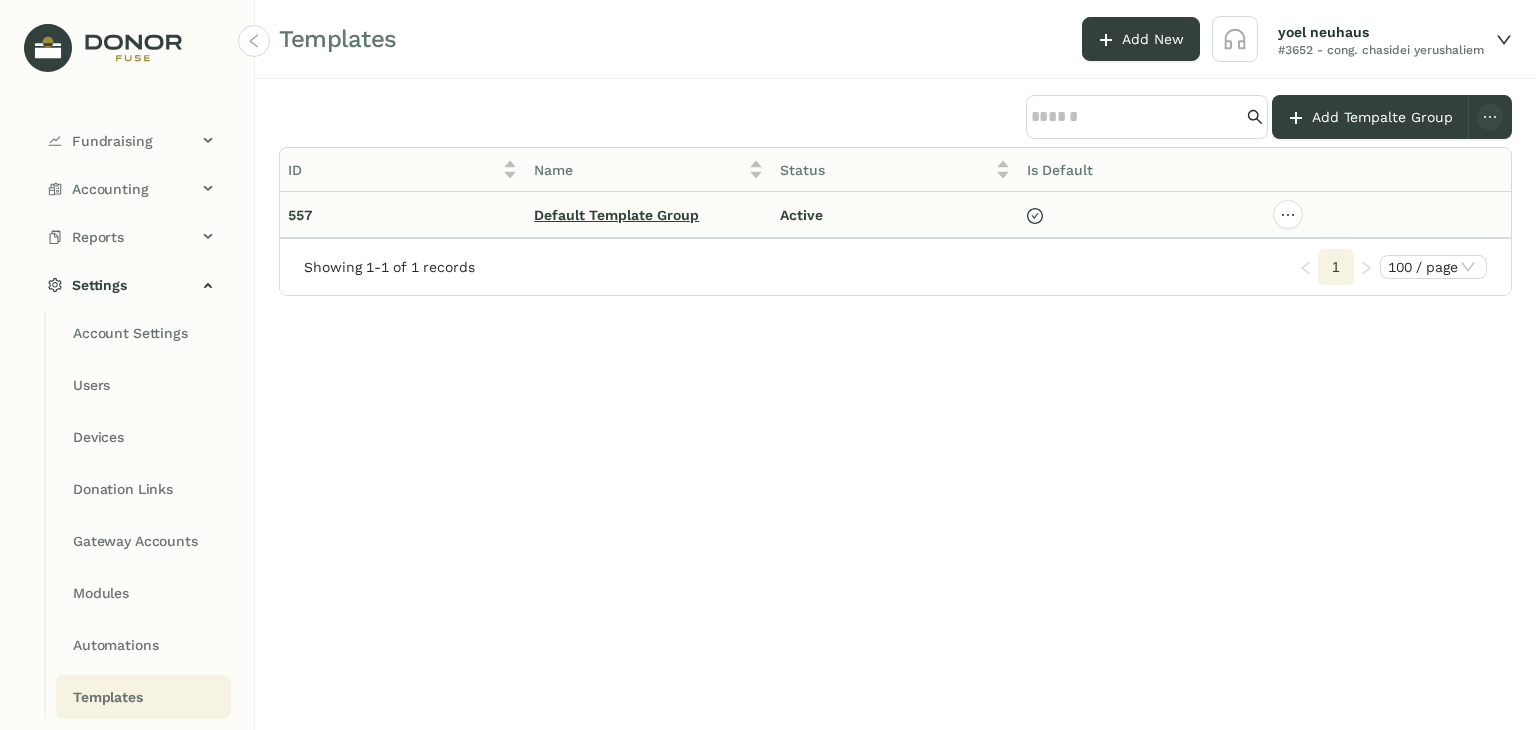 click on "Default Template Group" 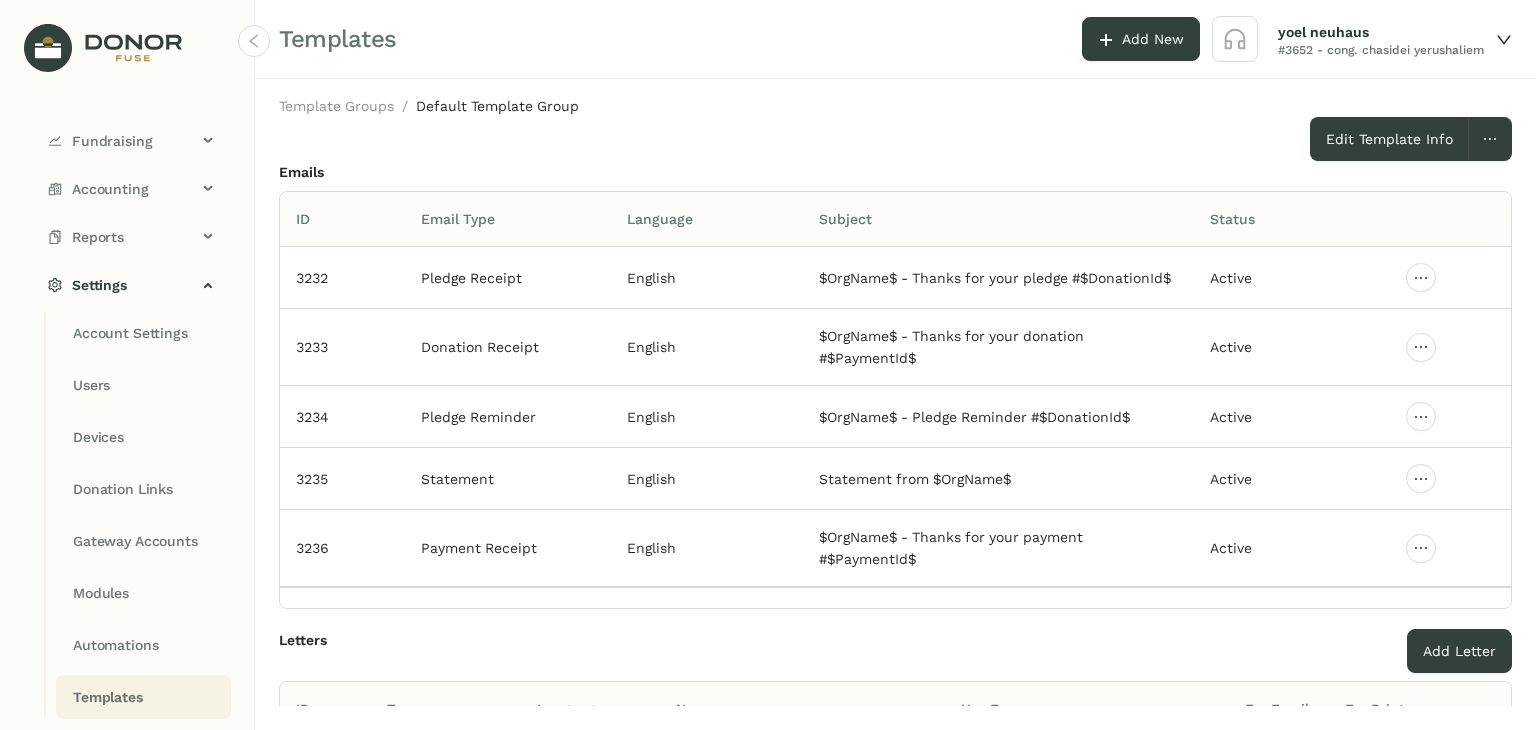 scroll, scrollTop: 400, scrollLeft: 0, axis: vertical 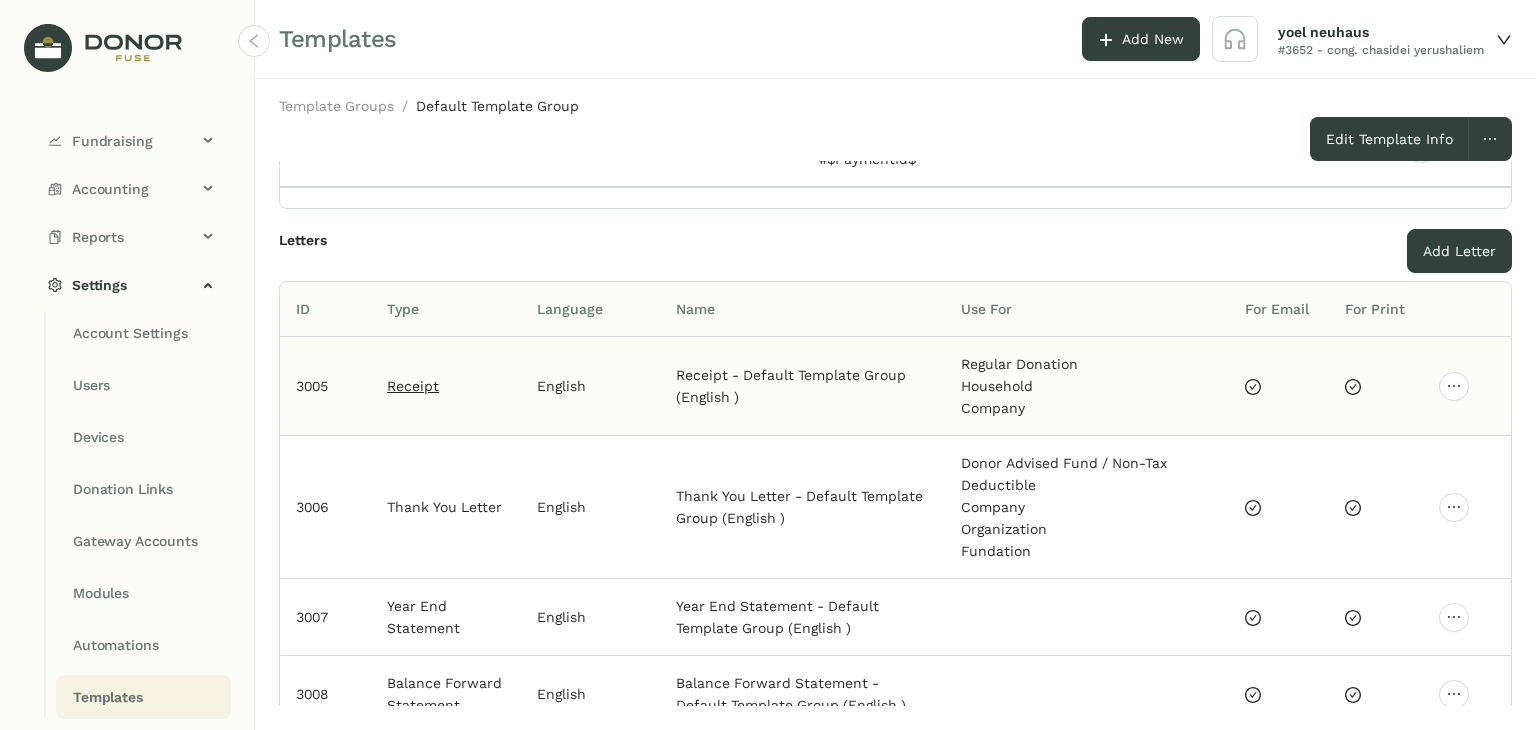 click on "Receipt" 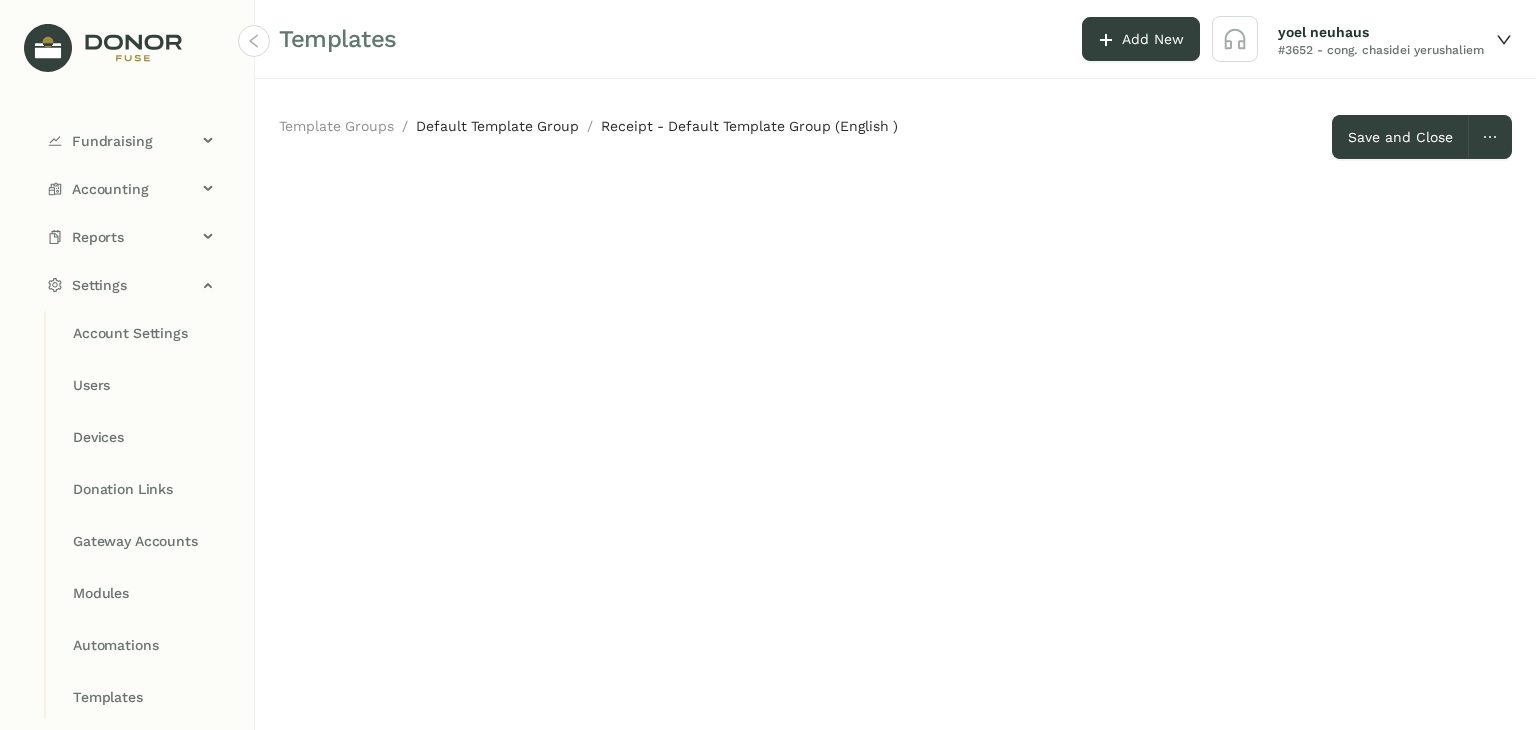 click on "Default Template Group" 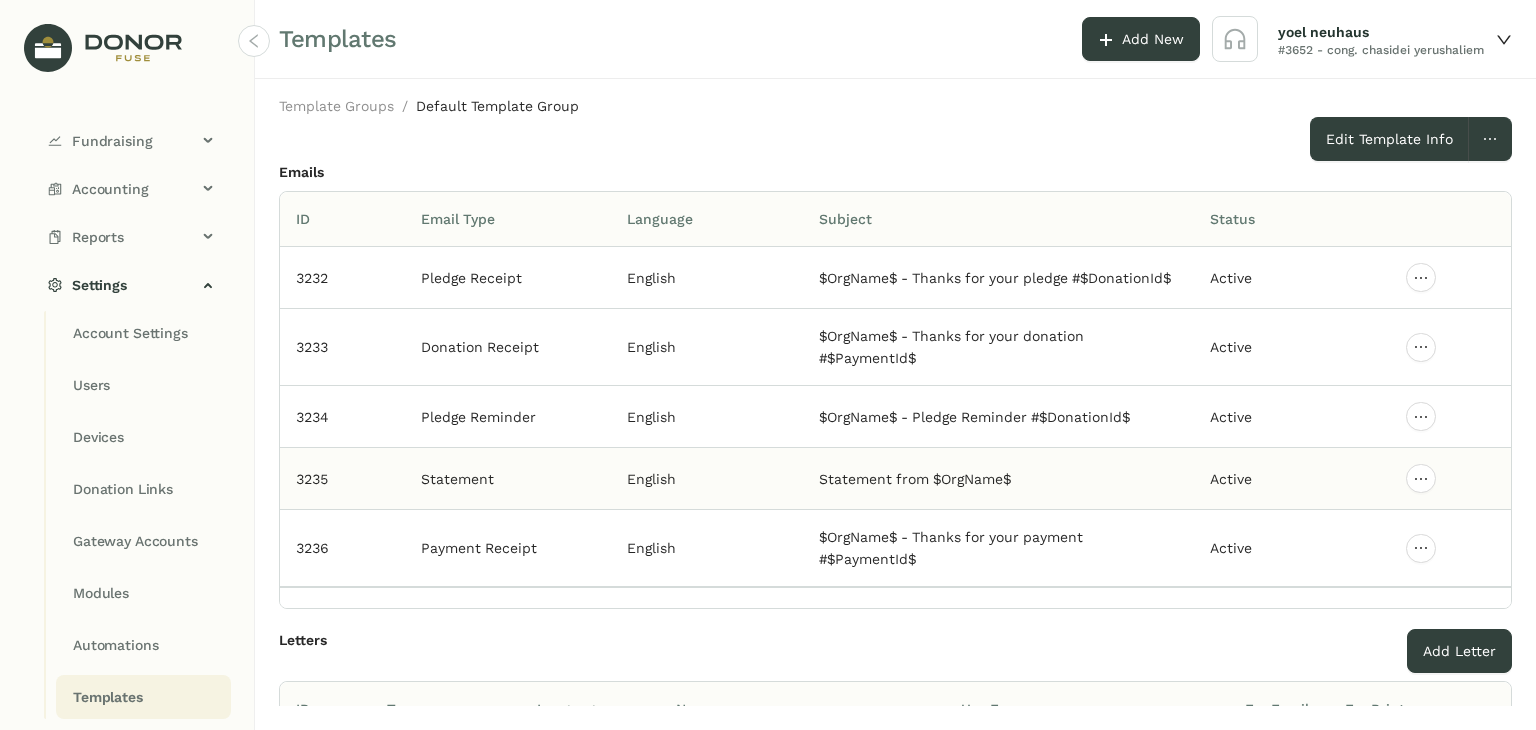 scroll, scrollTop: 200, scrollLeft: 0, axis: vertical 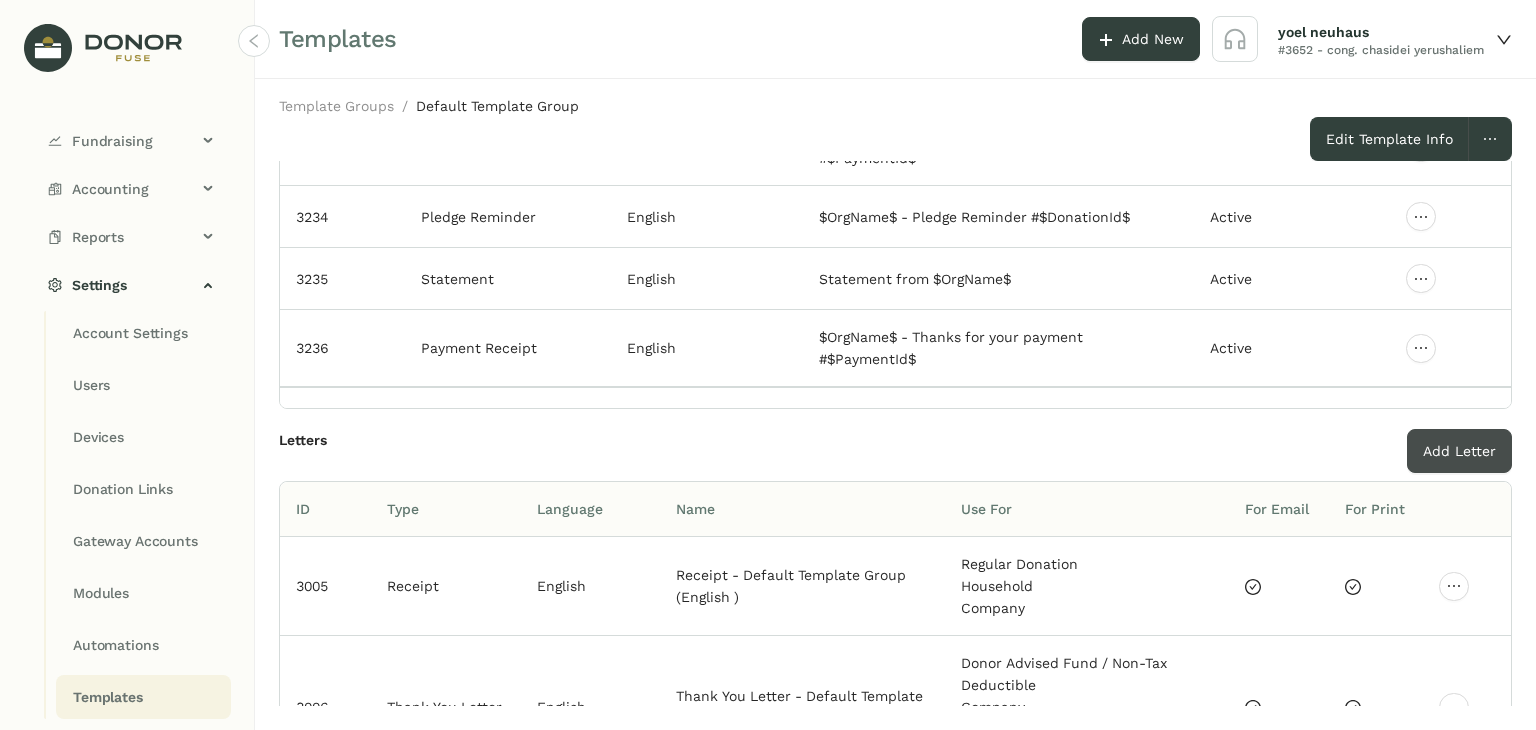 click on "Add Letter" 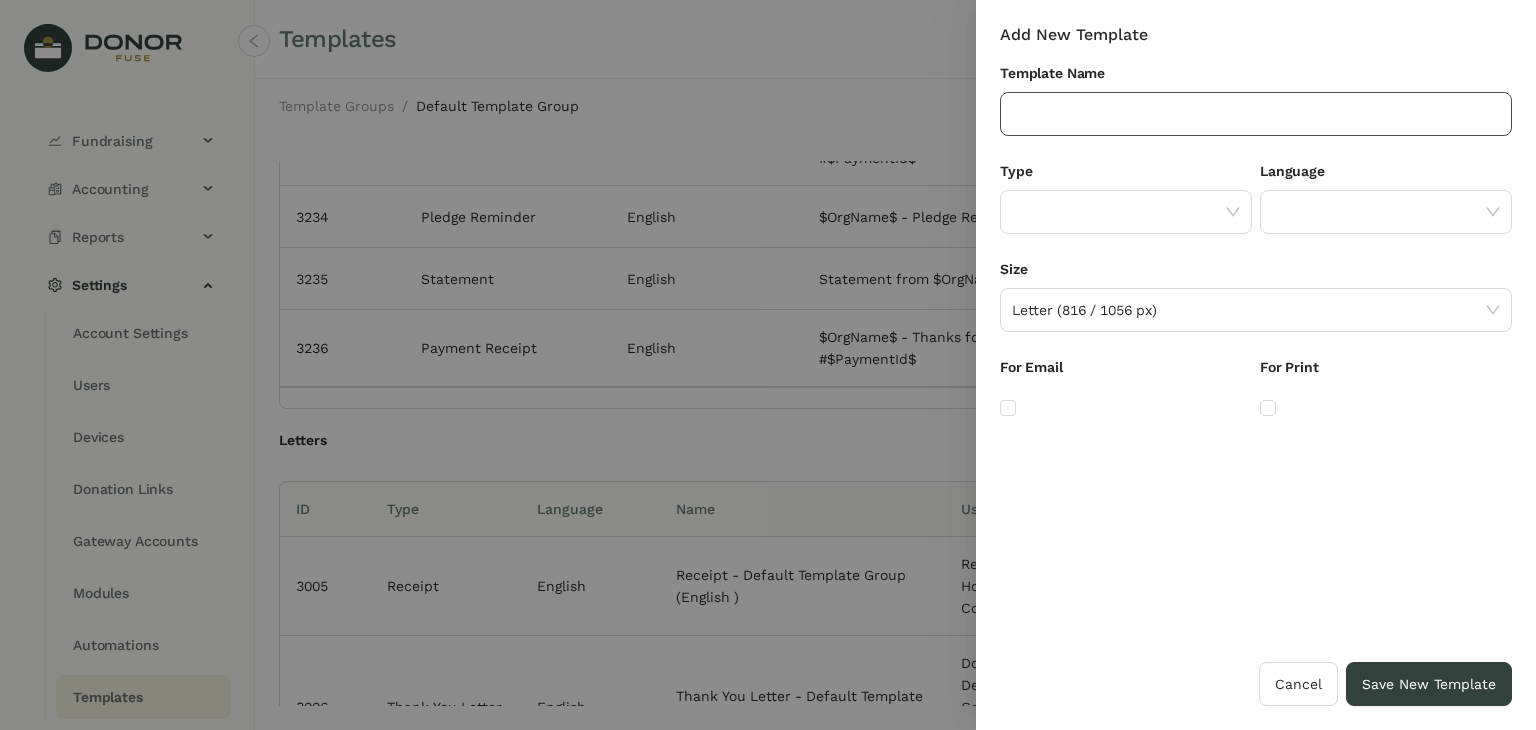 click 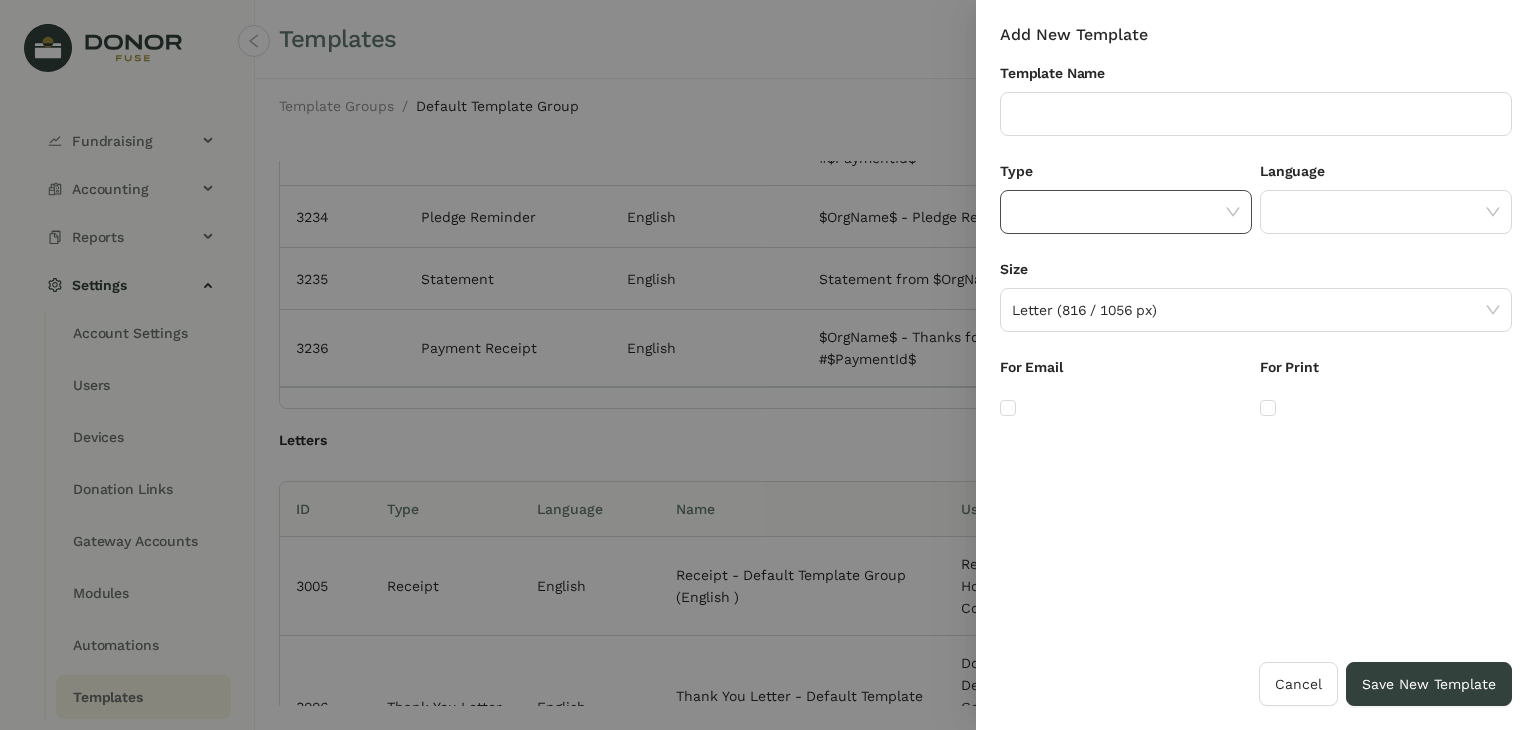 click 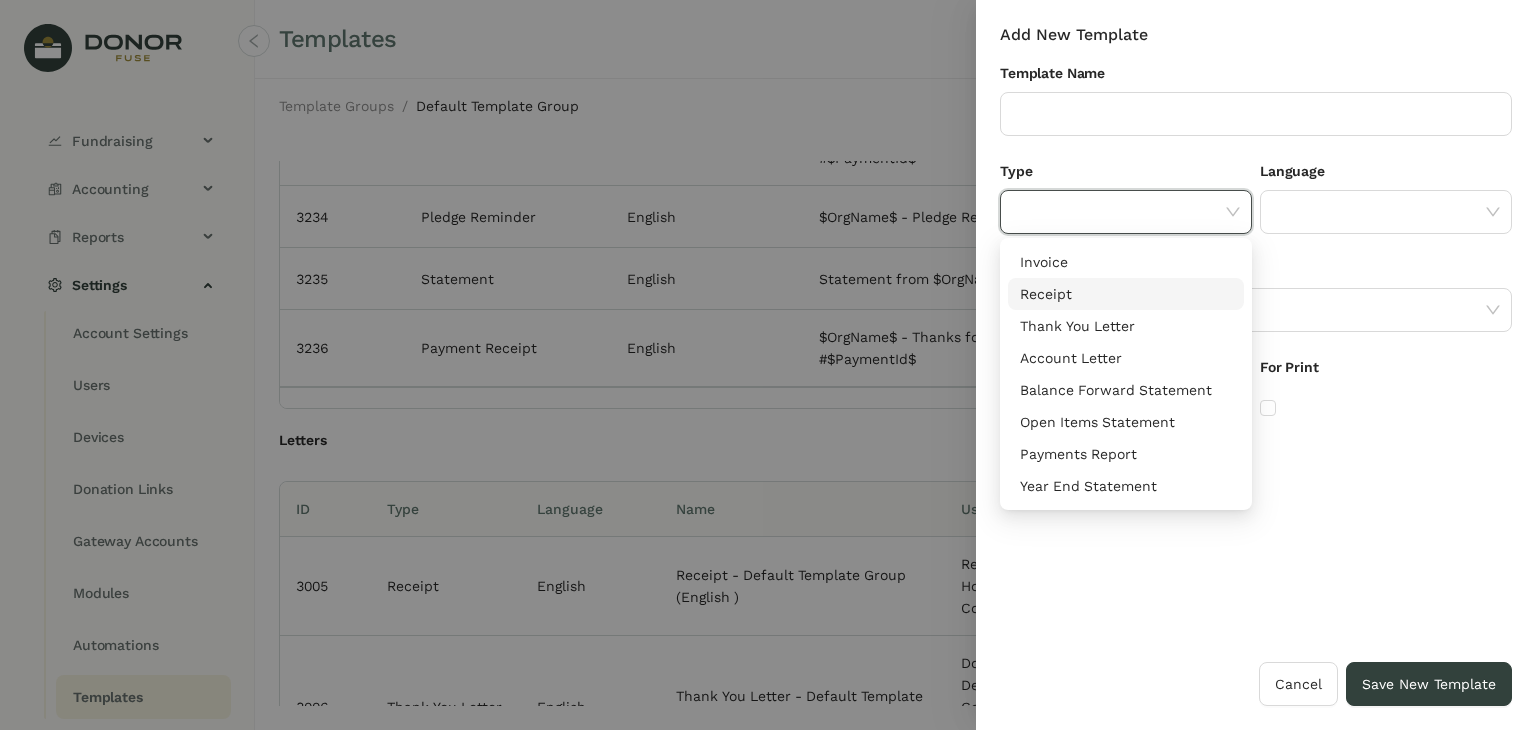 click on "Receipt" at bounding box center [1126, 294] 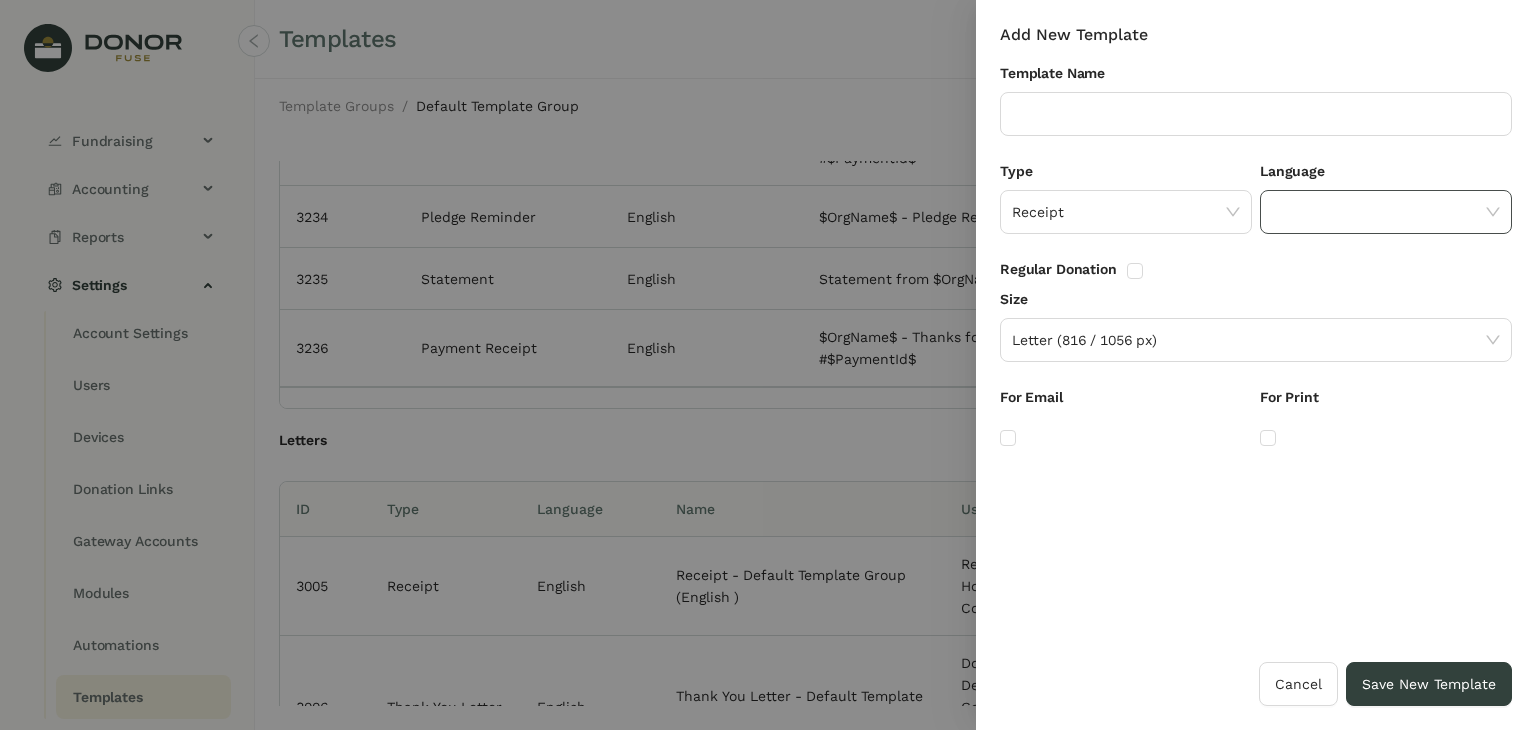 click 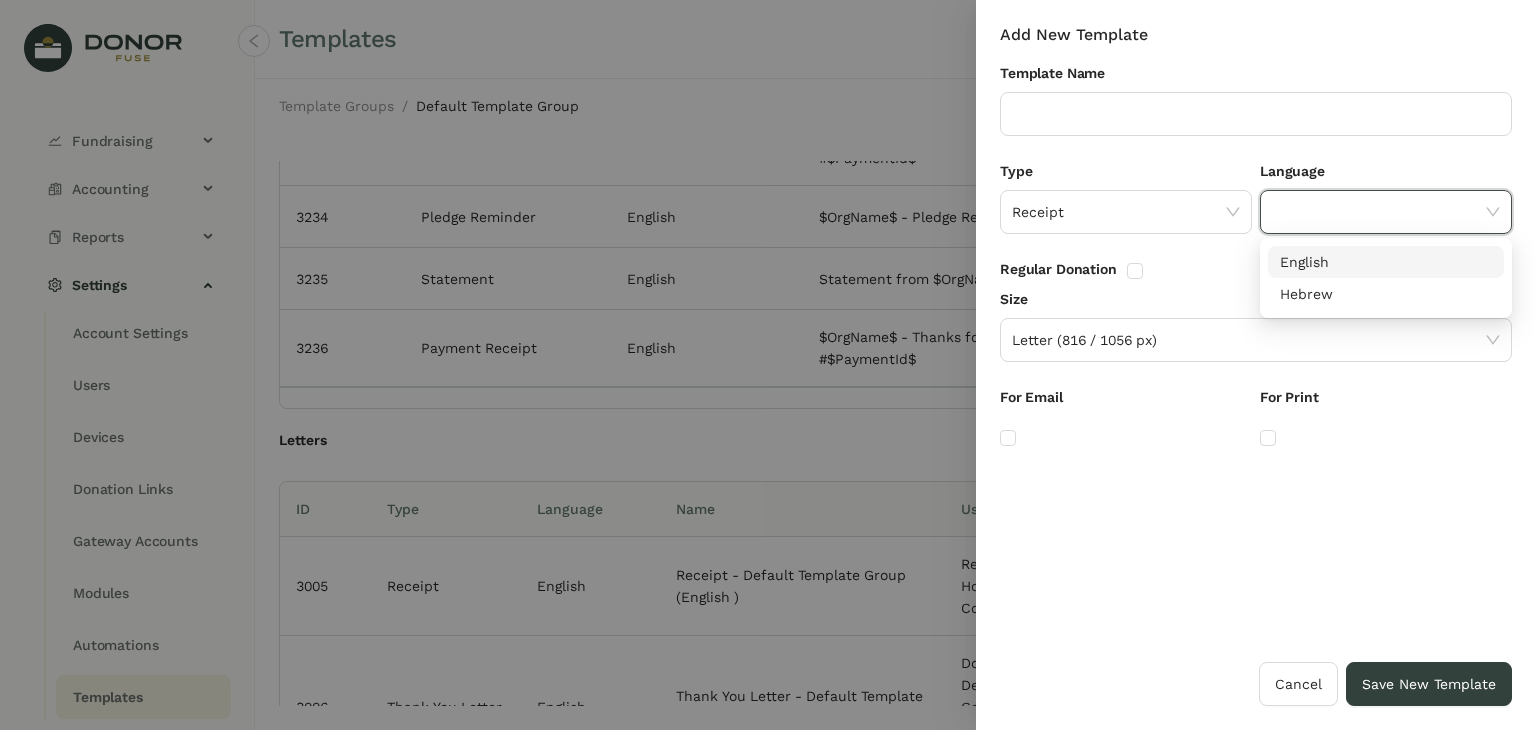 click on "English" at bounding box center [1386, 262] 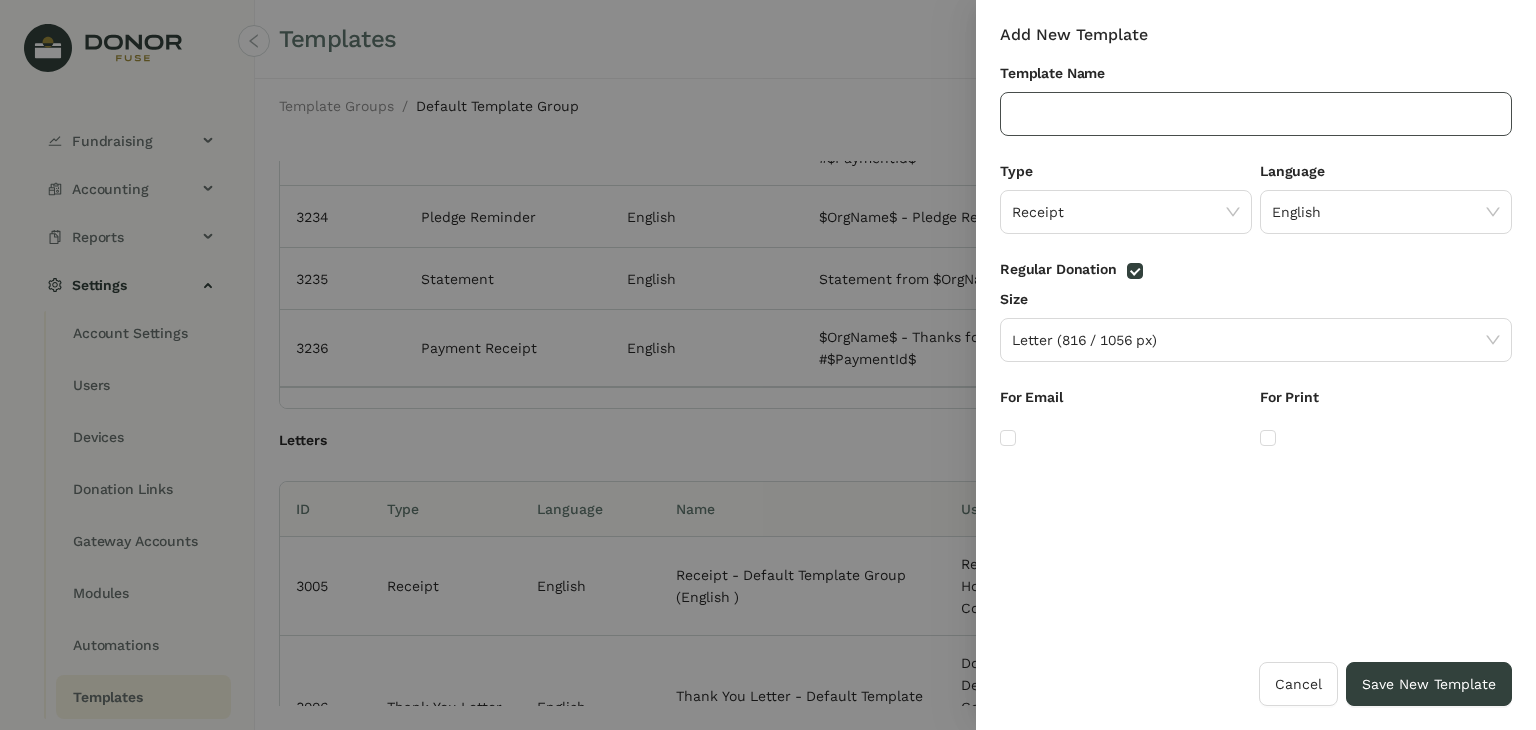 click 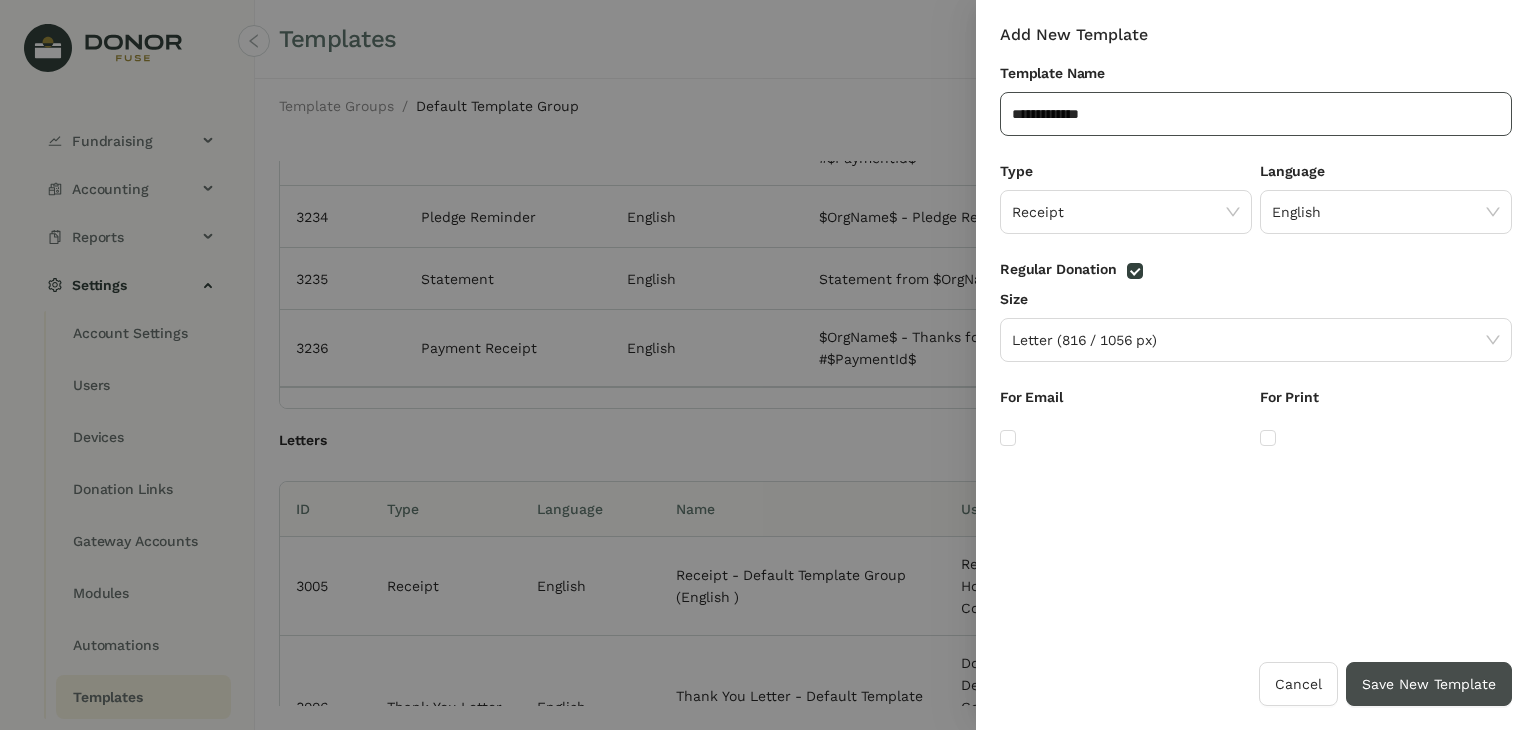type on "**********" 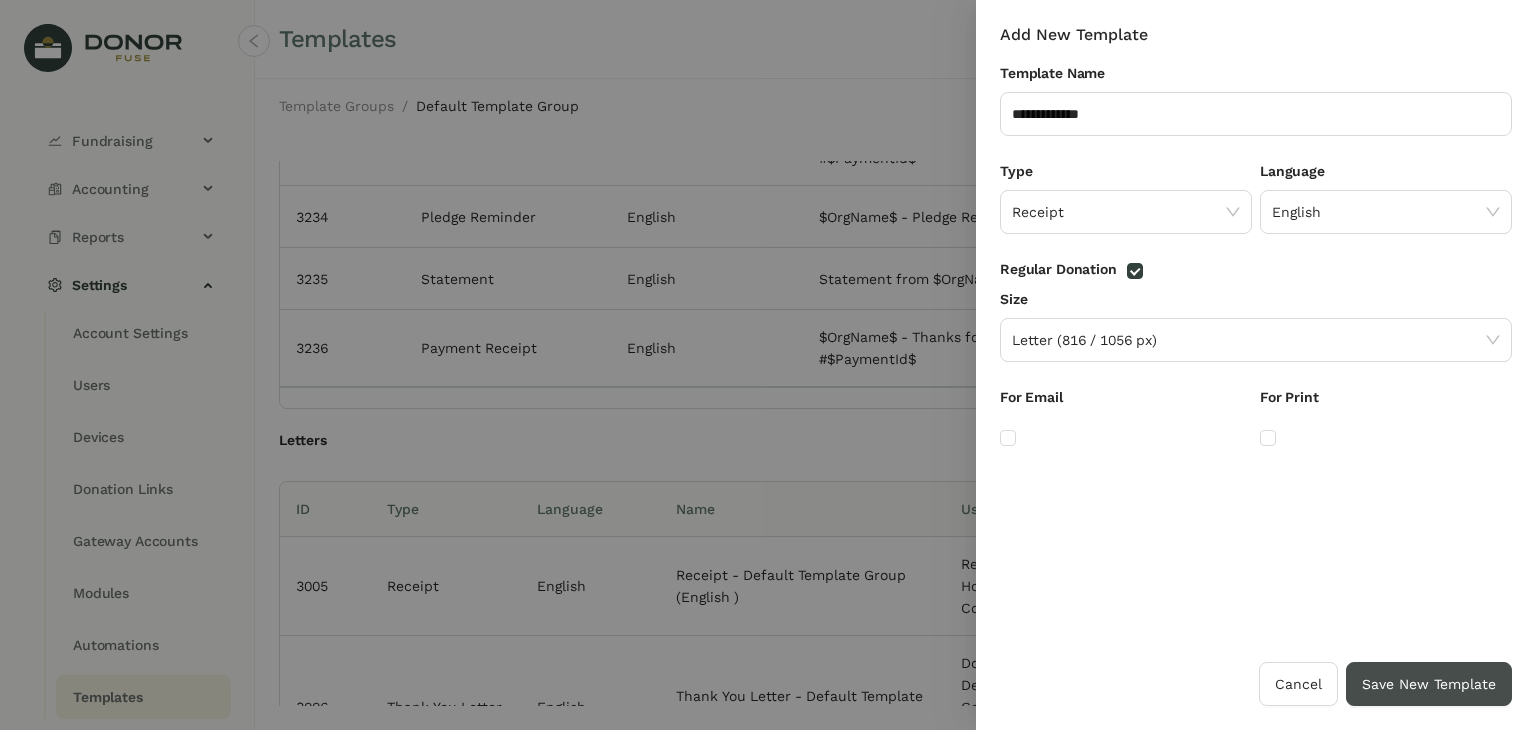 click on "Save New Template" at bounding box center (1429, 684) 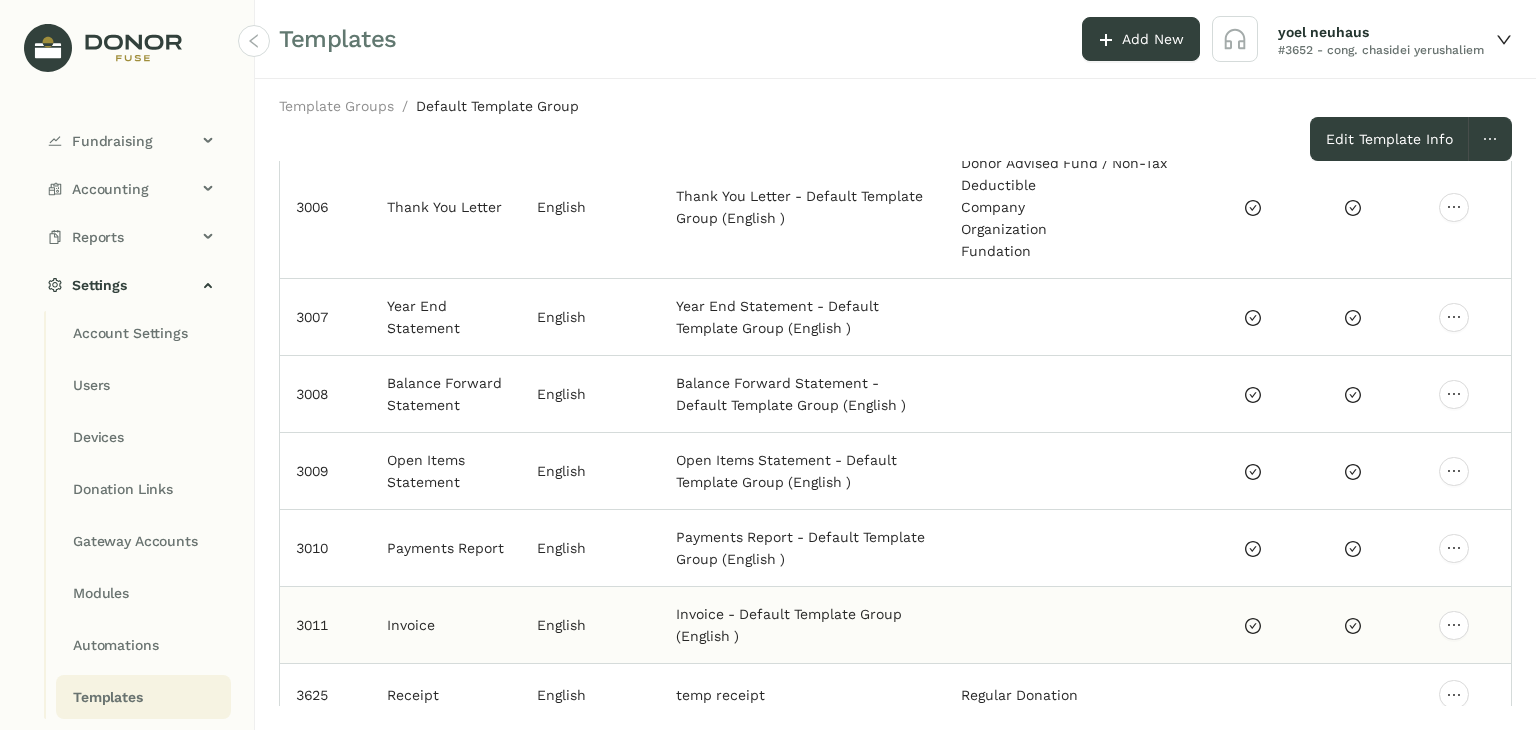 scroll, scrollTop: 738, scrollLeft: 0, axis: vertical 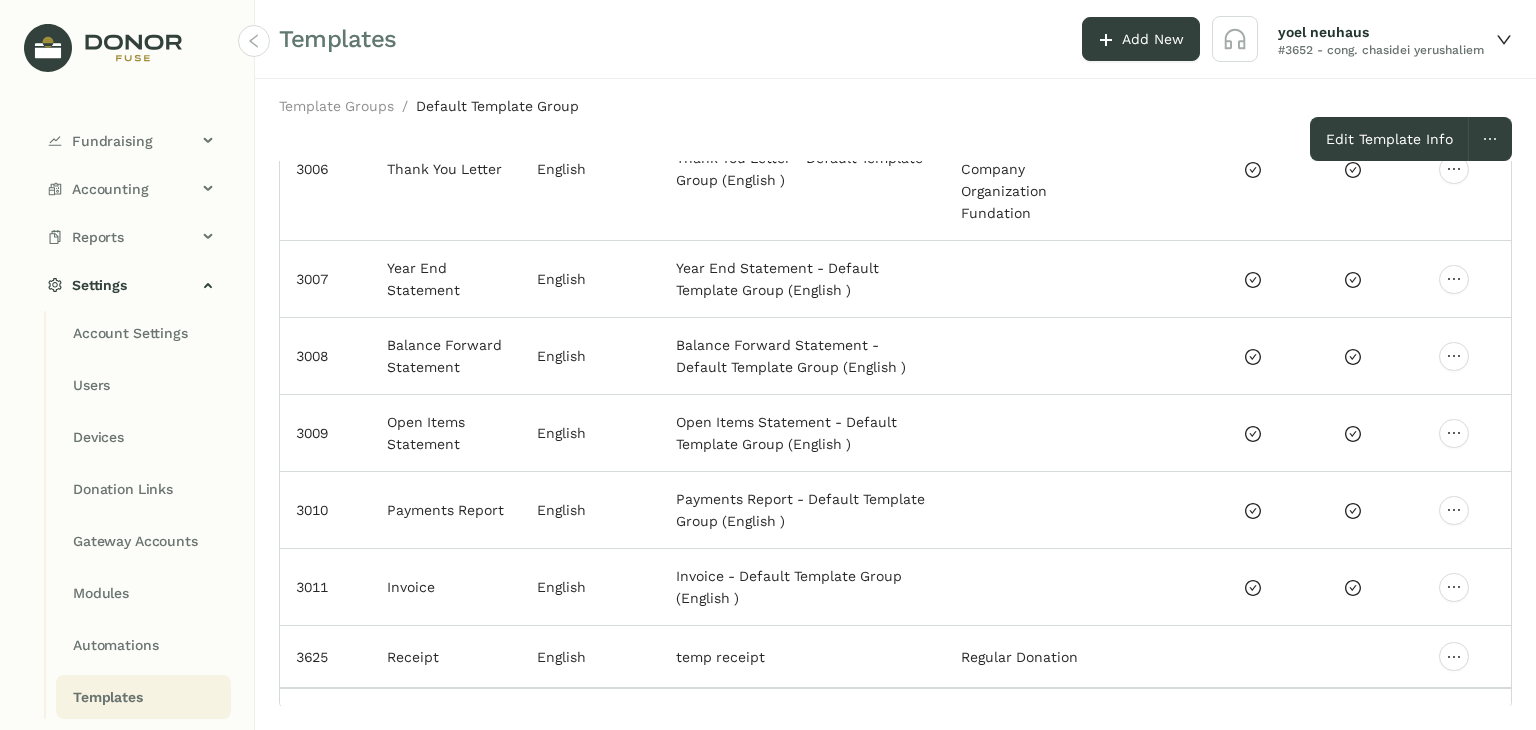 click on "yoel neuhaus #3652 - cong. chasidei yerushaliem" 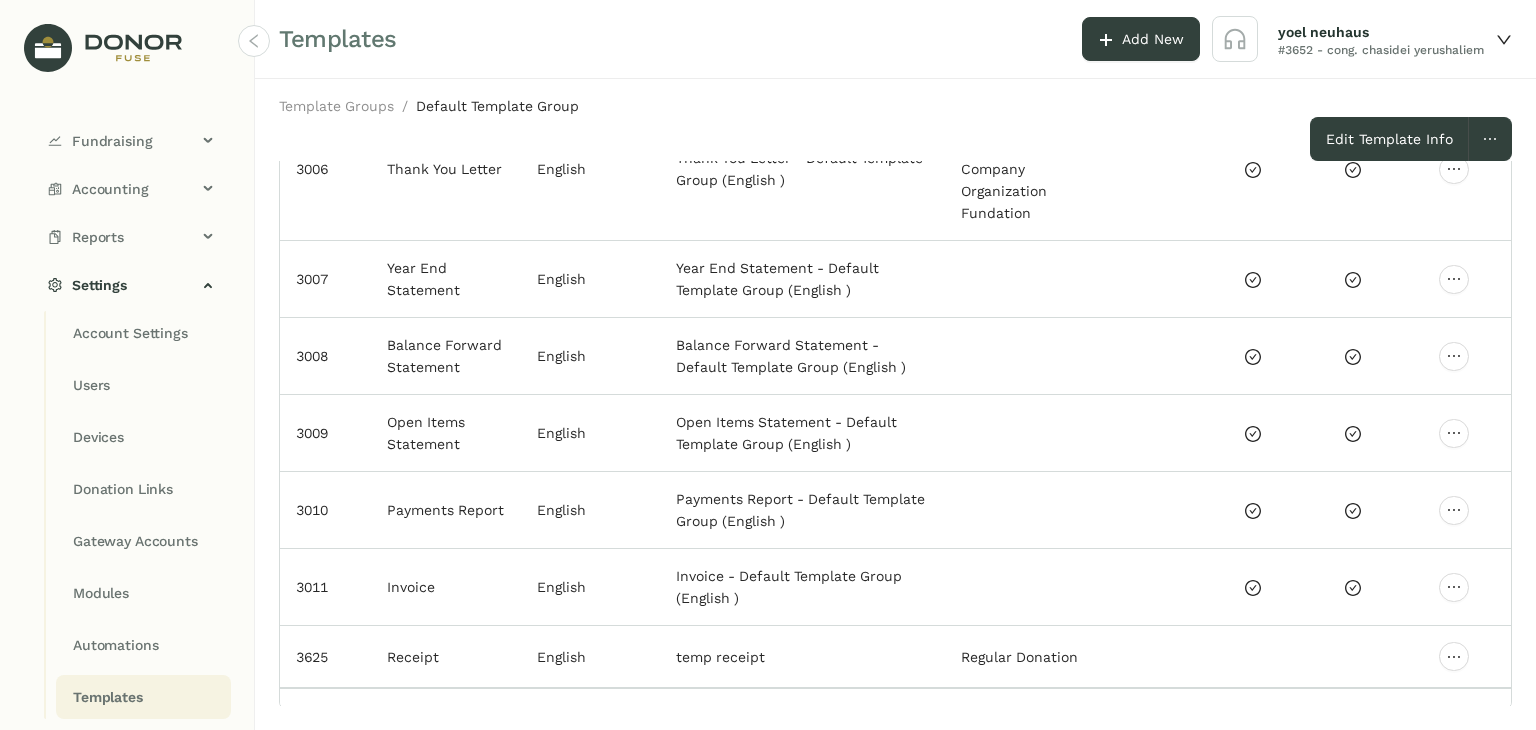 click on "yoel neuhaus #3652 - cong. chasidei yerushaliem" 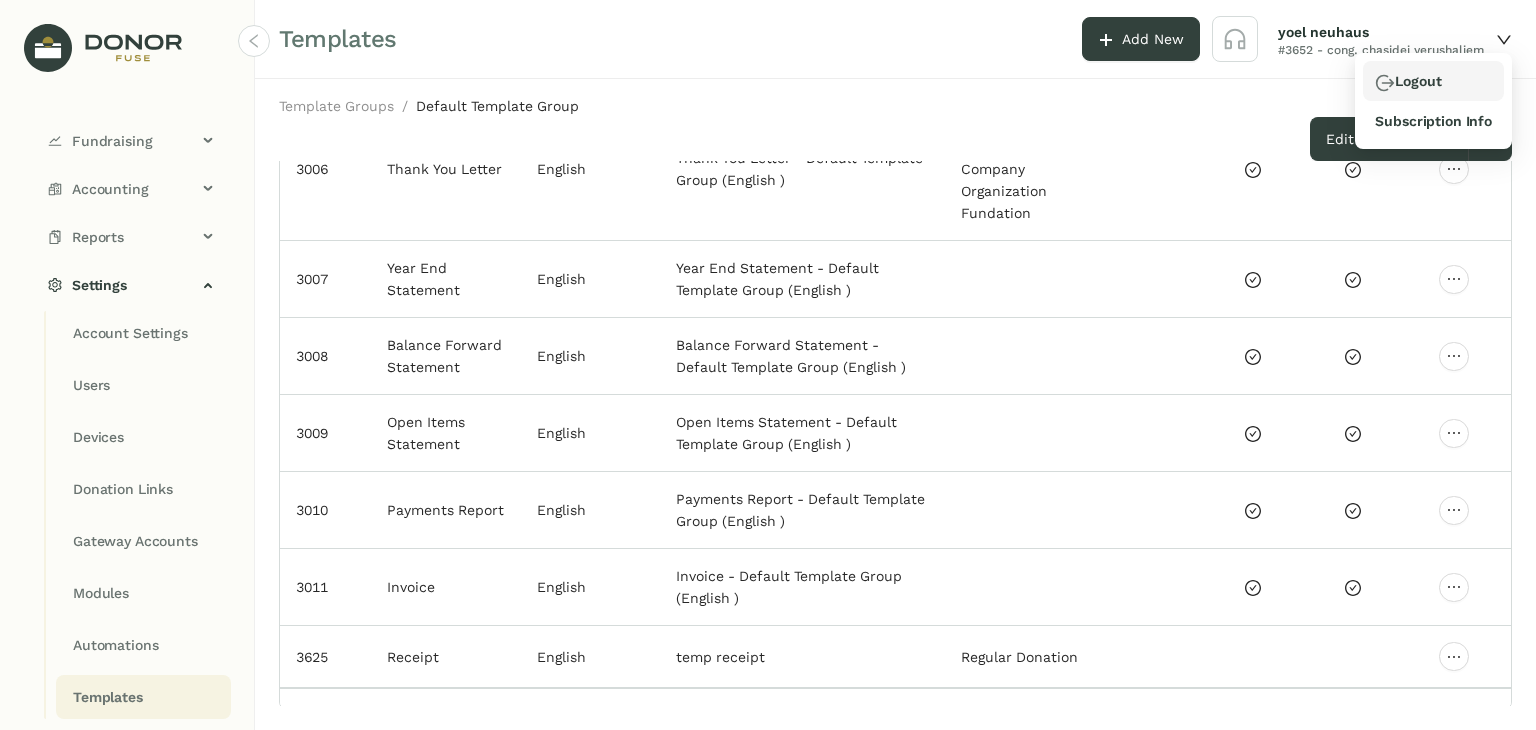click on "Logout" at bounding box center [1408, 81] 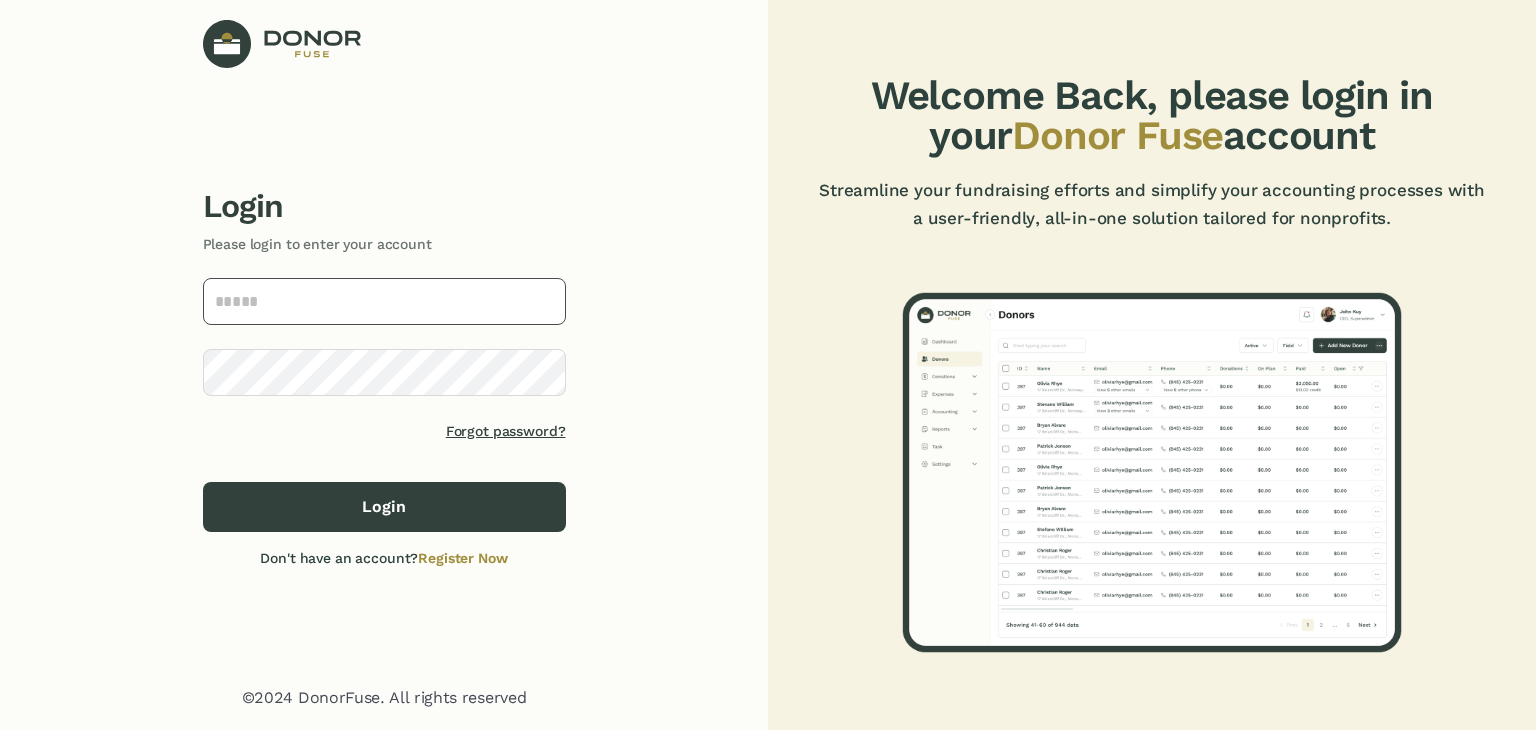 type on "**********" 